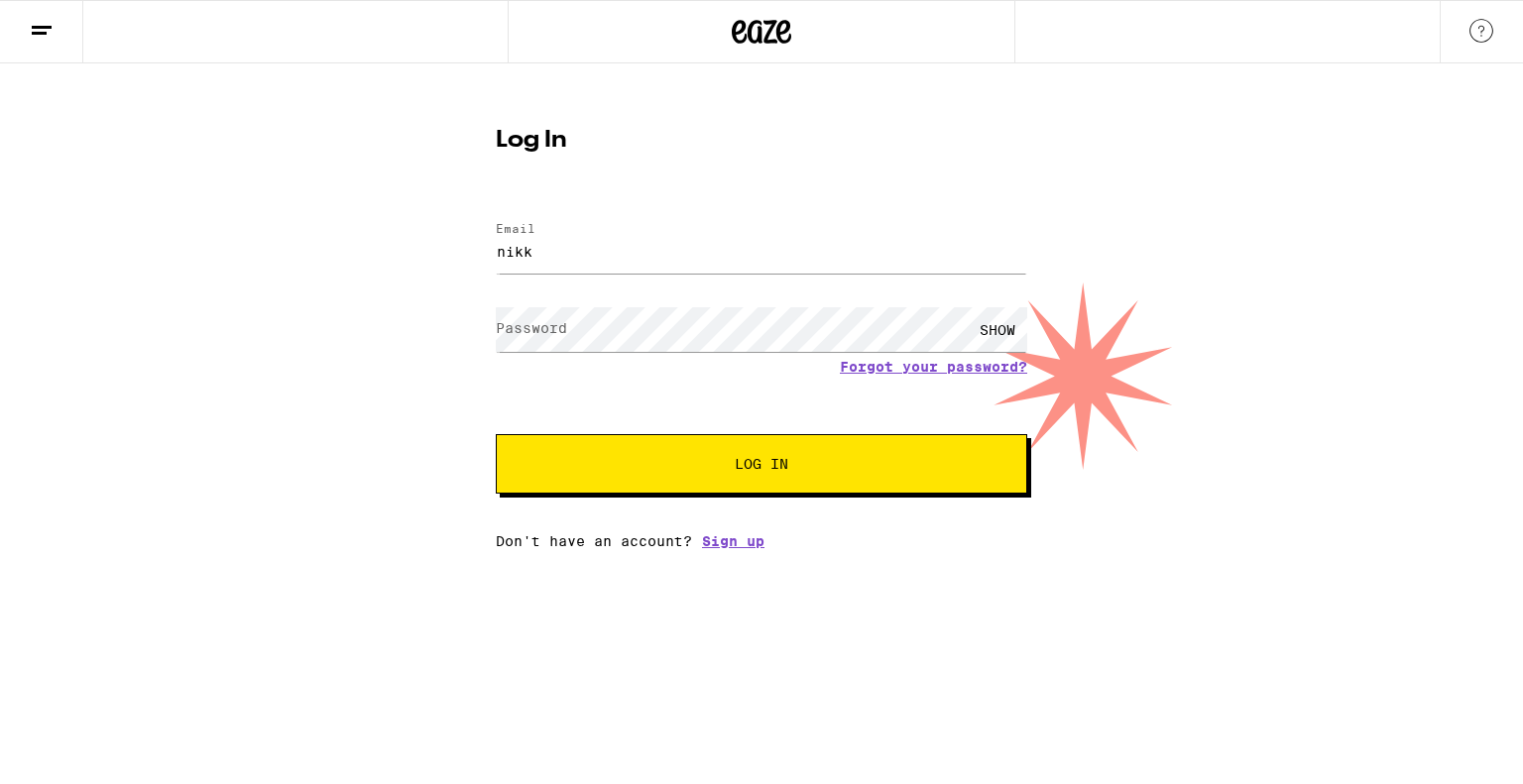 scroll, scrollTop: 0, scrollLeft: 0, axis: both 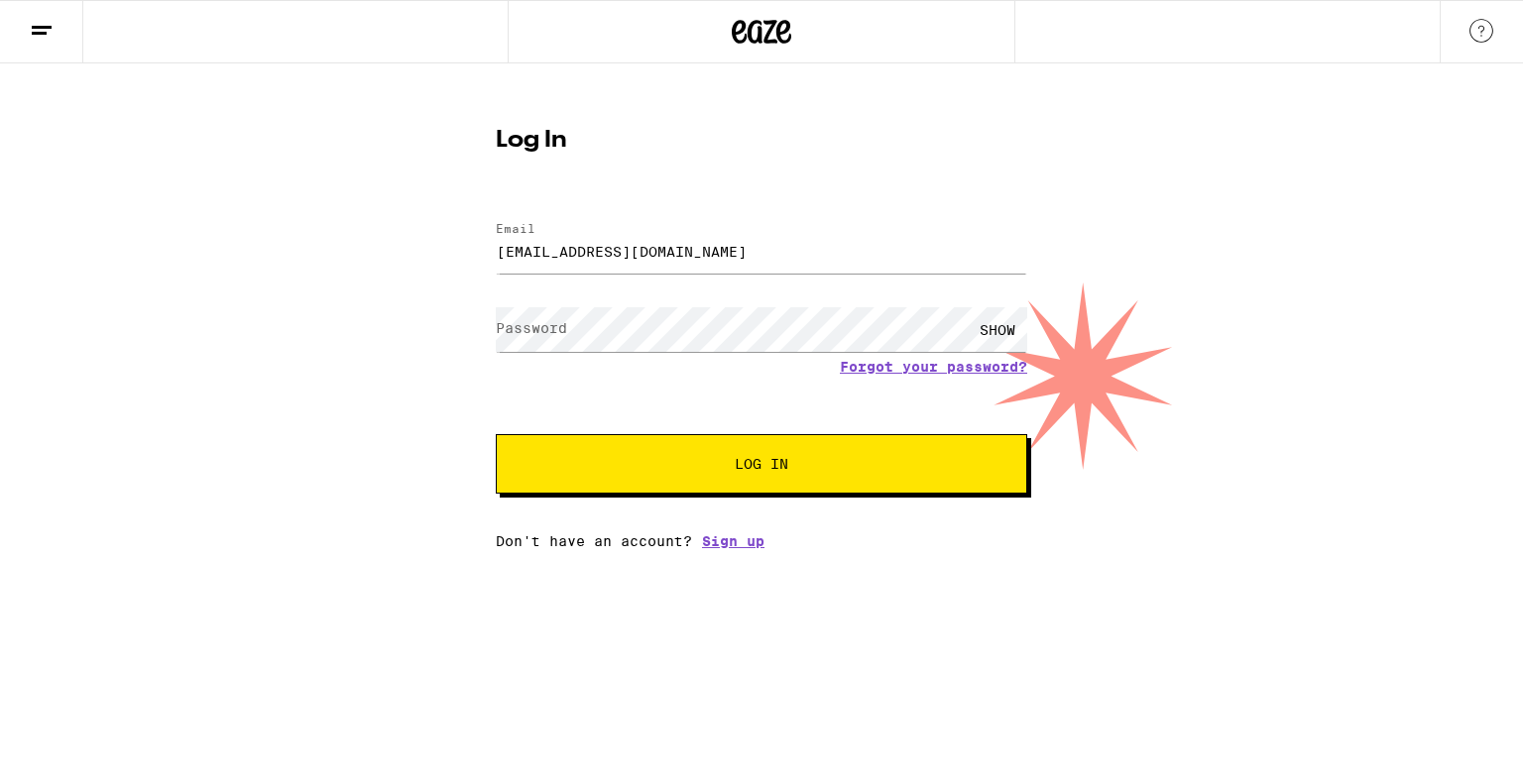 type on "[EMAIL_ADDRESS][DOMAIN_NAME]" 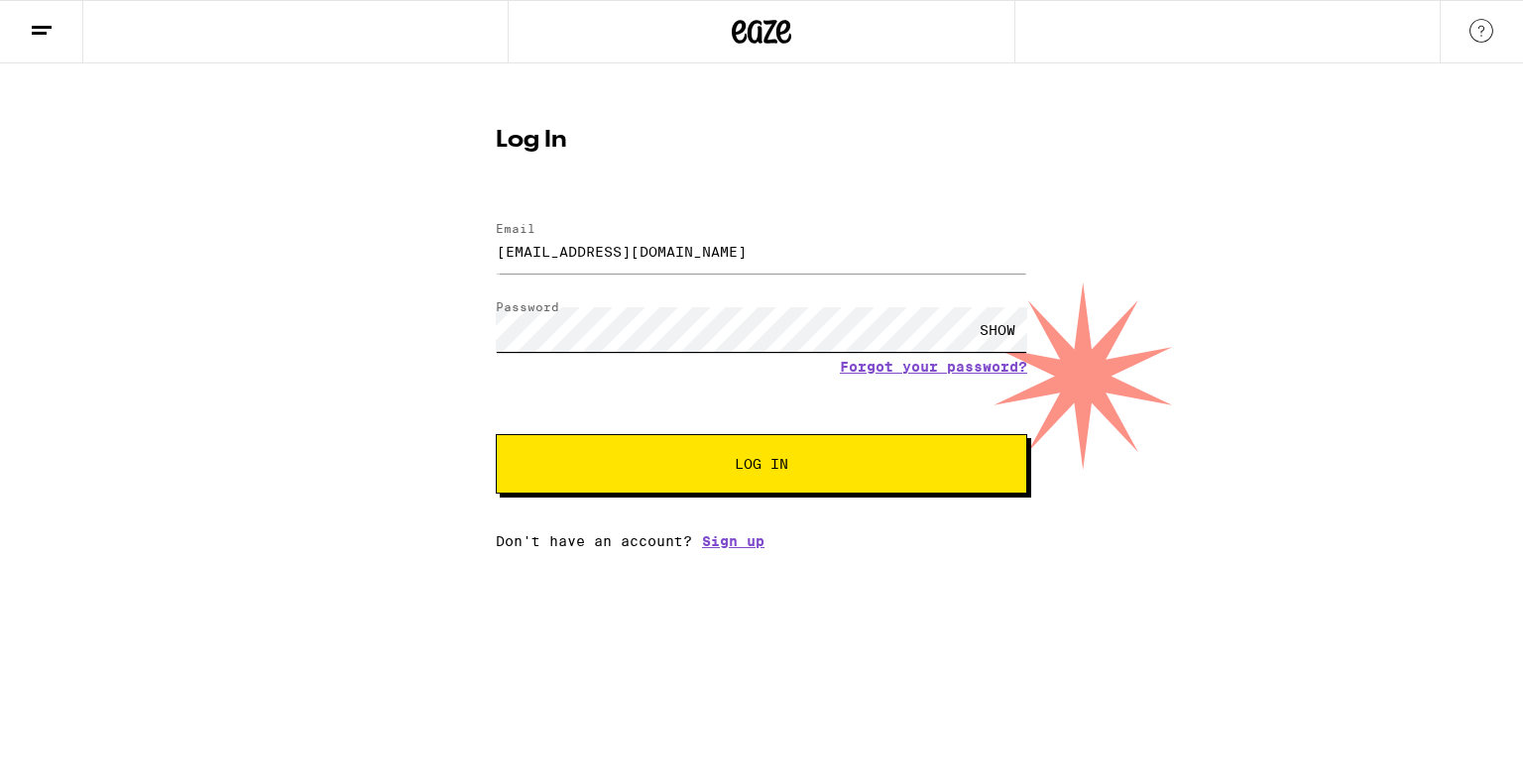 click on "Log In" at bounding box center [762, 464] 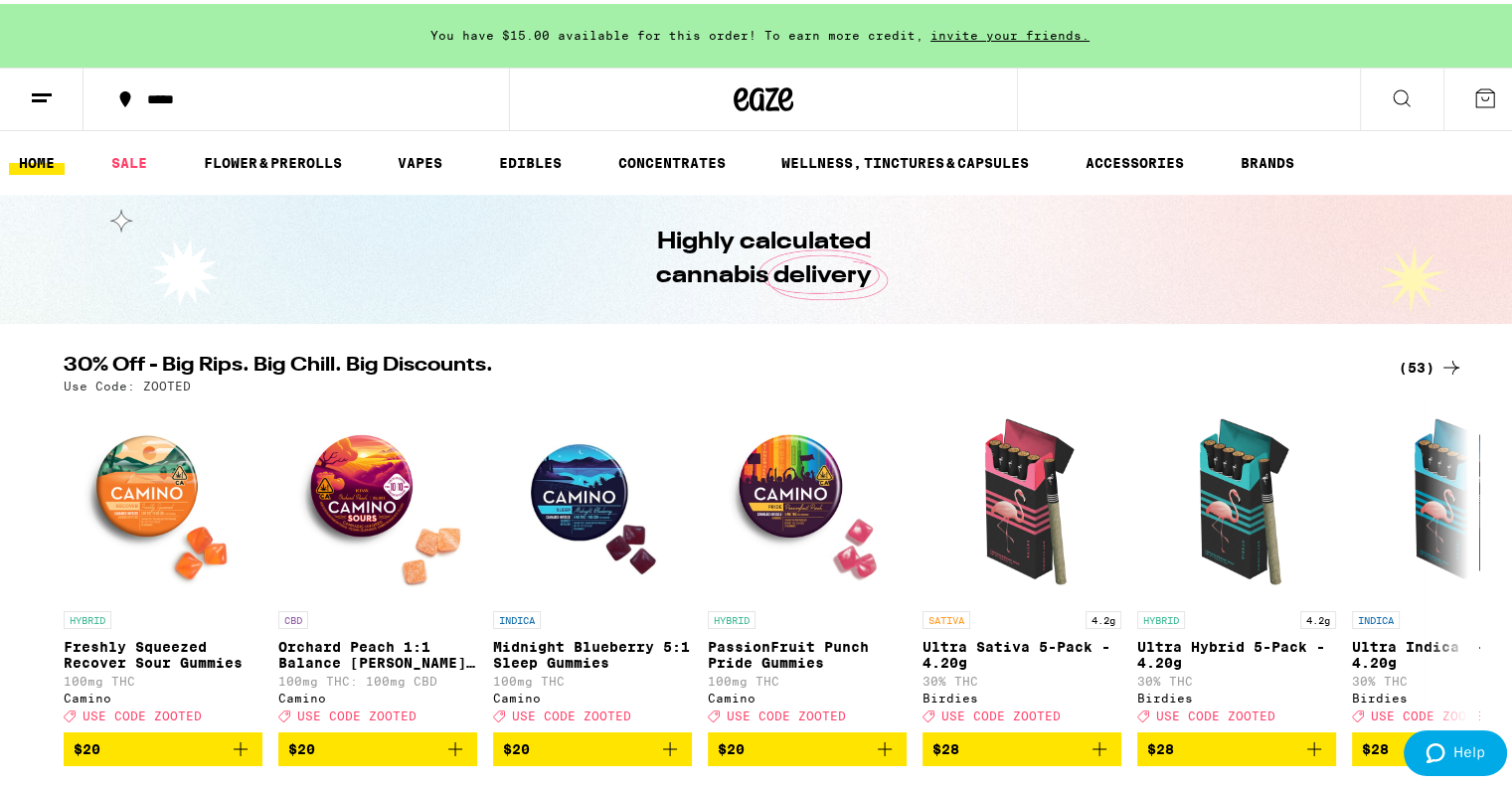 scroll, scrollTop: 0, scrollLeft: 0, axis: both 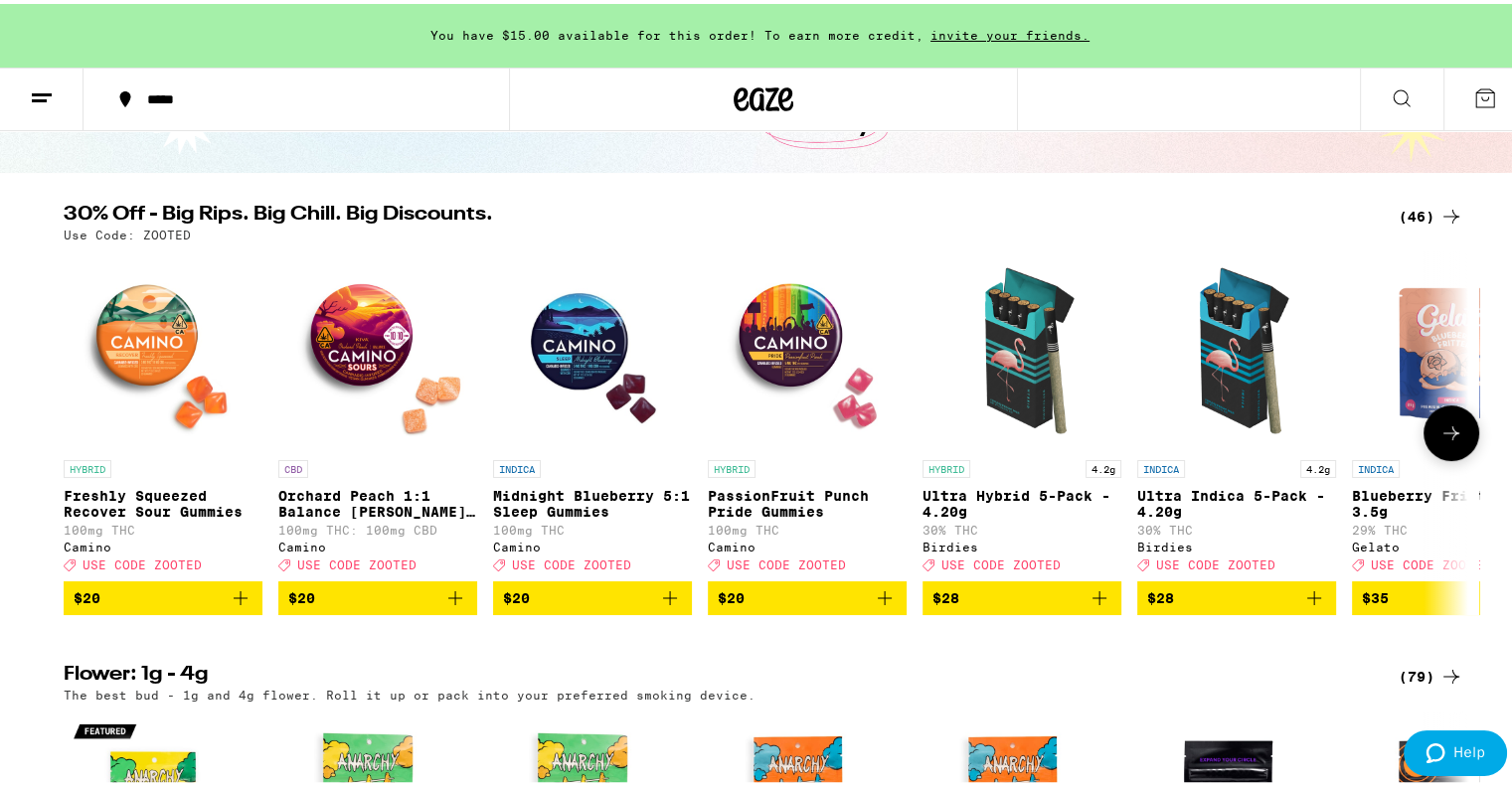 click 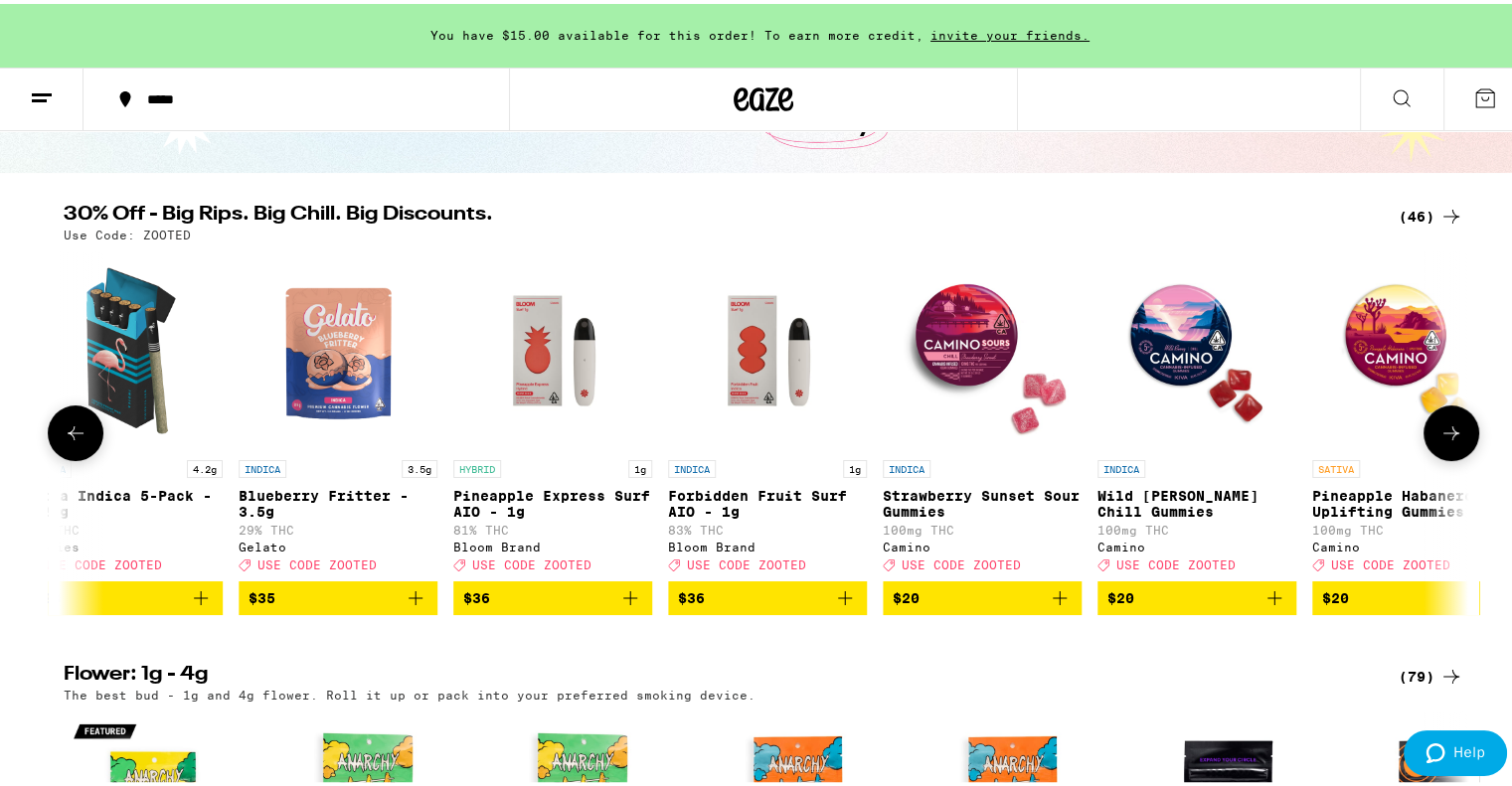 scroll, scrollTop: 0, scrollLeft: 1183, axis: horizontal 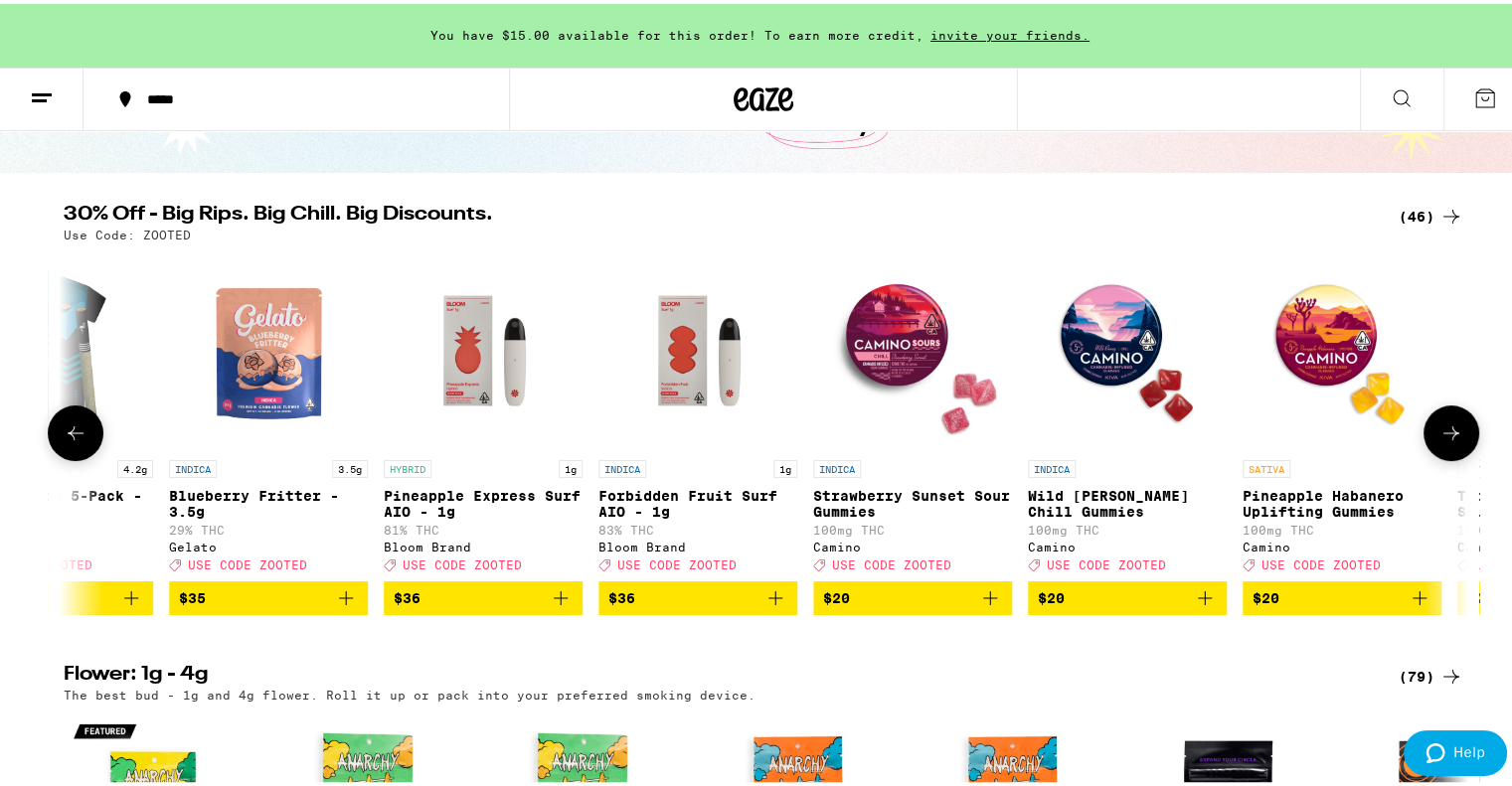 click 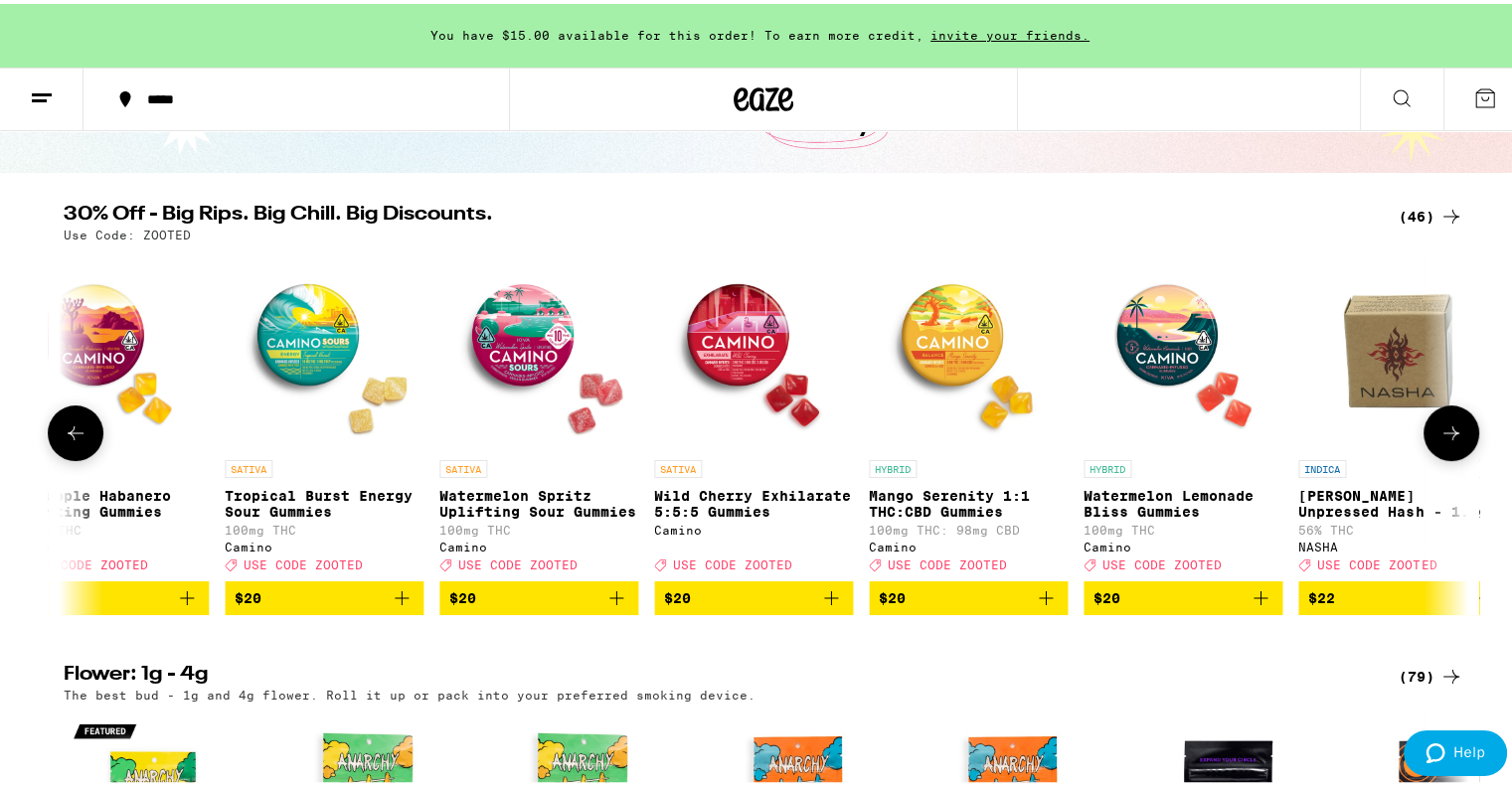 scroll, scrollTop: 0, scrollLeft: 2435, axis: horizontal 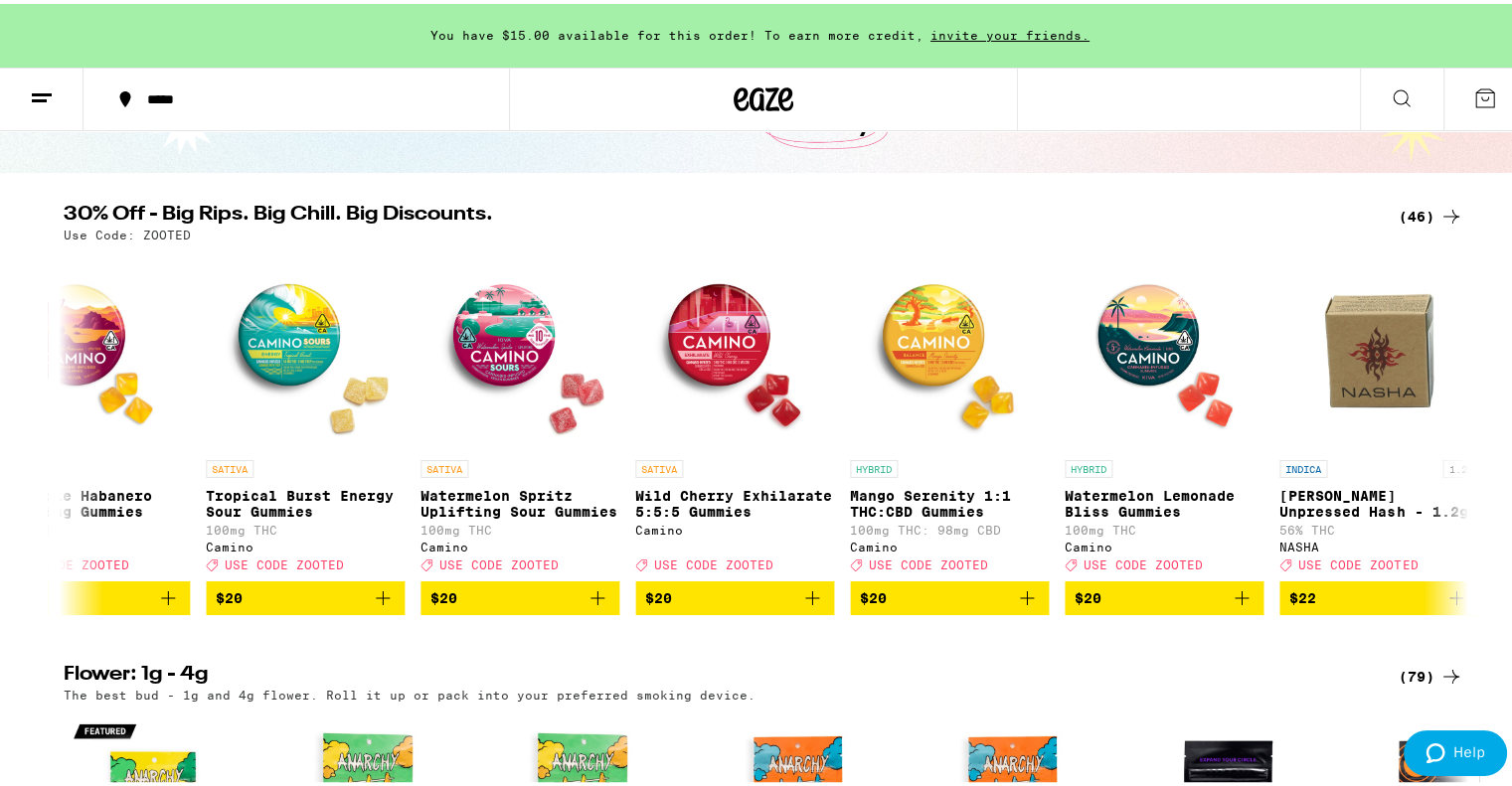click on "*****" at bounding box center [306, 95] 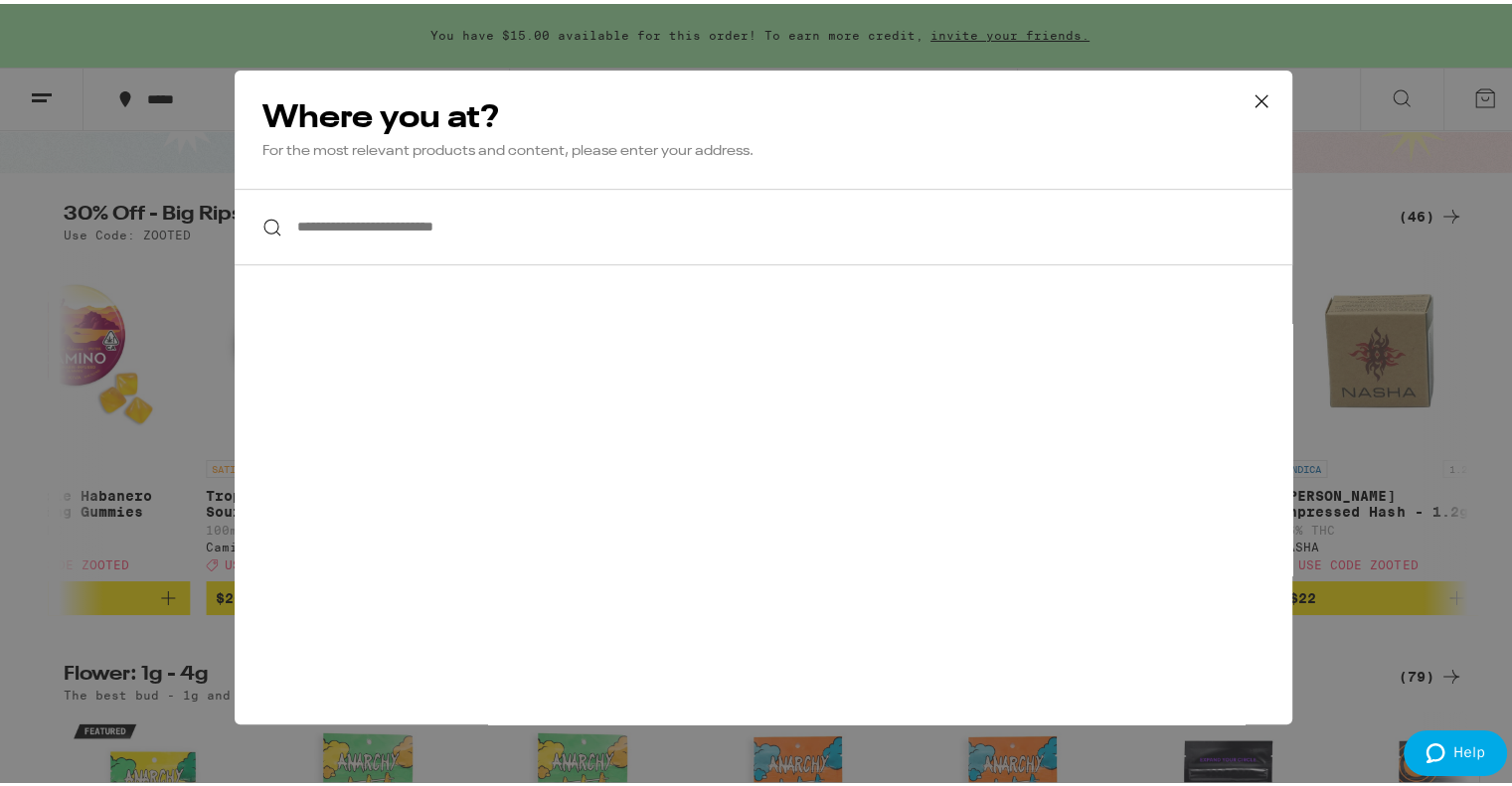 click on "**********" at bounding box center [763, 223] 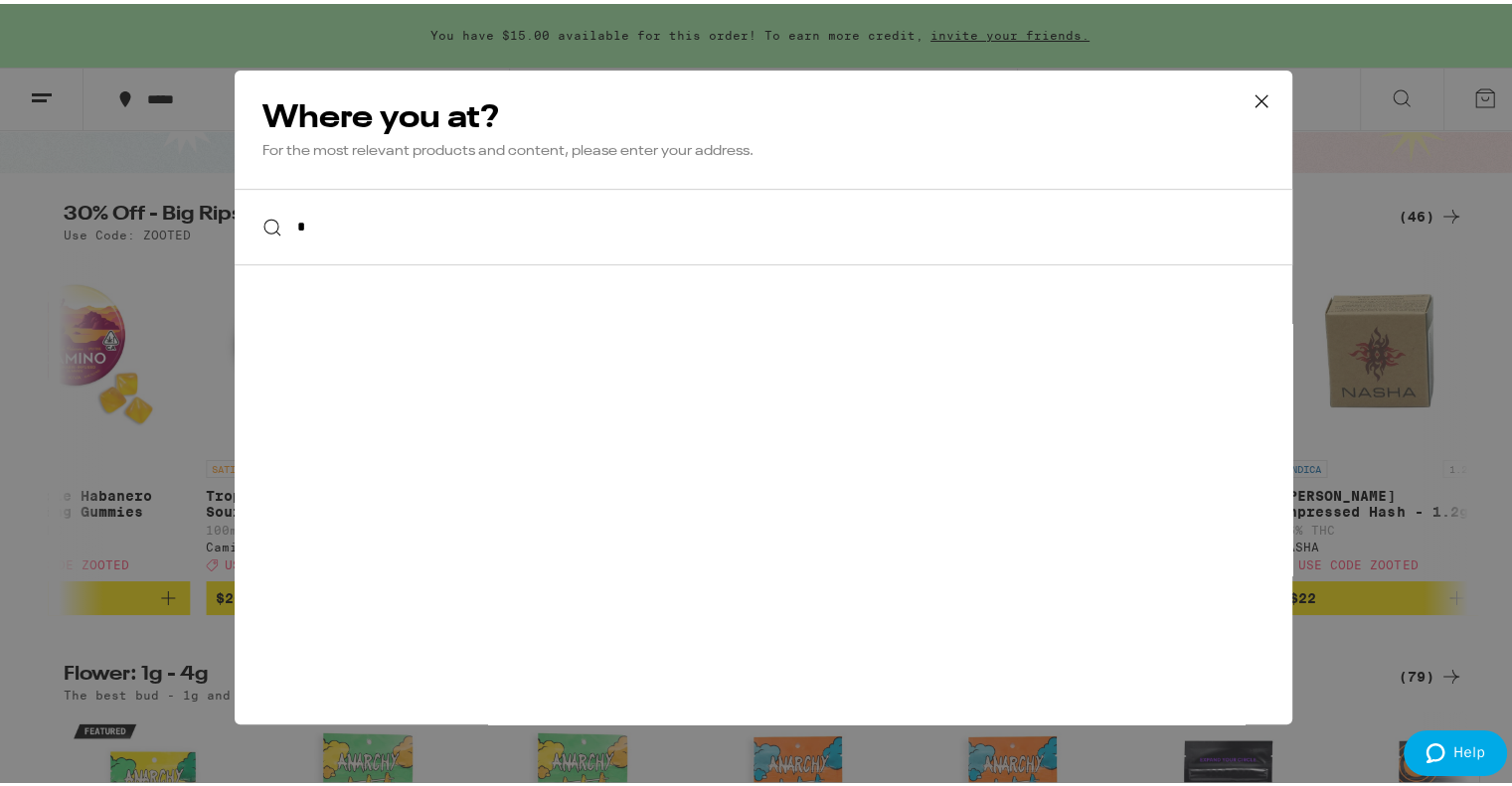 click on "*" at bounding box center (763, 223) 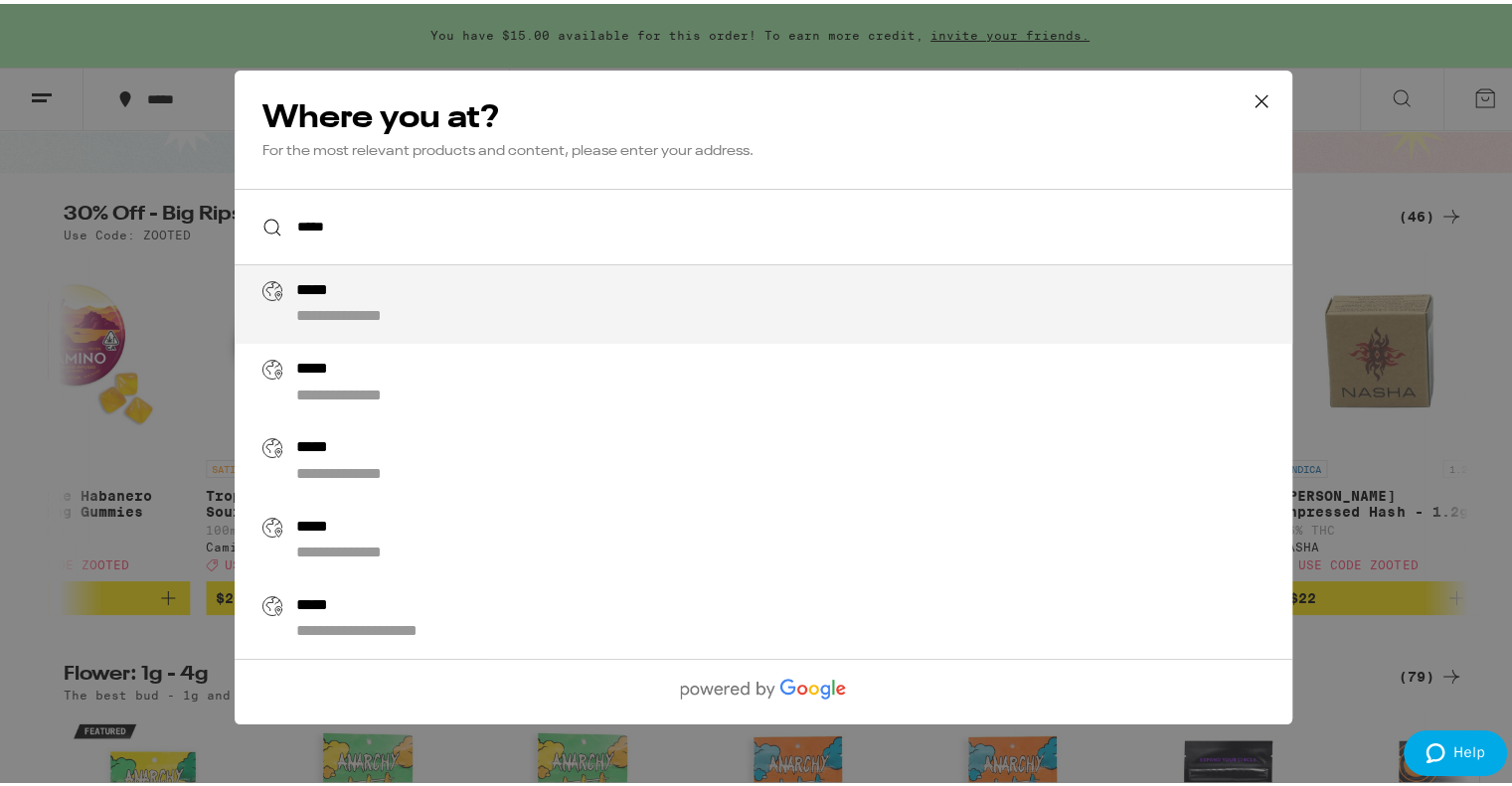 type on "**********" 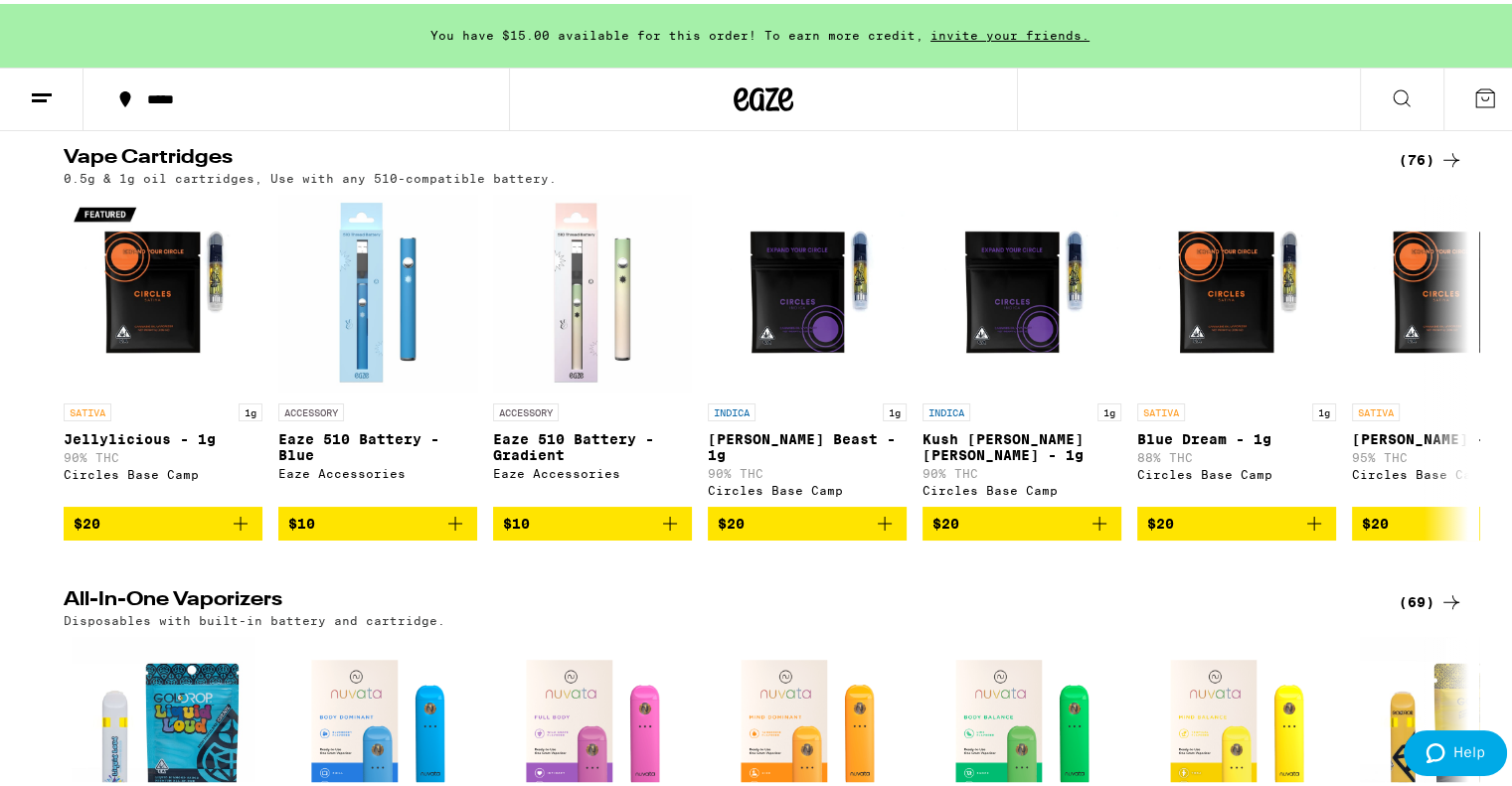 scroll, scrollTop: 2015, scrollLeft: 0, axis: vertical 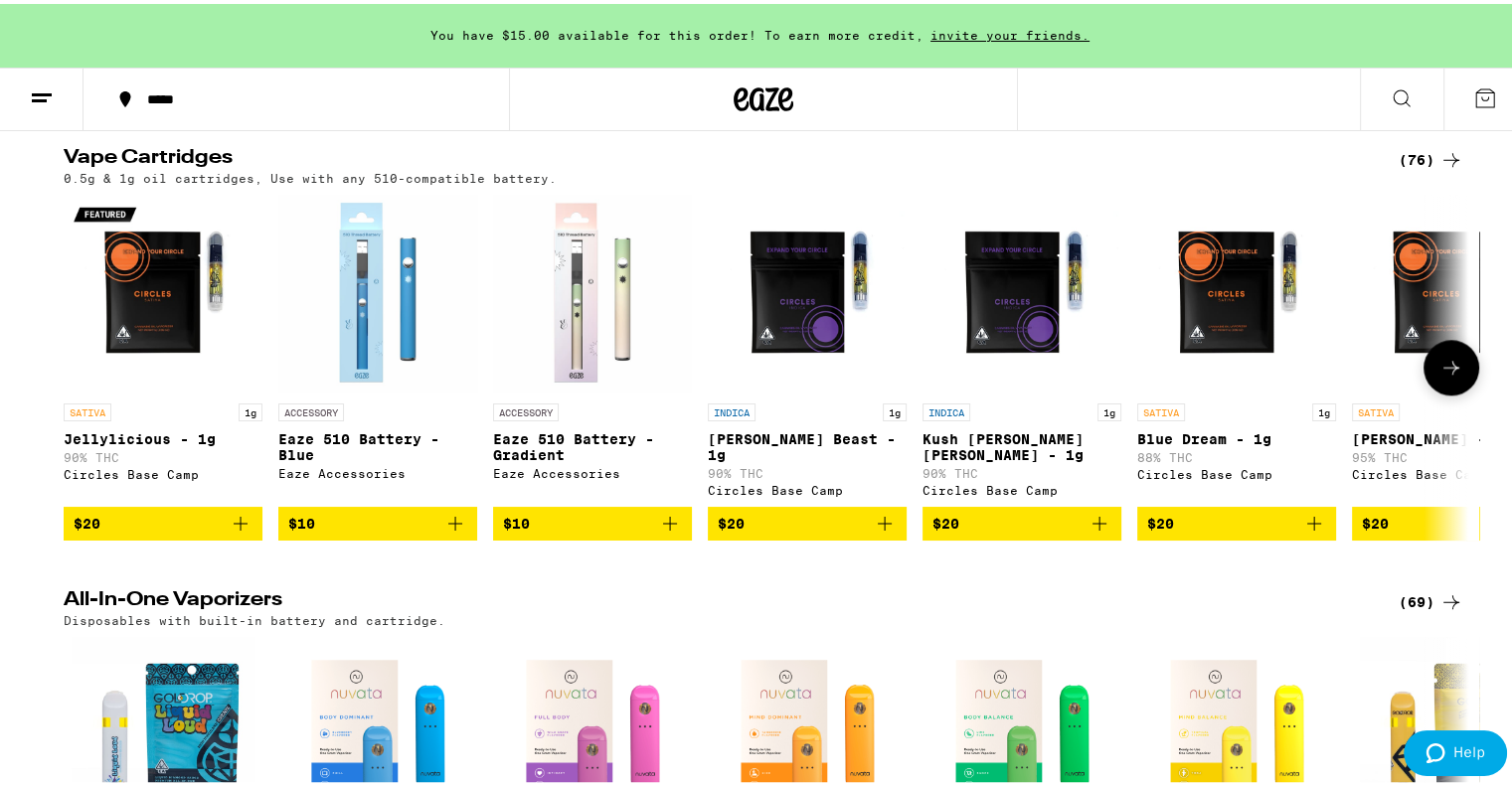 click at bounding box center (1451, 364) 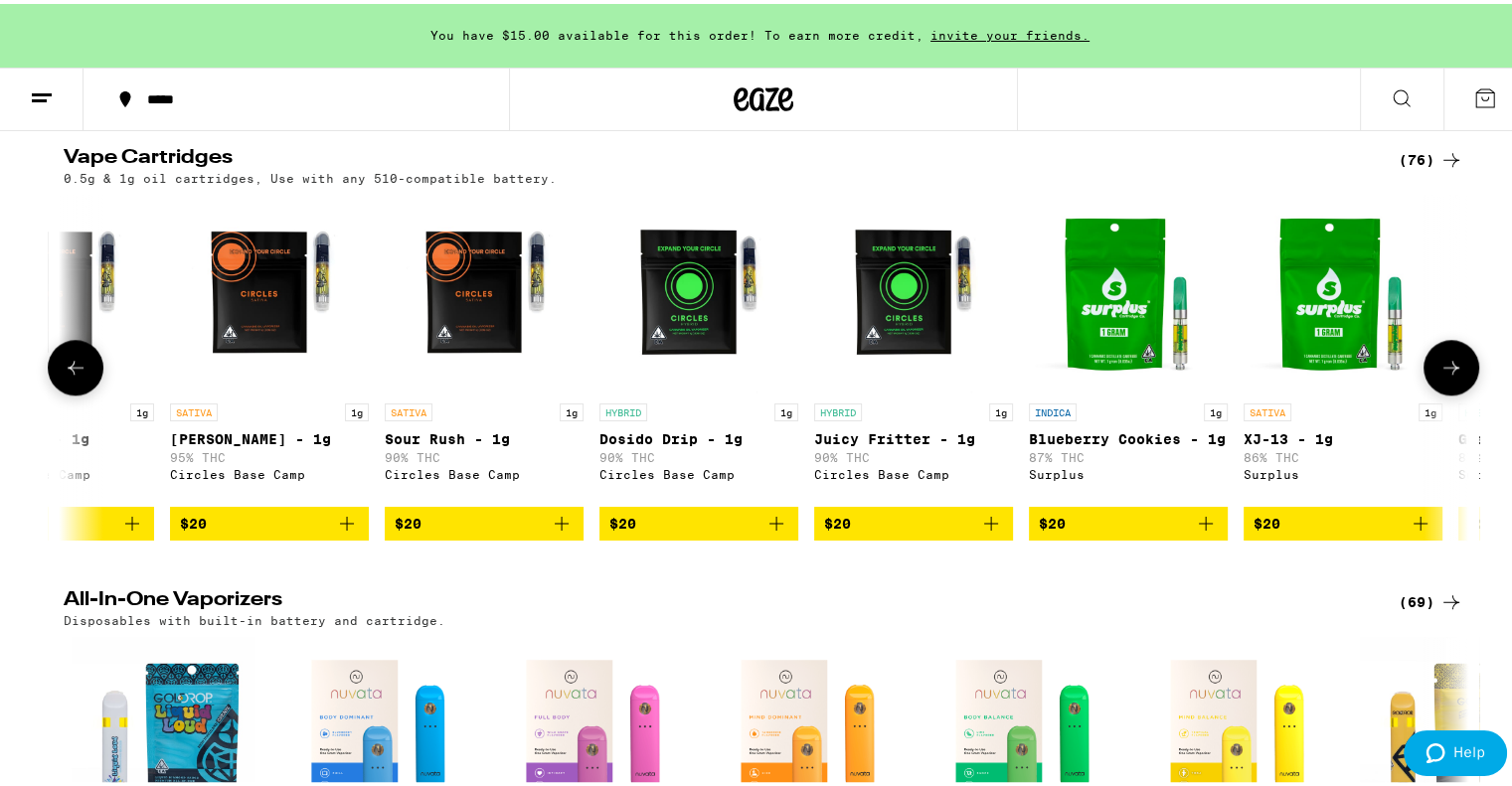 scroll, scrollTop: 0, scrollLeft: 1183, axis: horizontal 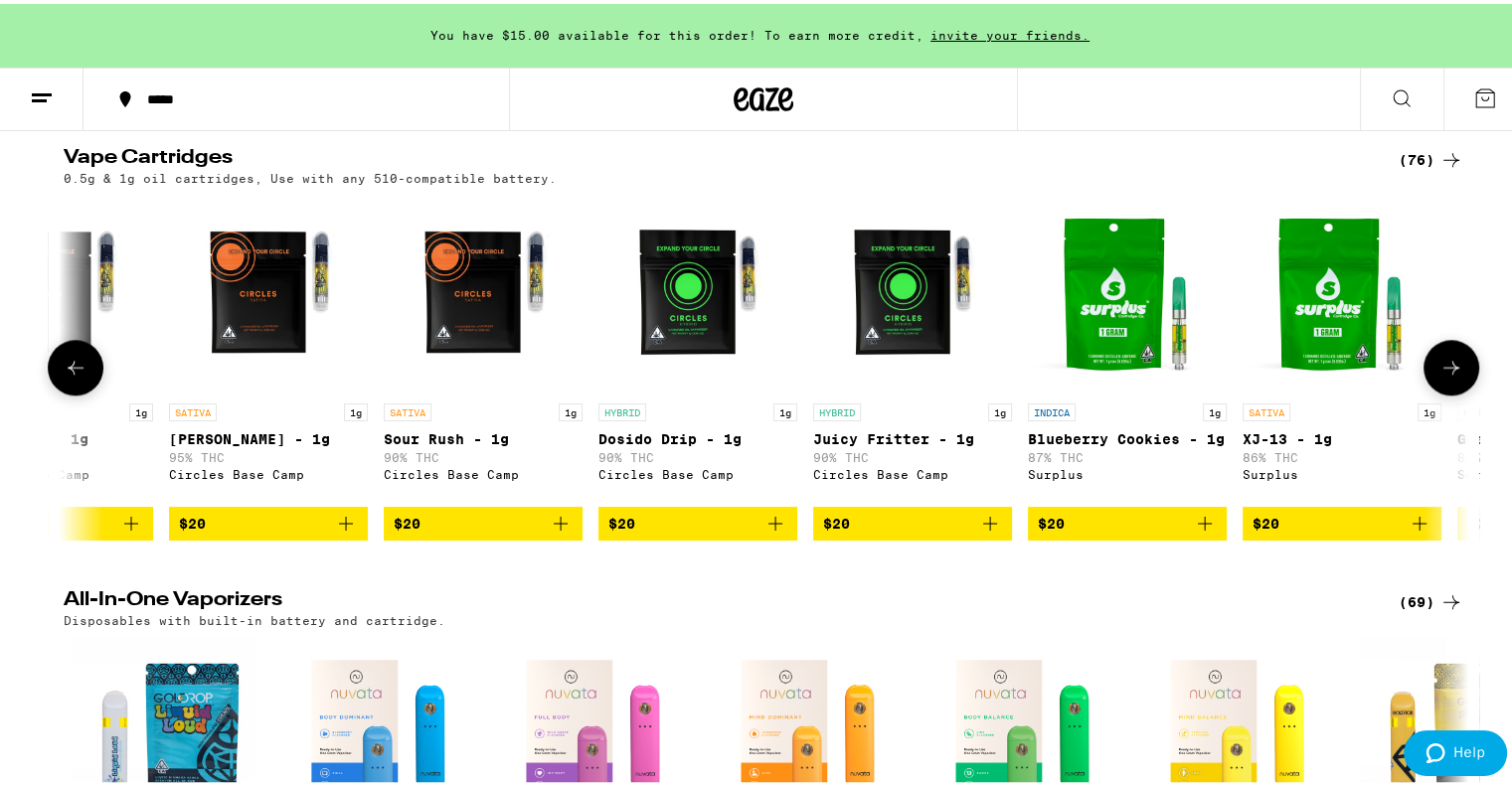 click at bounding box center [1451, 364] 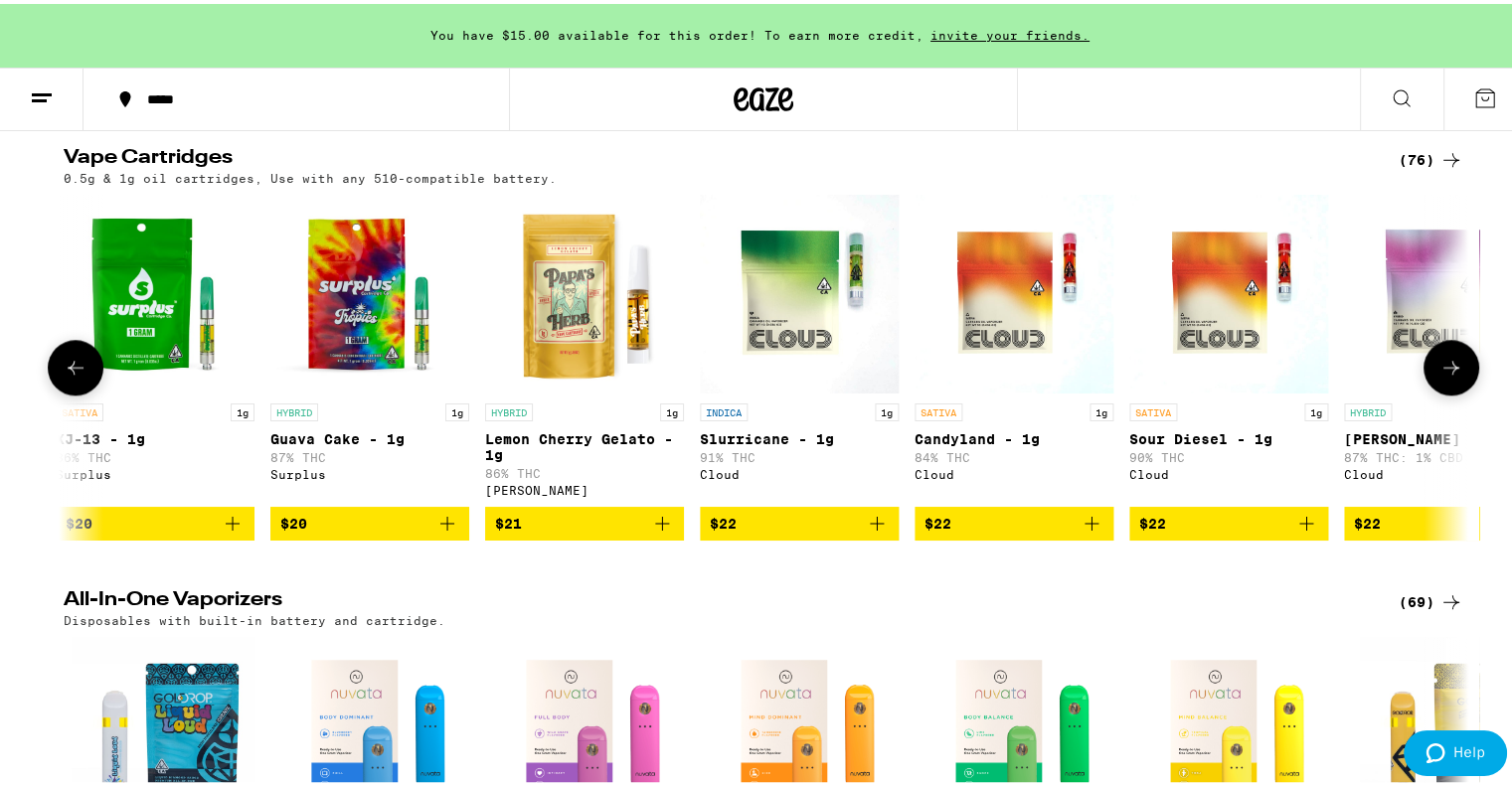 scroll, scrollTop: 0, scrollLeft: 2425, axis: horizontal 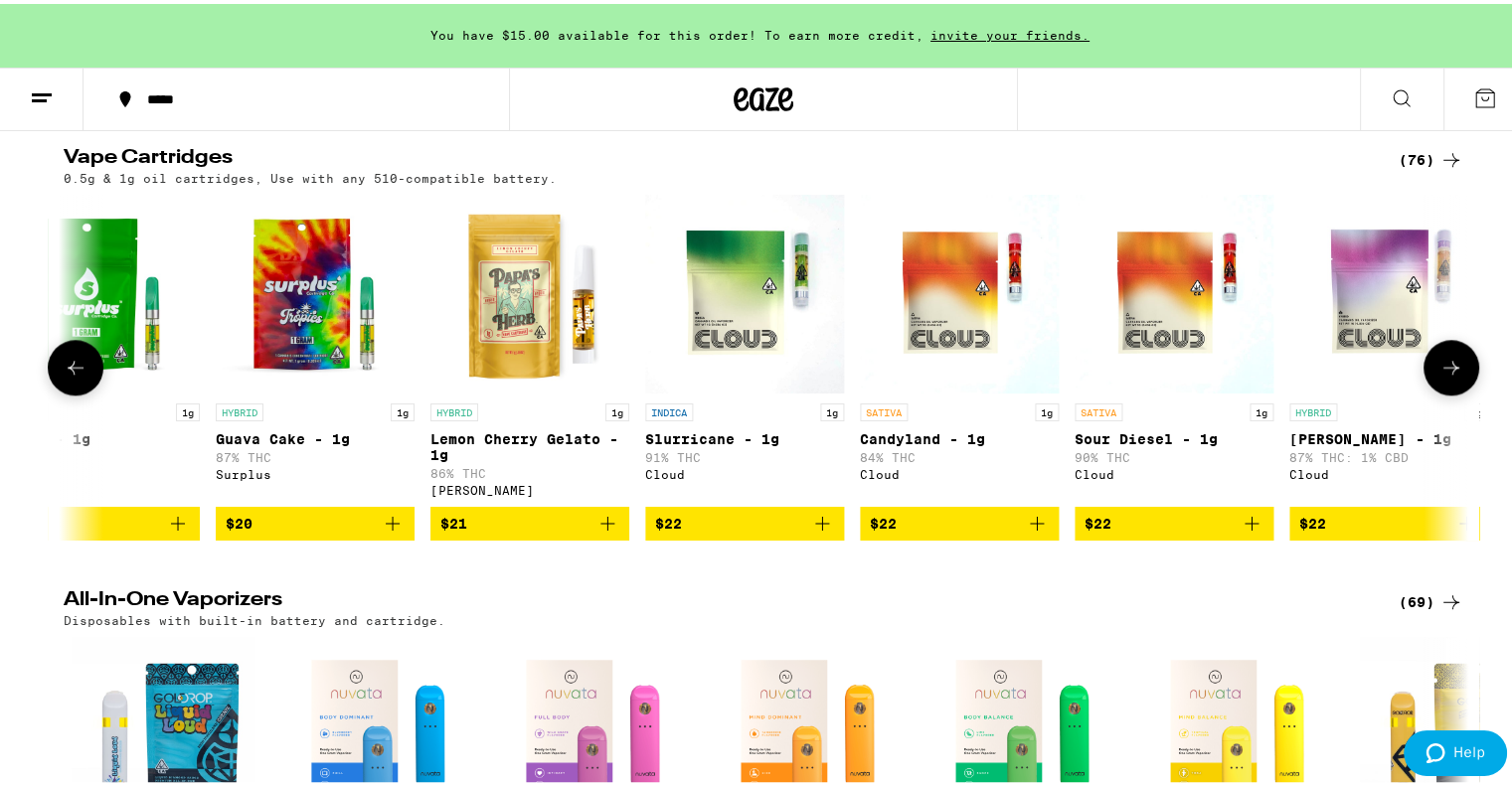 click at bounding box center [1451, 364] 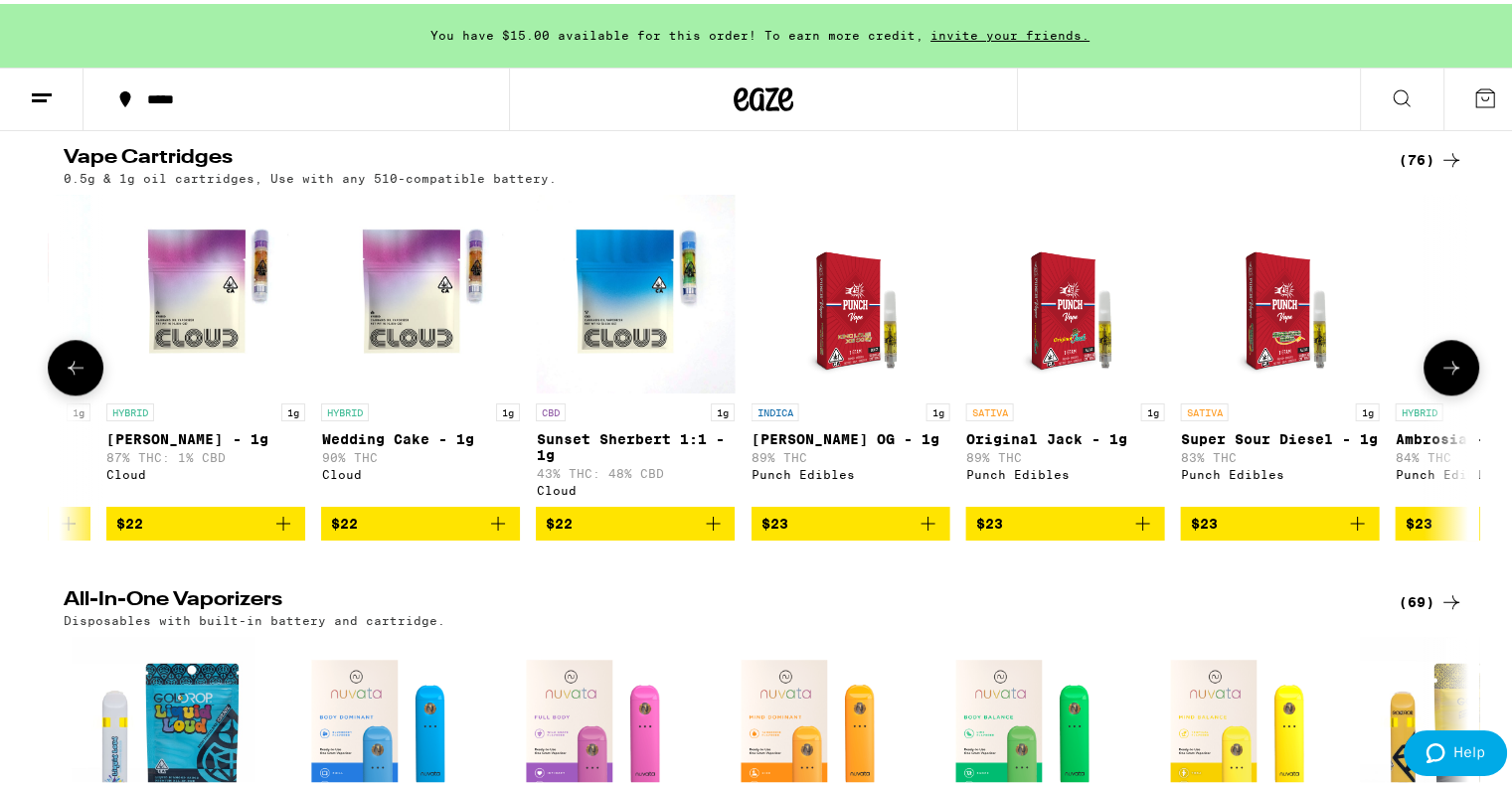click at bounding box center [1451, 364] 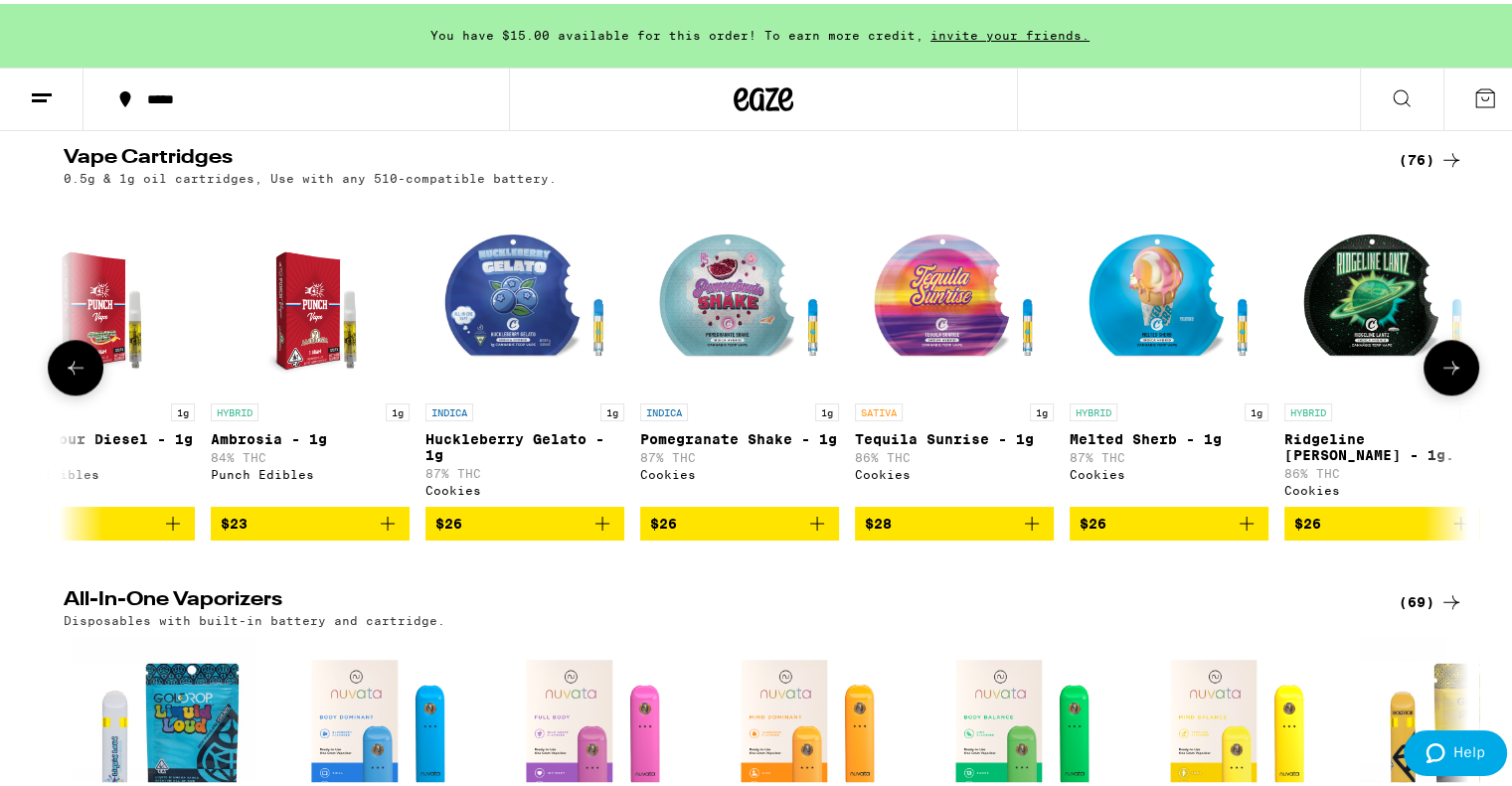 click at bounding box center [1451, 364] 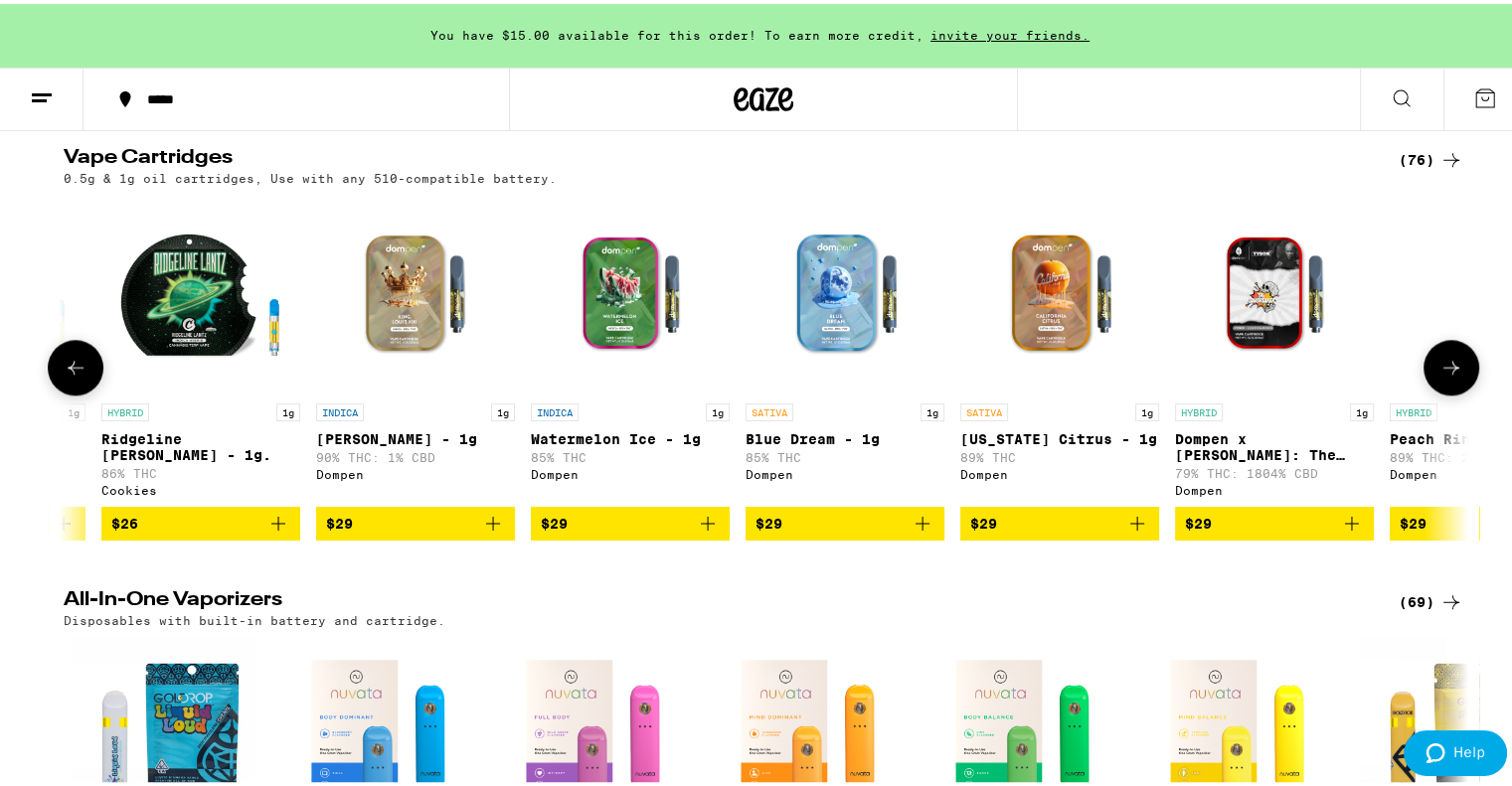 click at bounding box center [1451, 364] 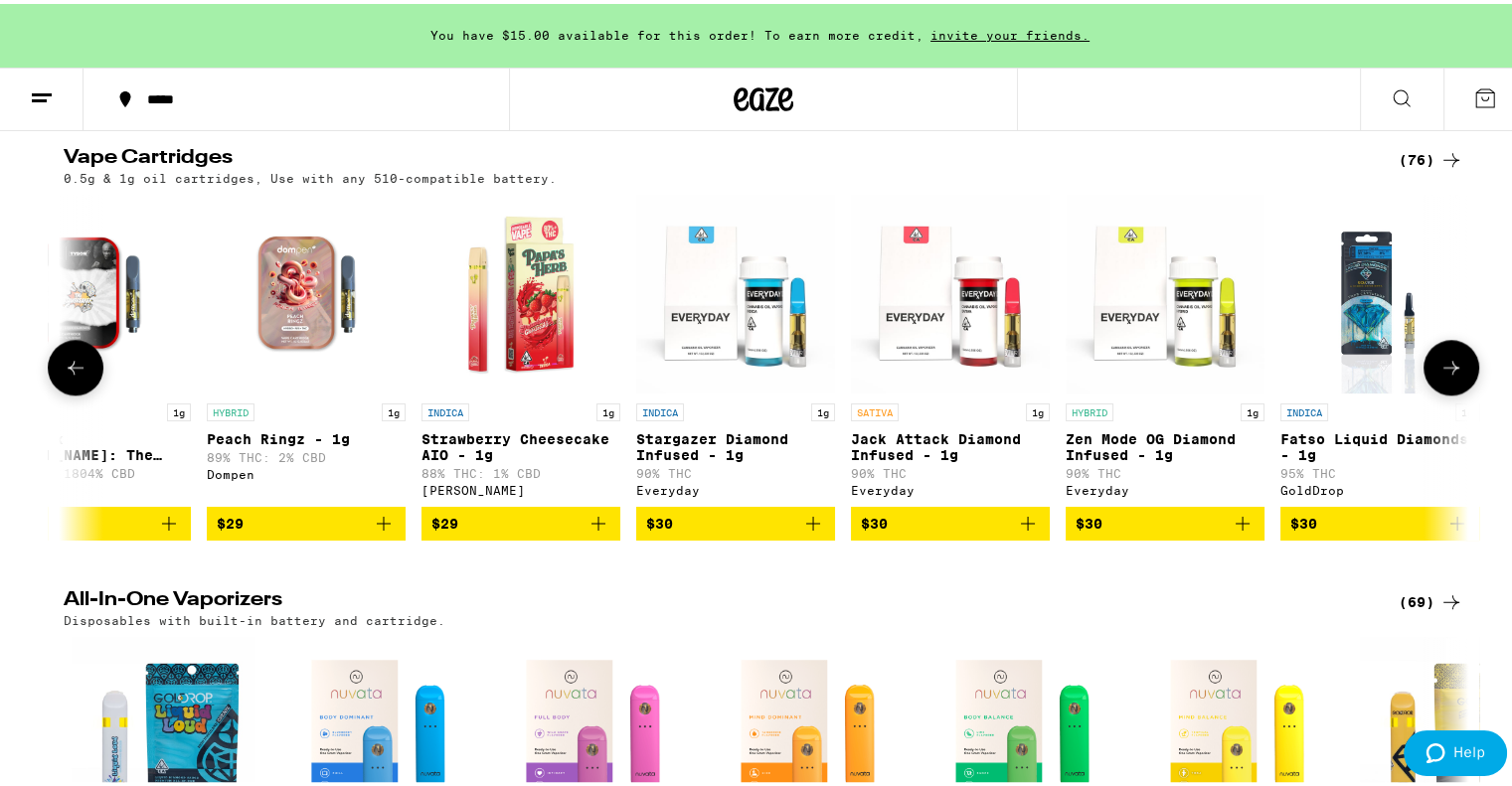 scroll, scrollTop: 0, scrollLeft: 7157, axis: horizontal 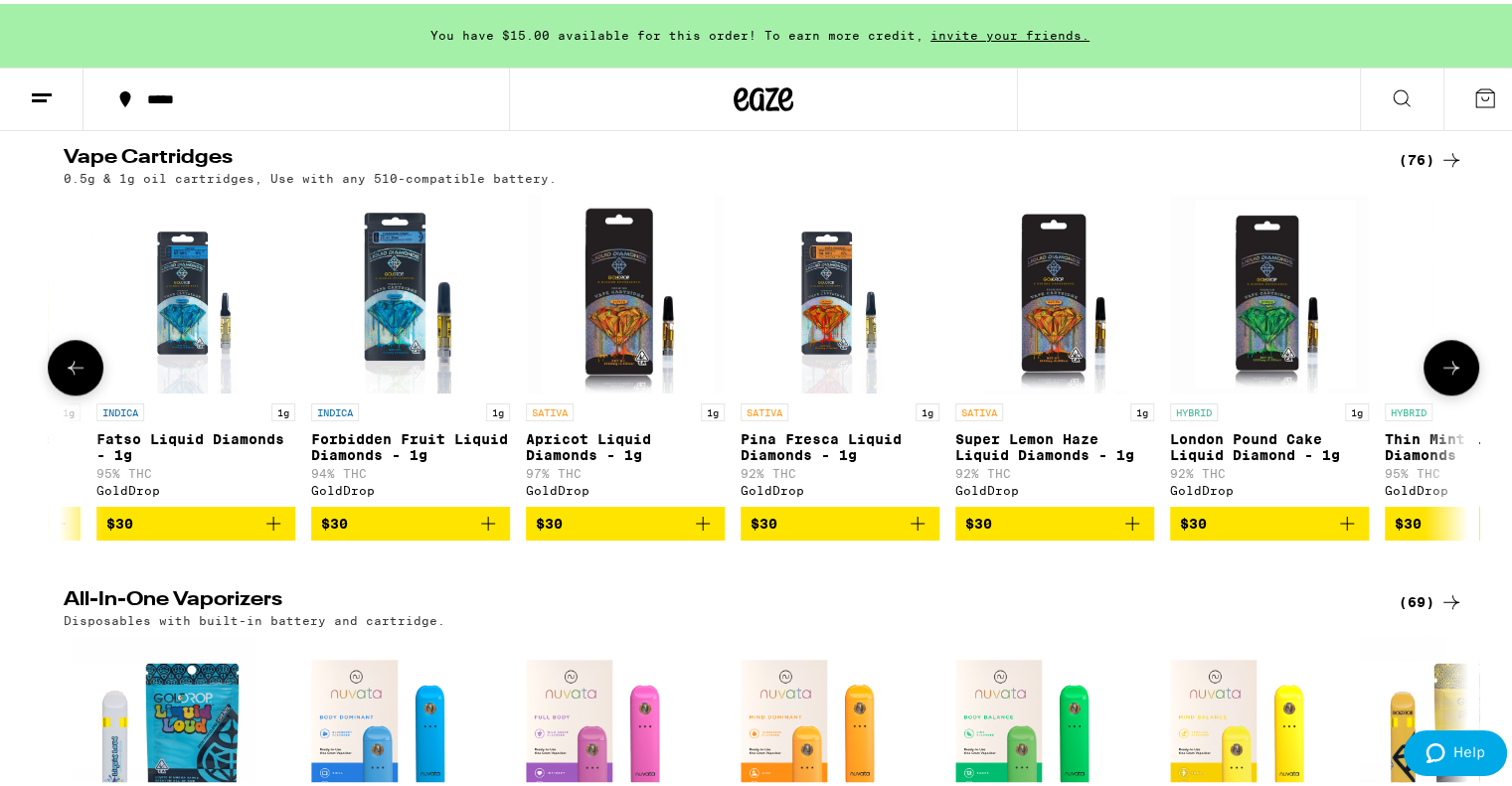 click 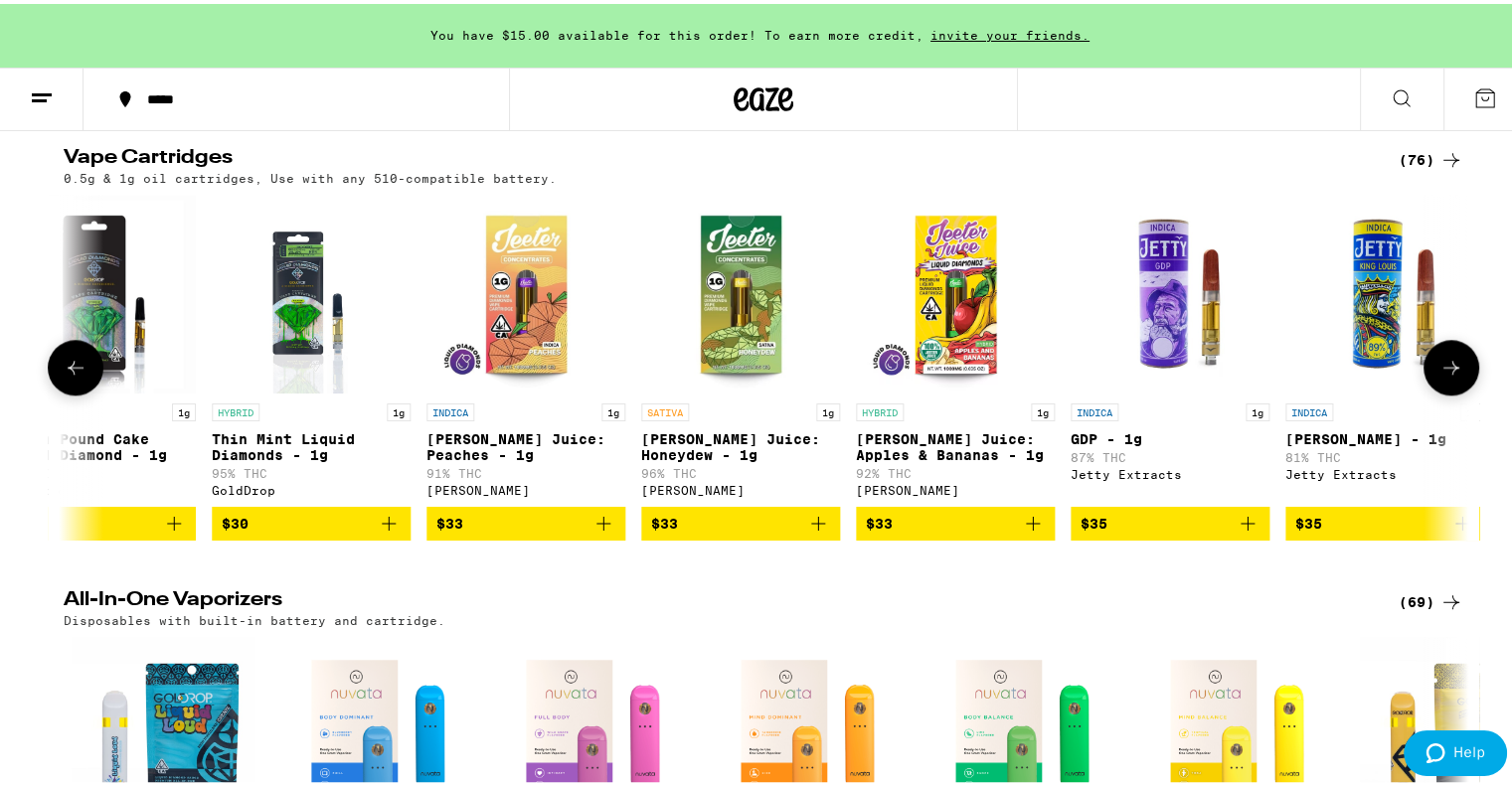 scroll, scrollTop: 0, scrollLeft: 9524, axis: horizontal 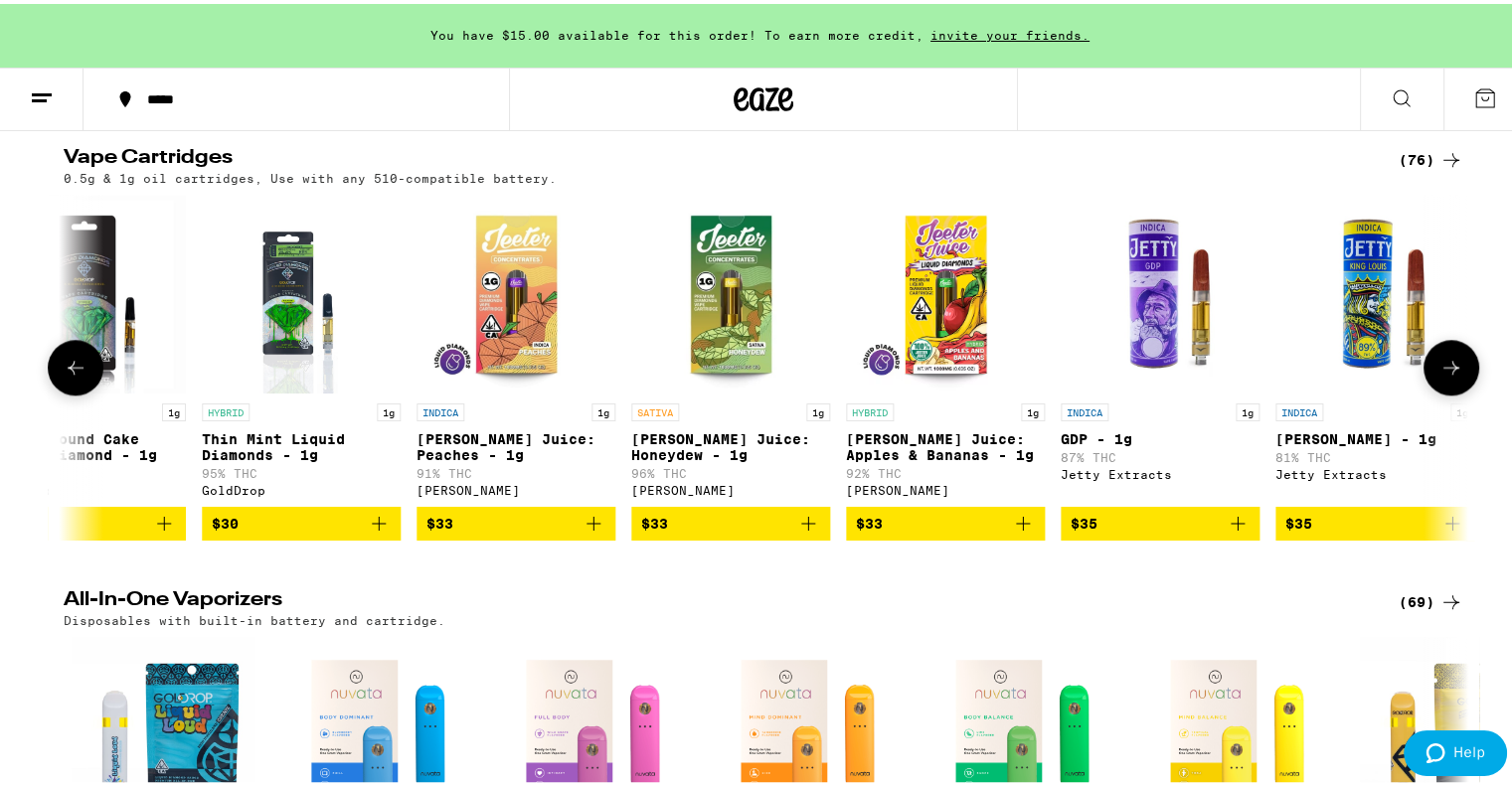 click 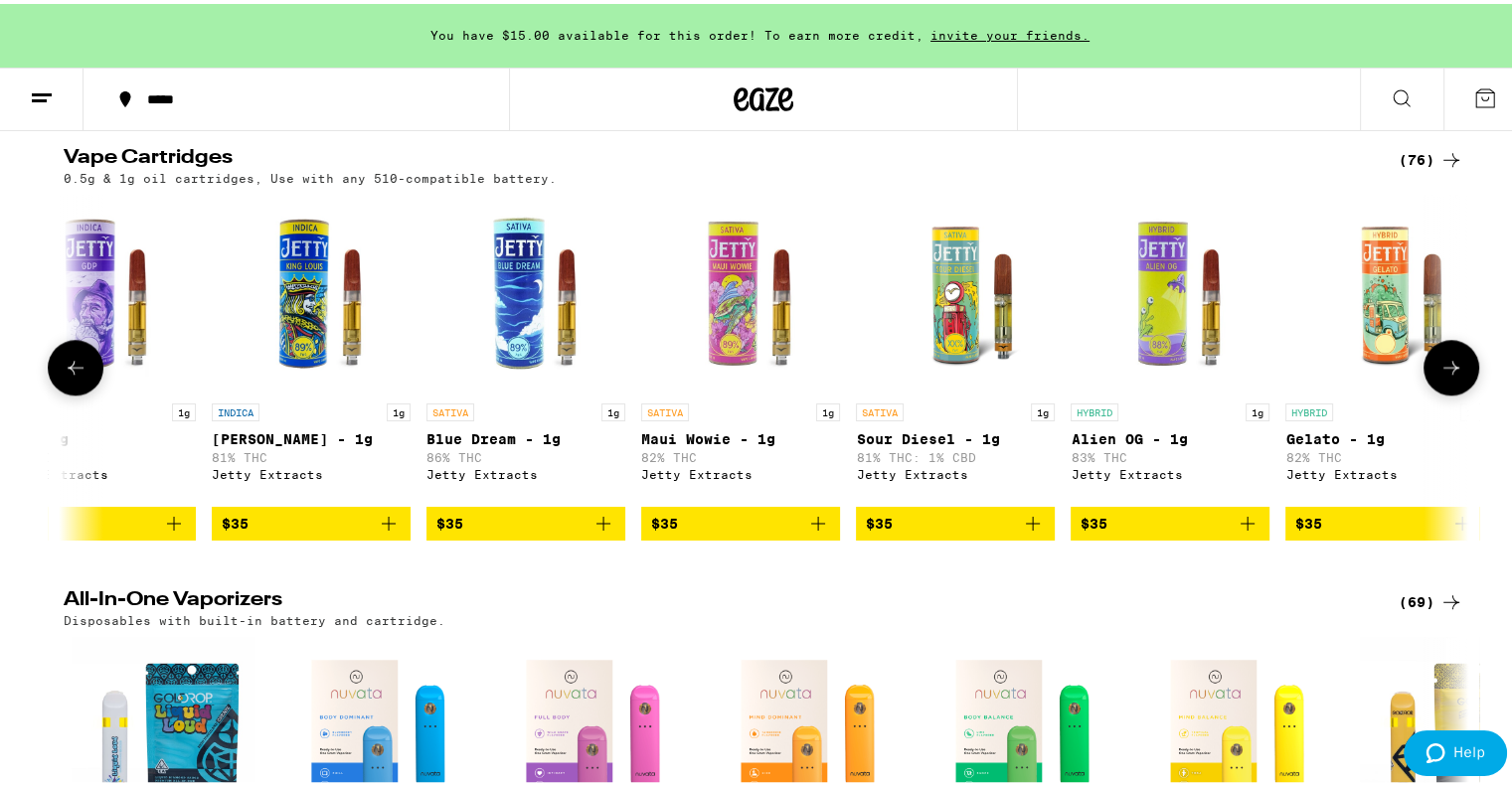 scroll, scrollTop: 0, scrollLeft: 10708, axis: horizontal 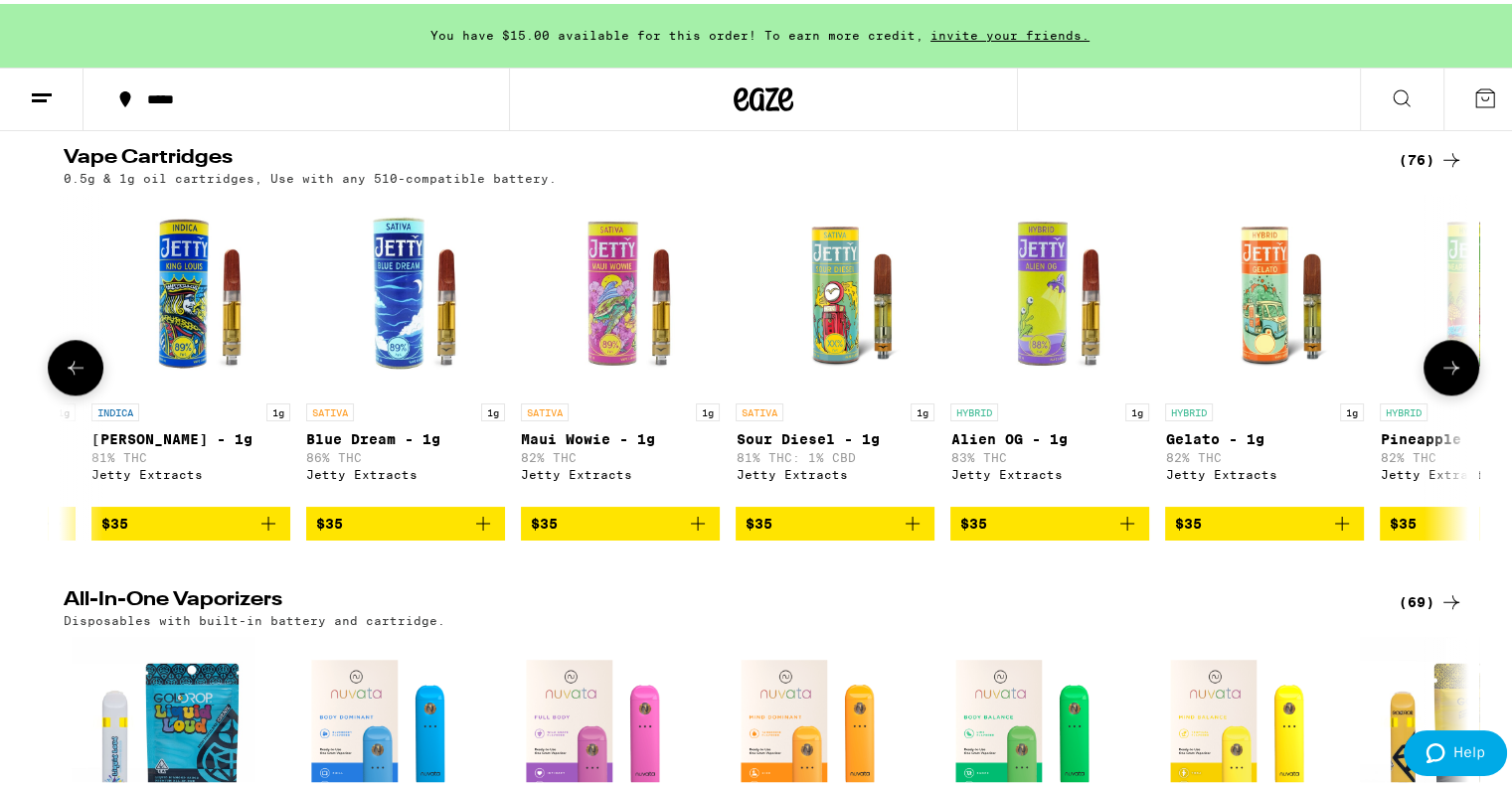 click 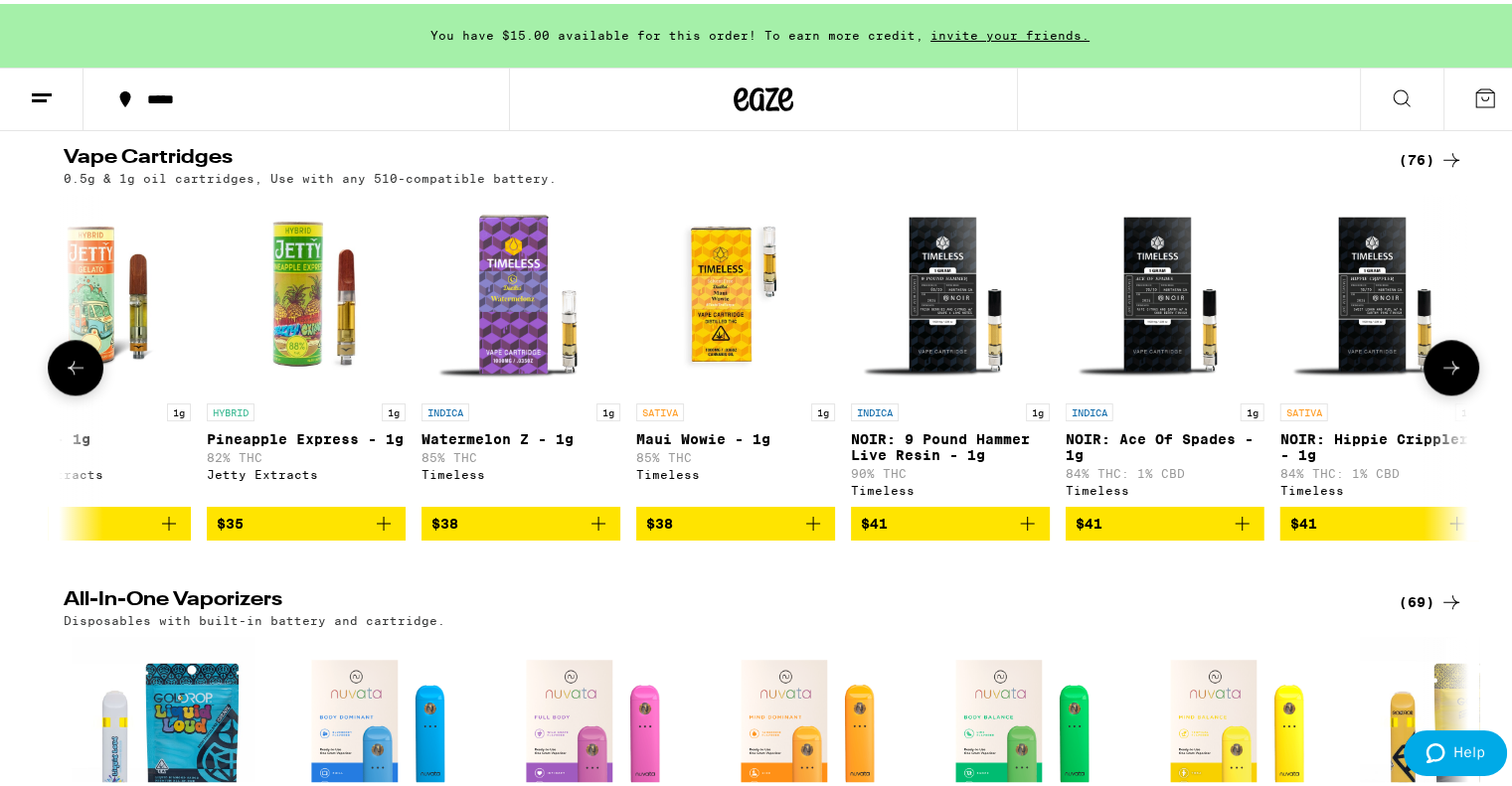 scroll, scrollTop: 0, scrollLeft: 11891, axis: horizontal 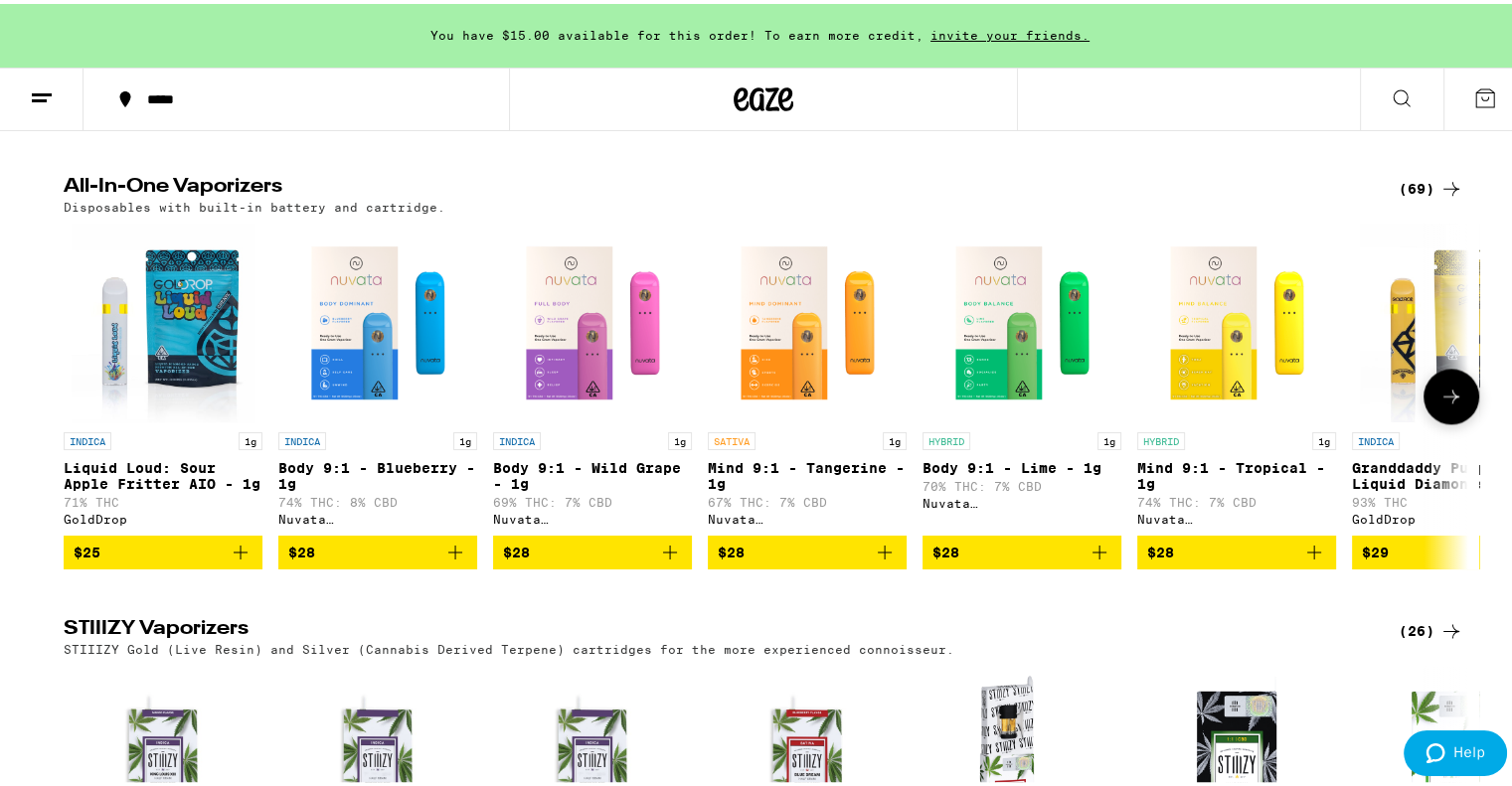 click 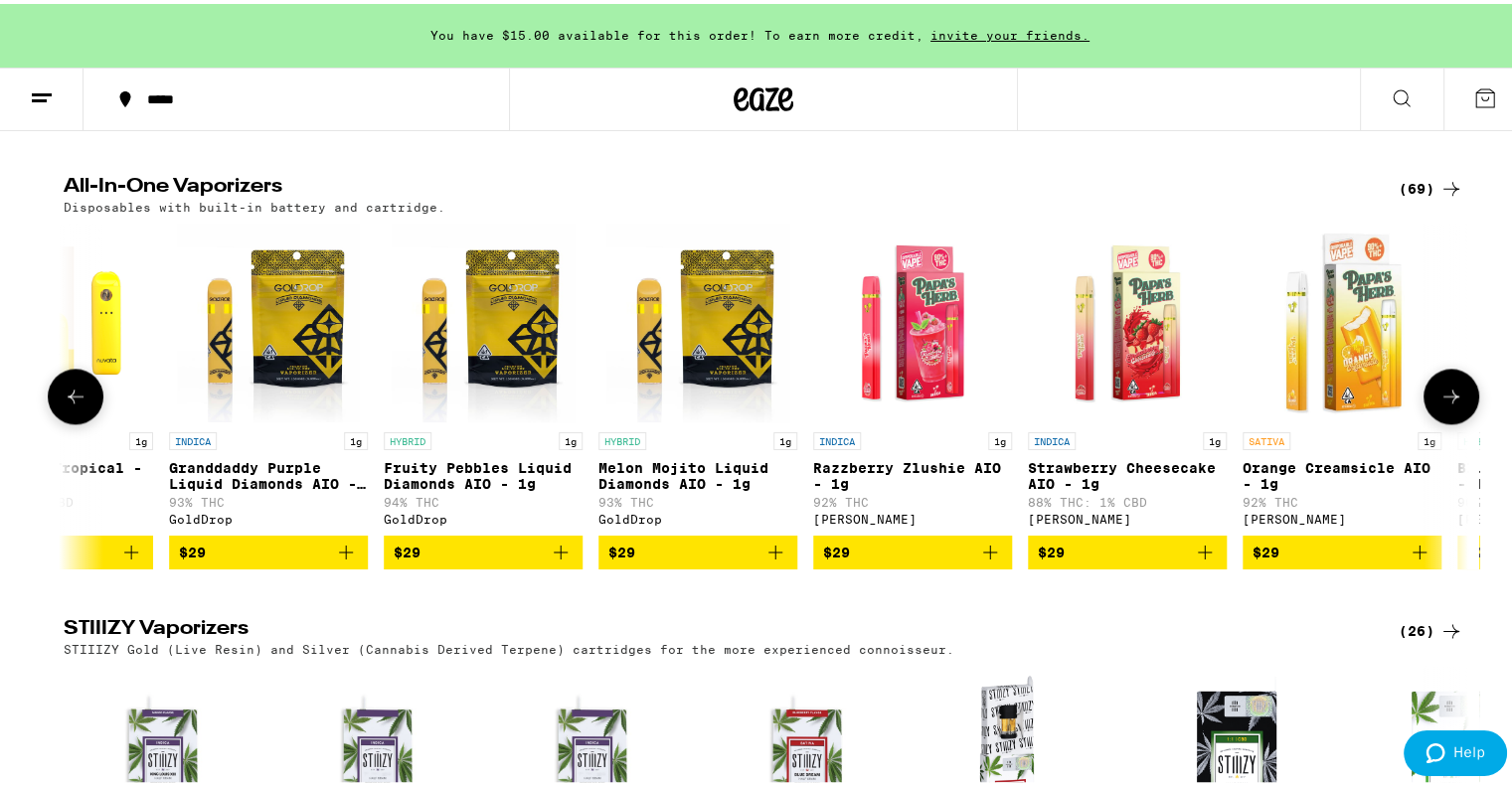click 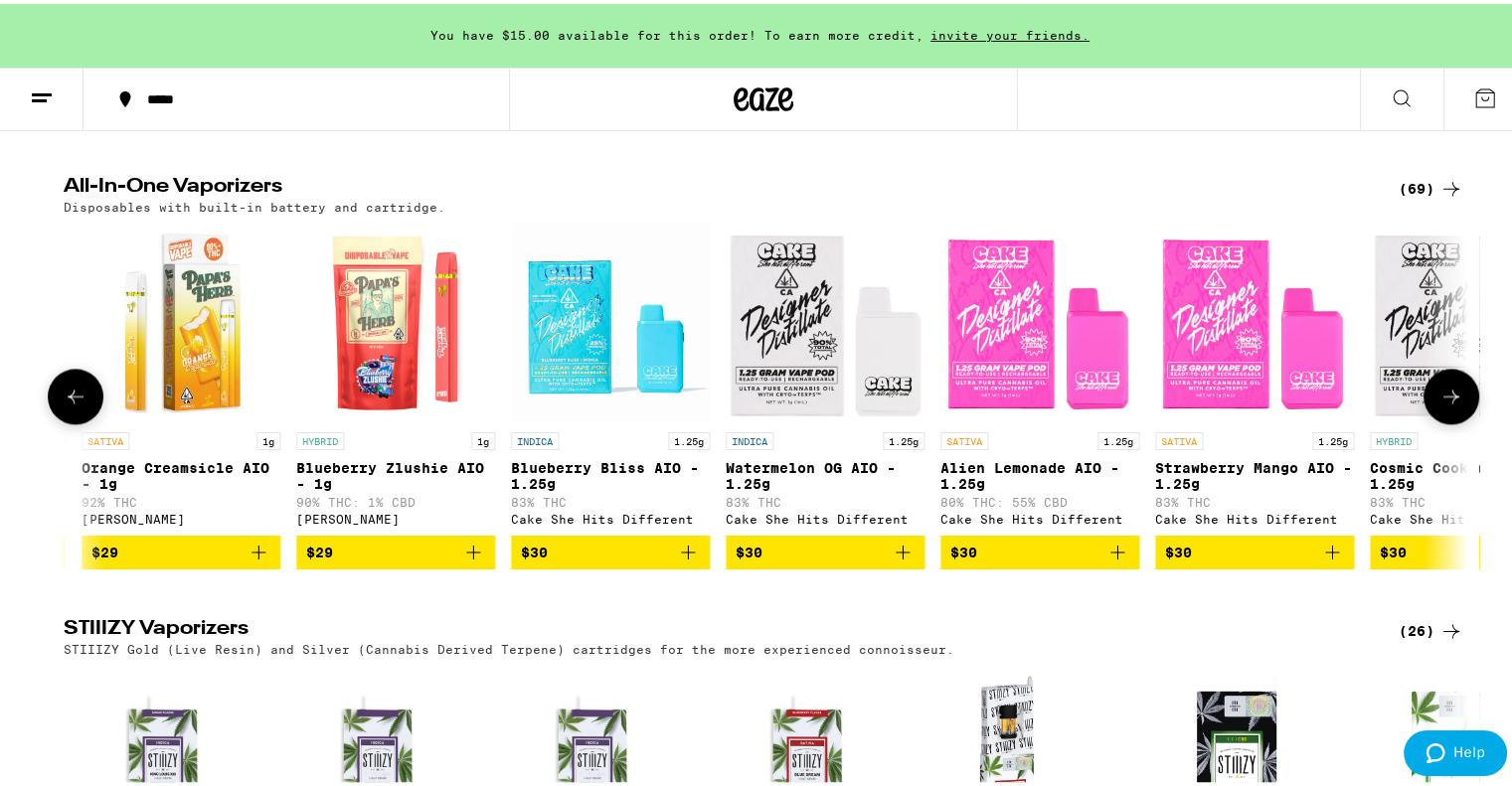 scroll, scrollTop: 0, scrollLeft: 2373, axis: horizontal 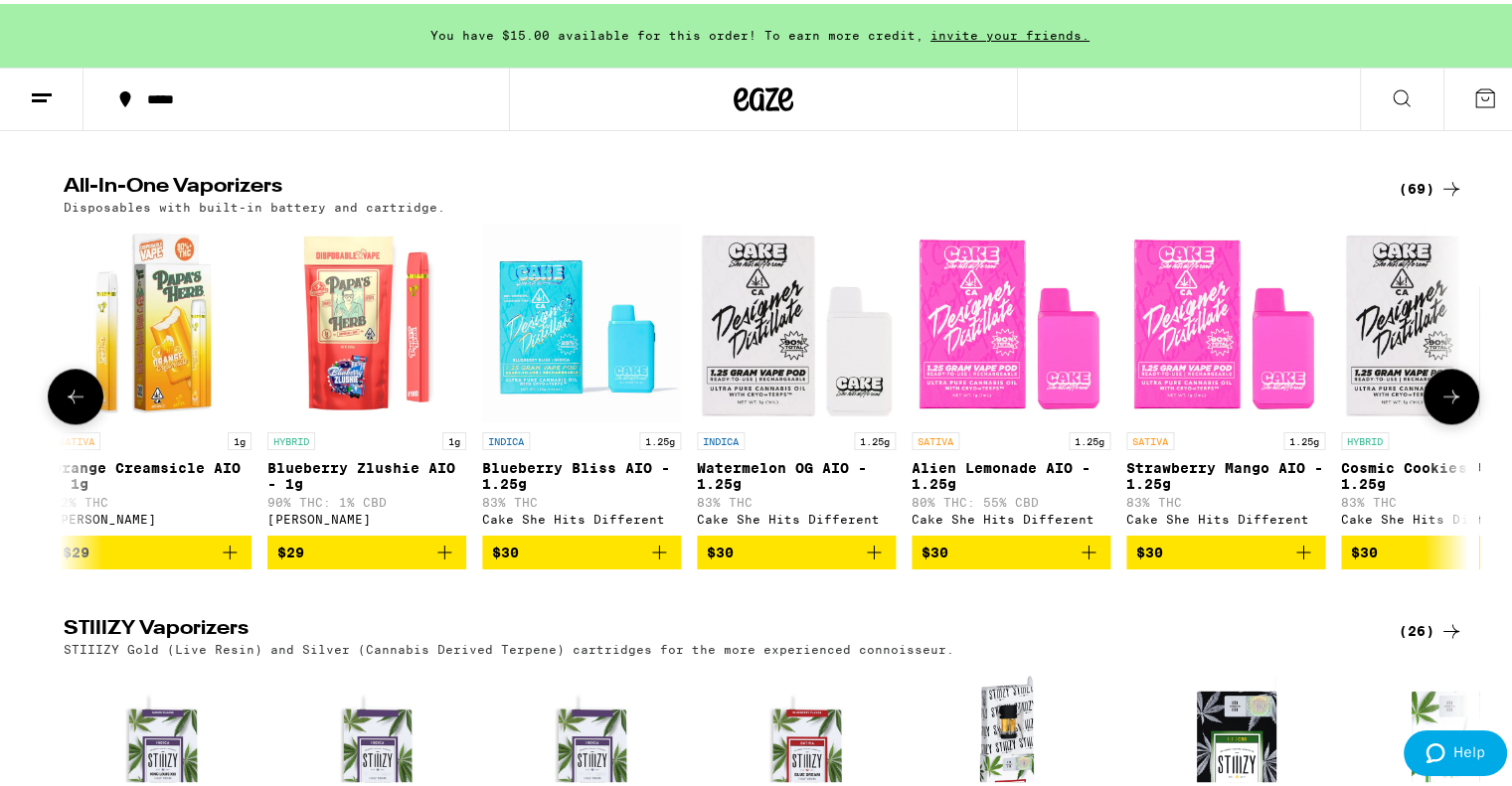 click 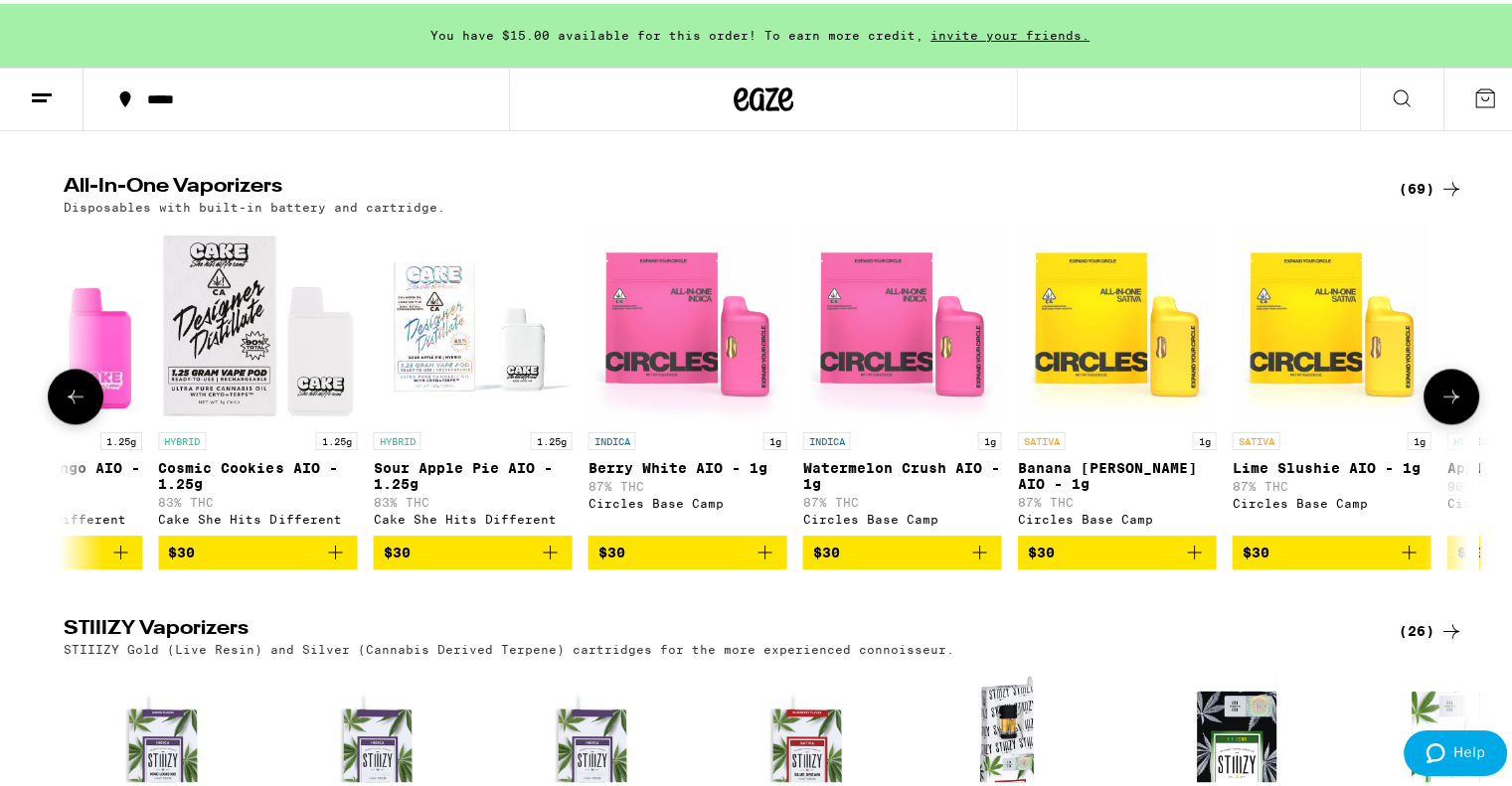 click 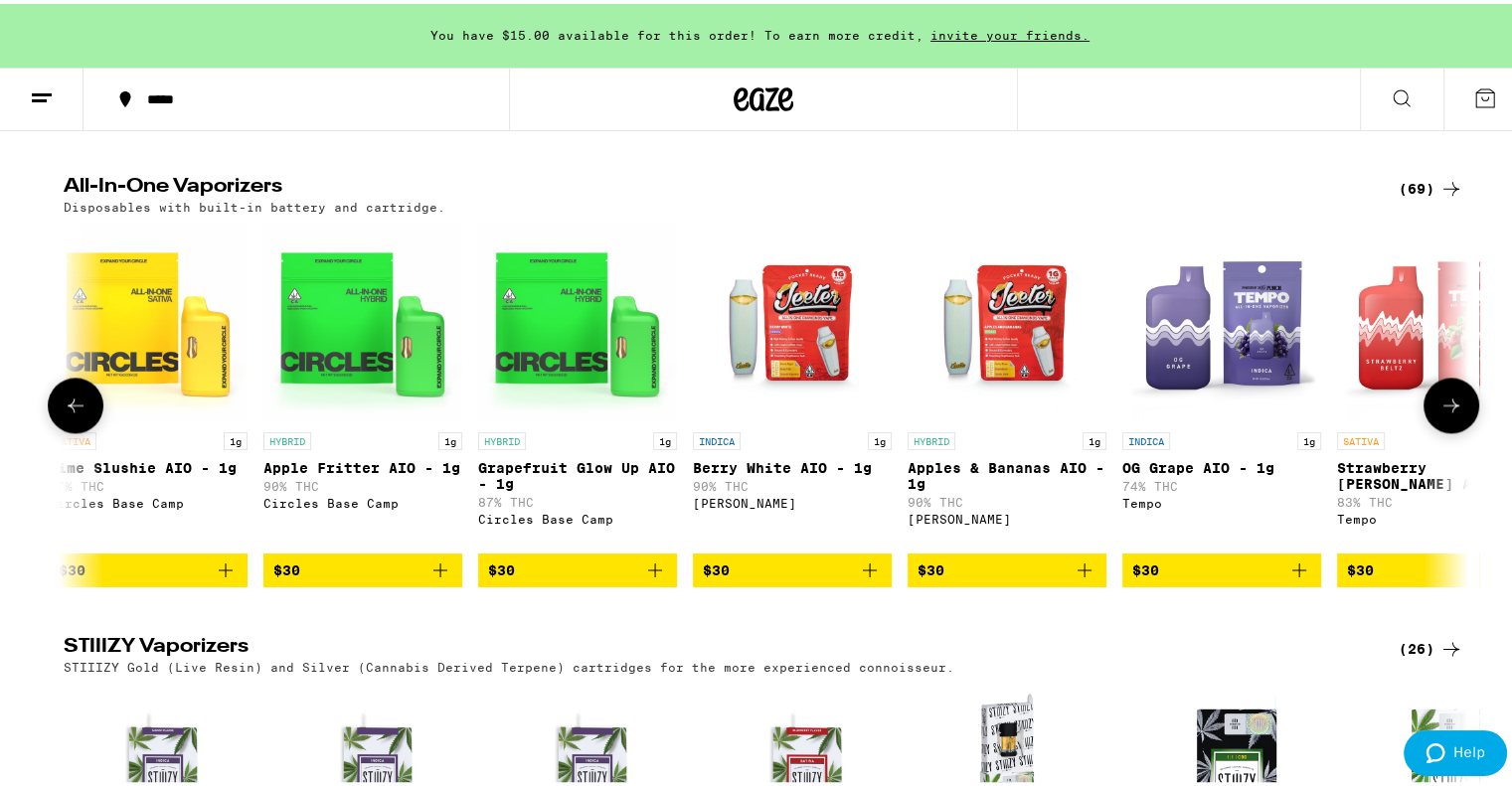 scroll, scrollTop: 0, scrollLeft: 4740, axis: horizontal 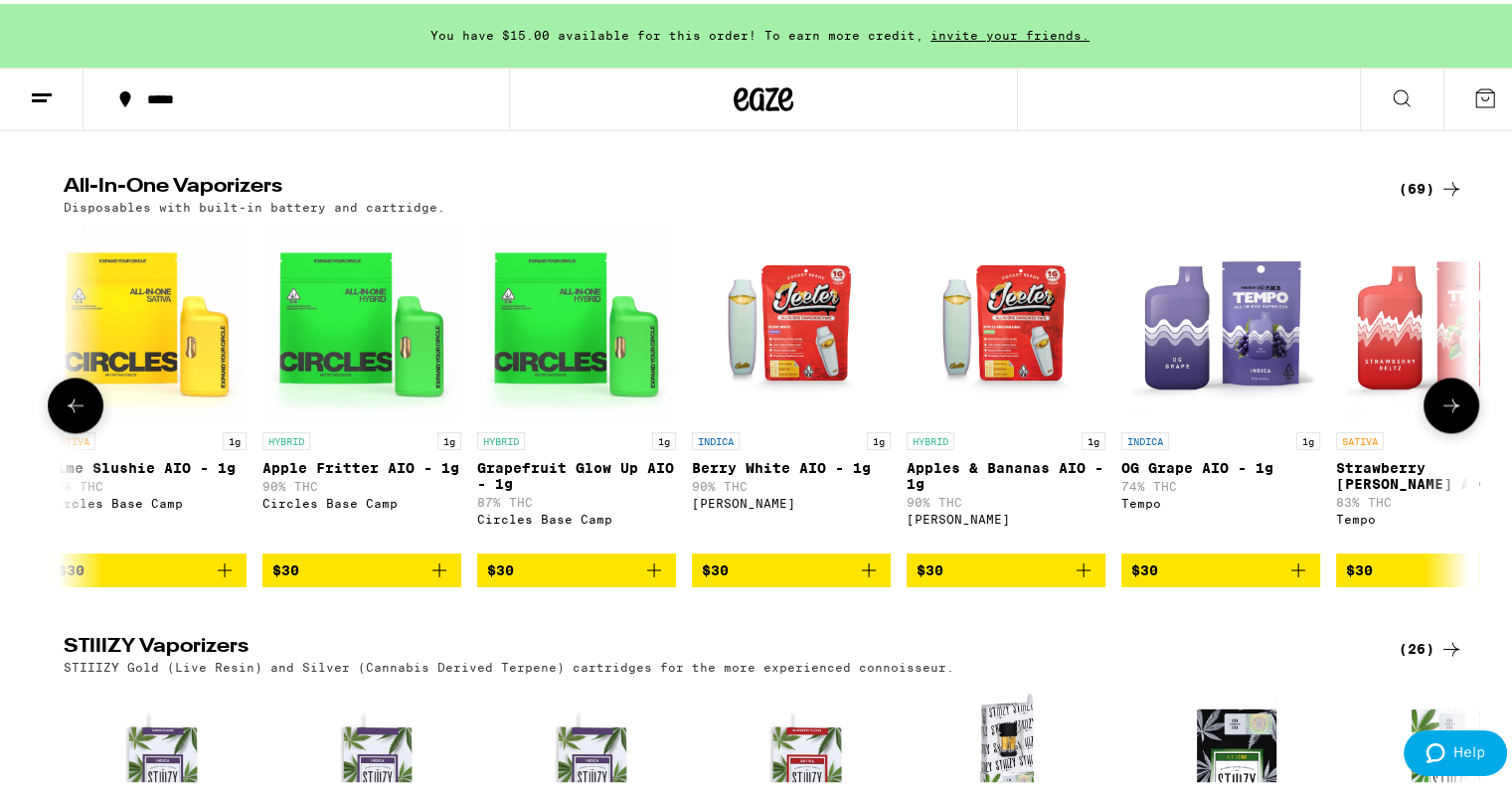 click at bounding box center [1451, 401] 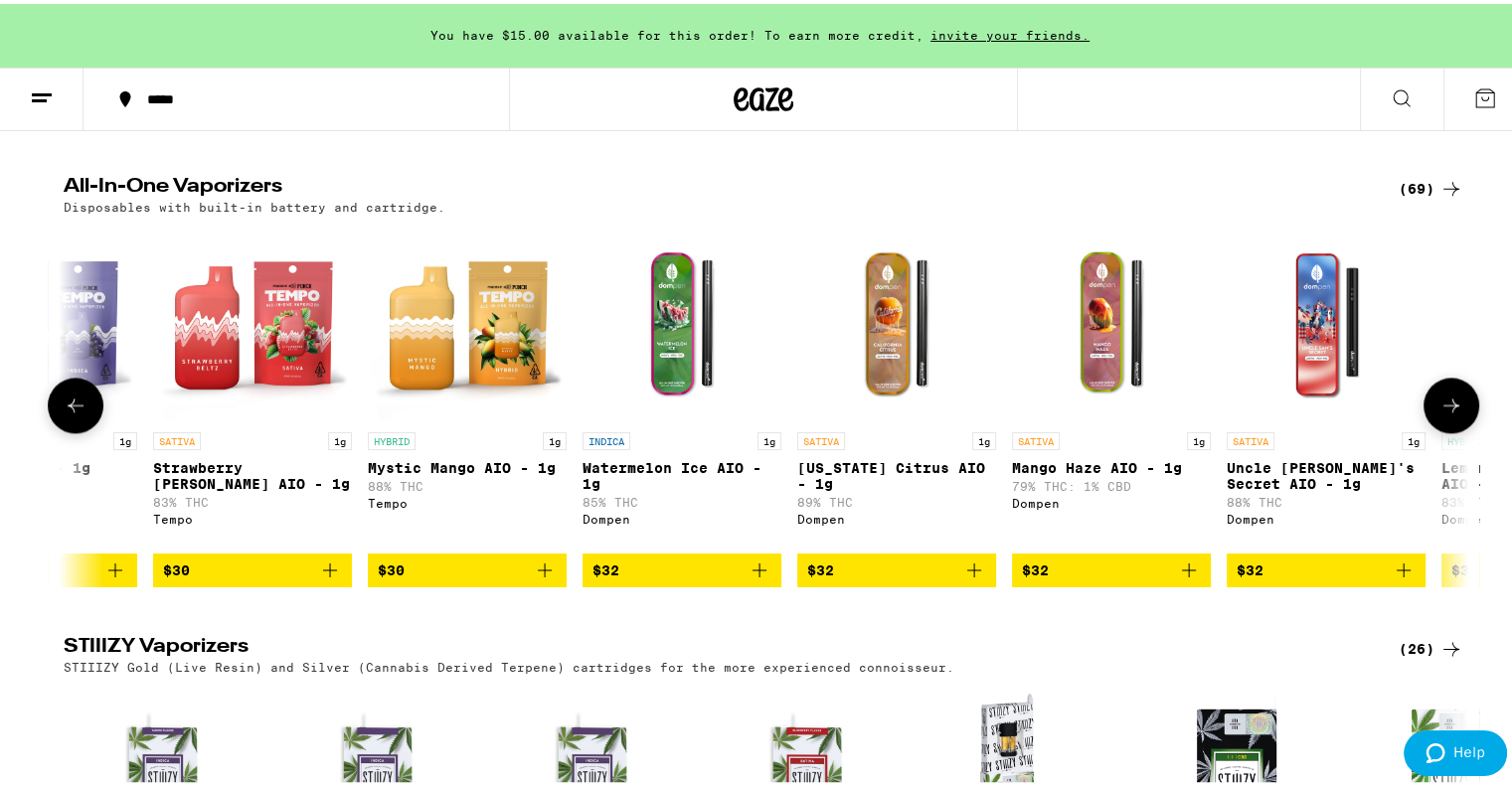 click at bounding box center (1451, 401) 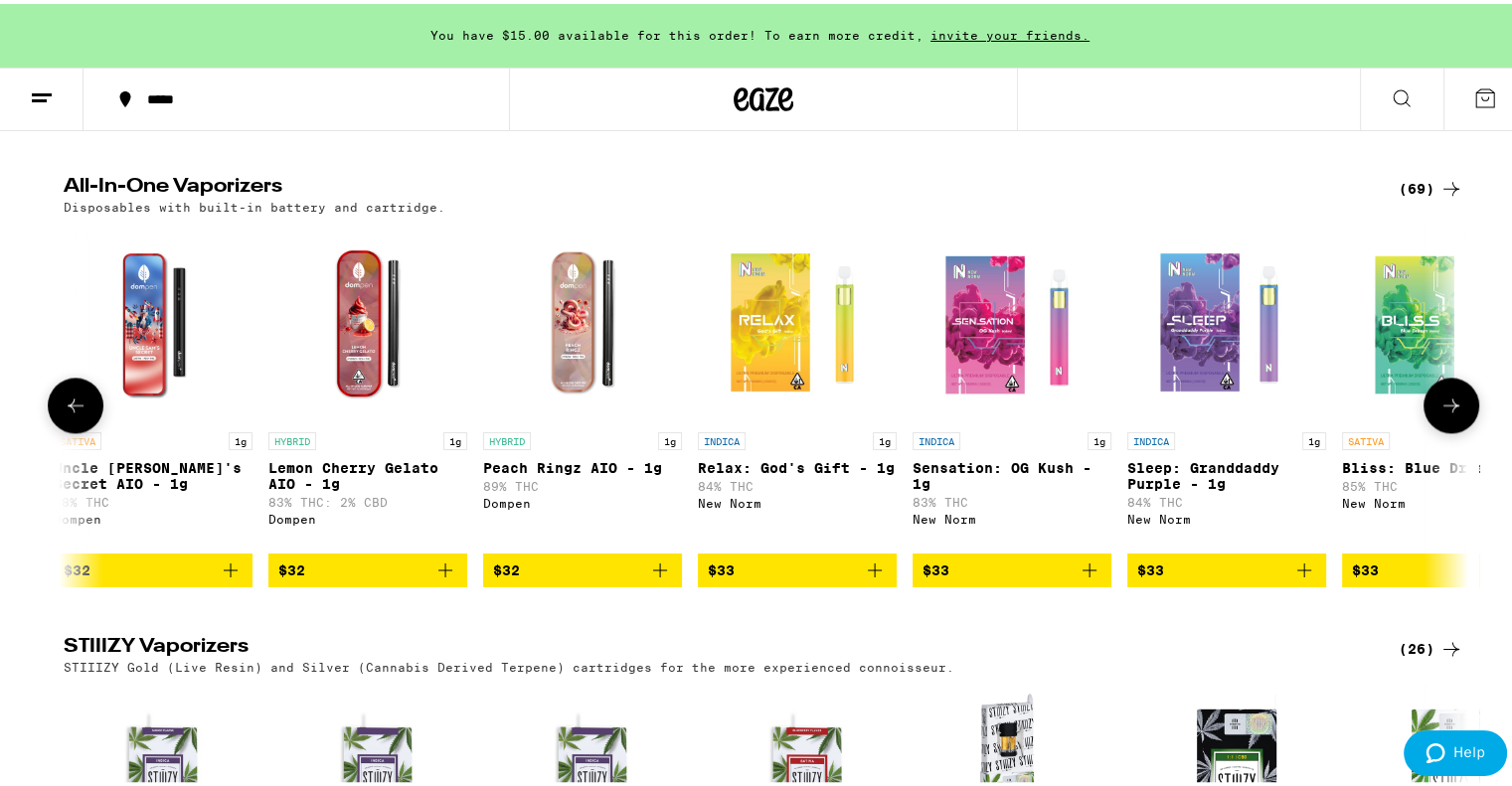 scroll, scrollTop: 0, scrollLeft: 7106, axis: horizontal 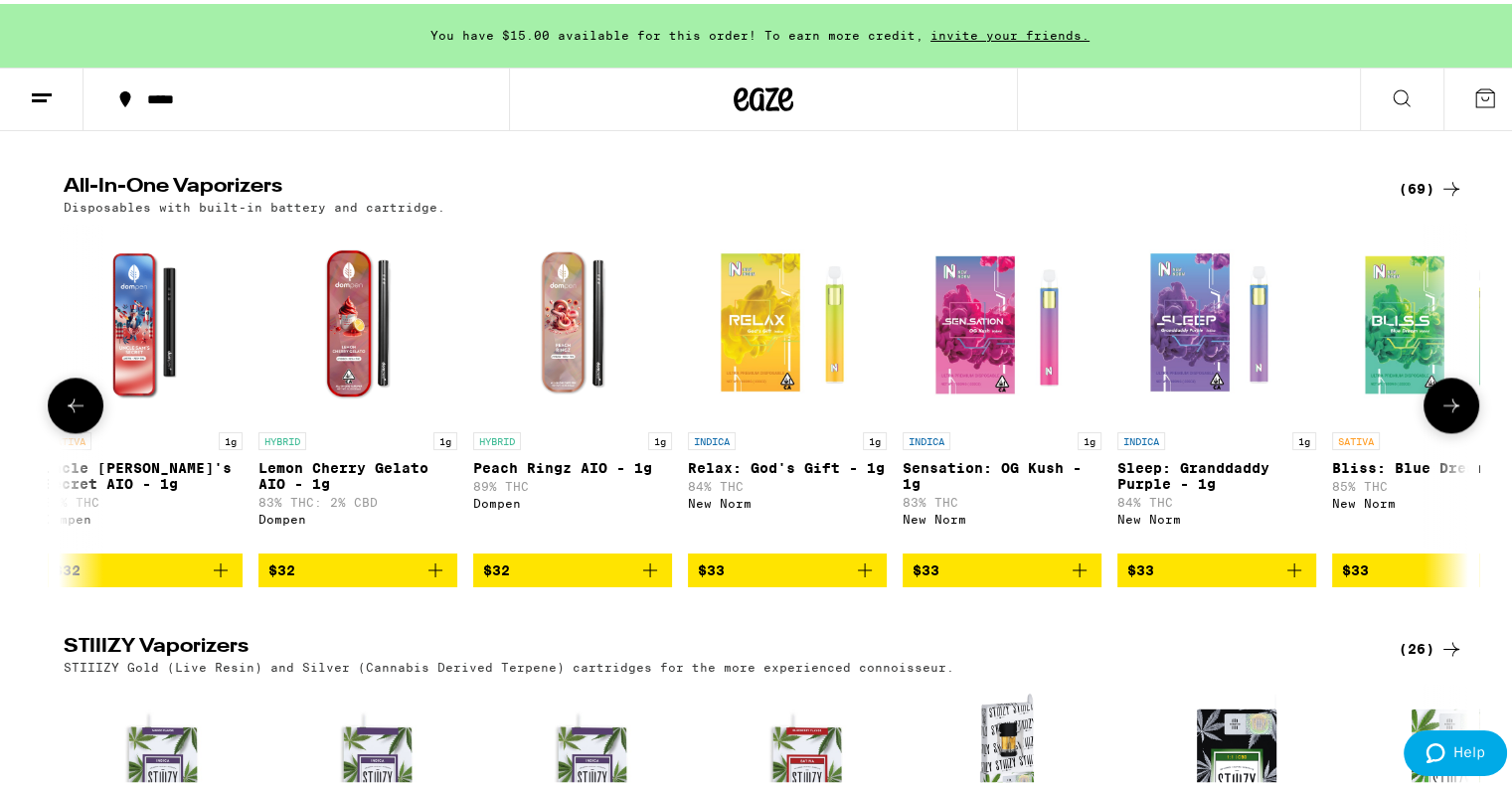 click 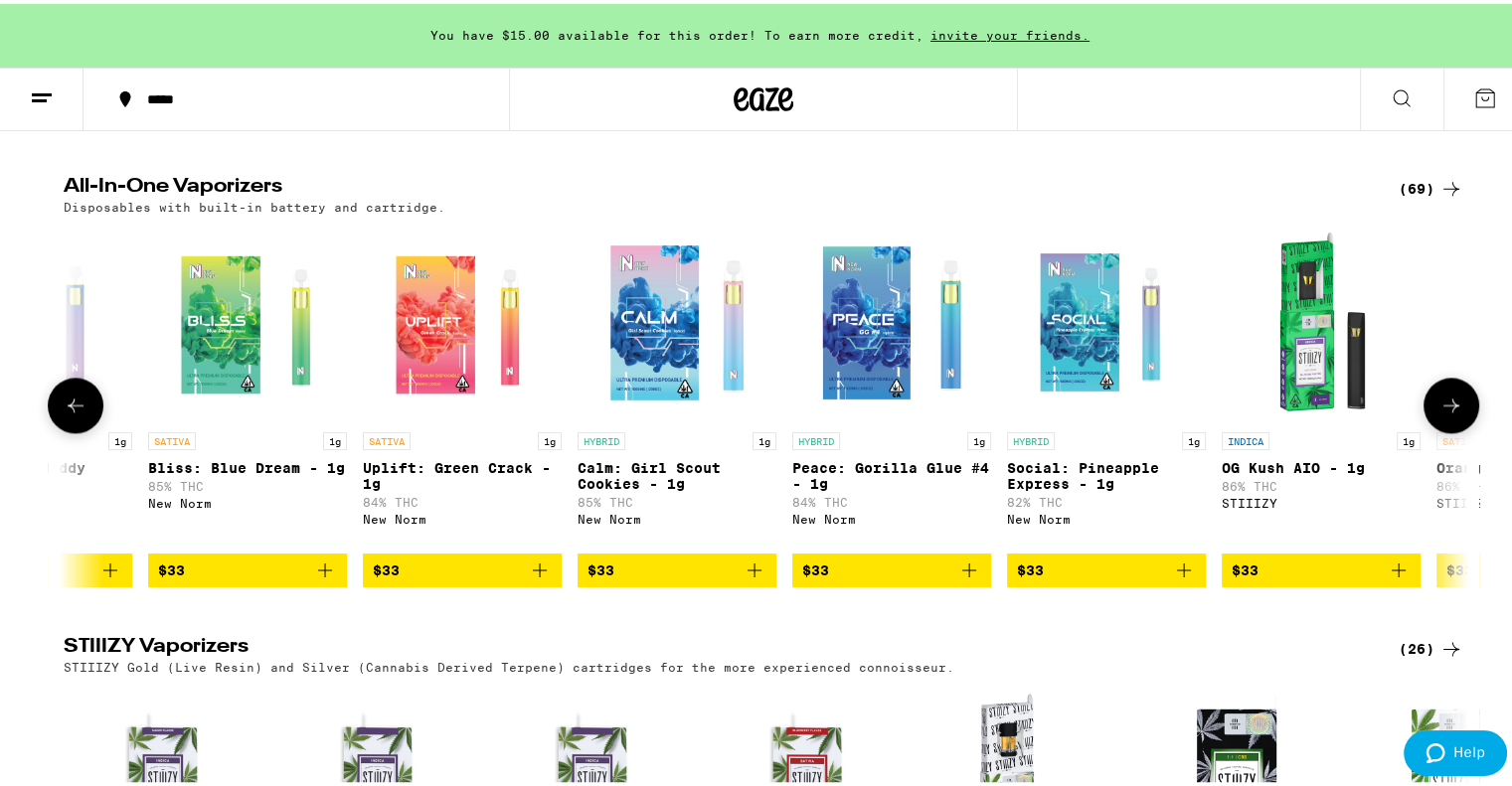 click 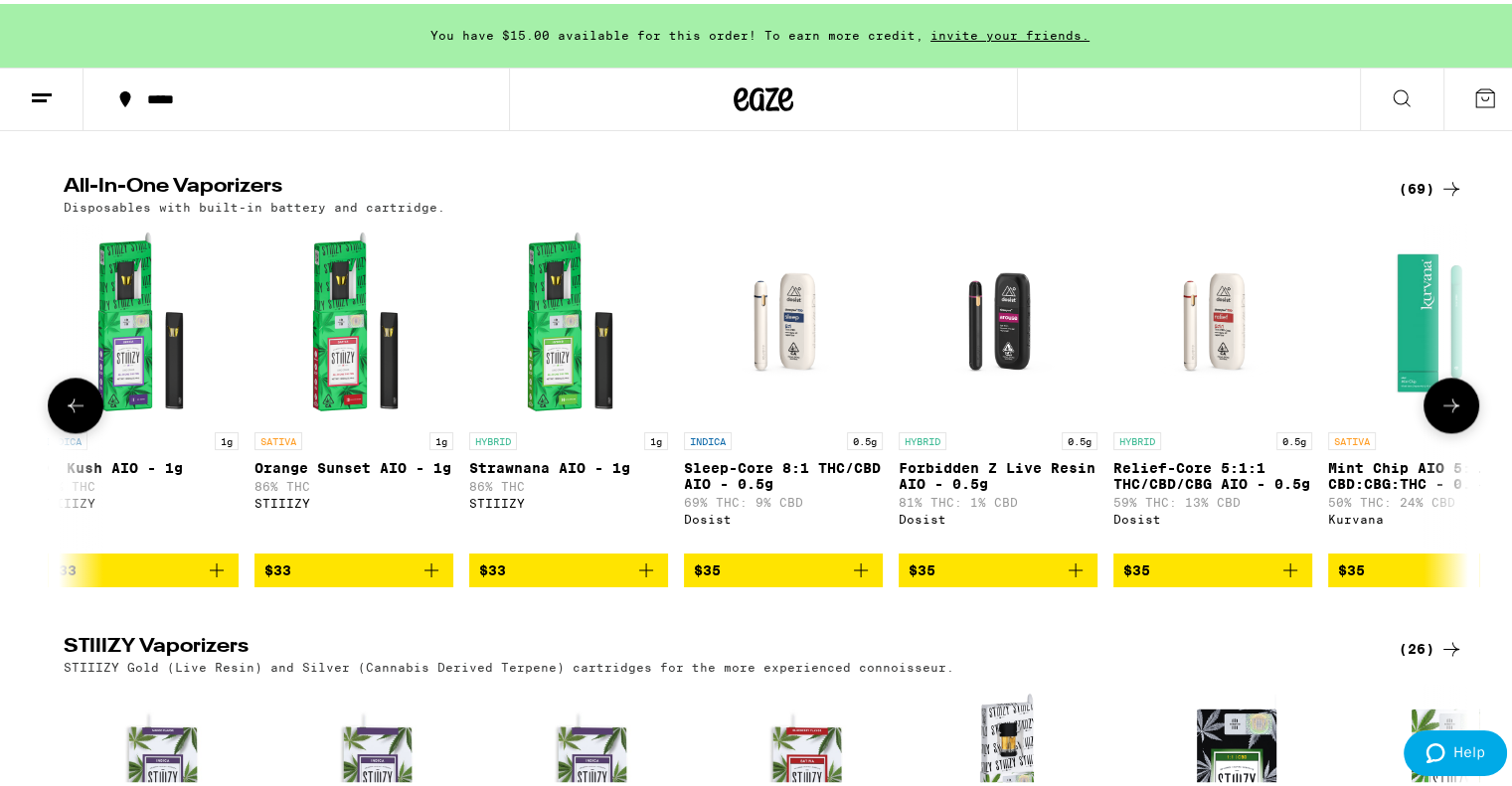 scroll, scrollTop: 0, scrollLeft: 9473, axis: horizontal 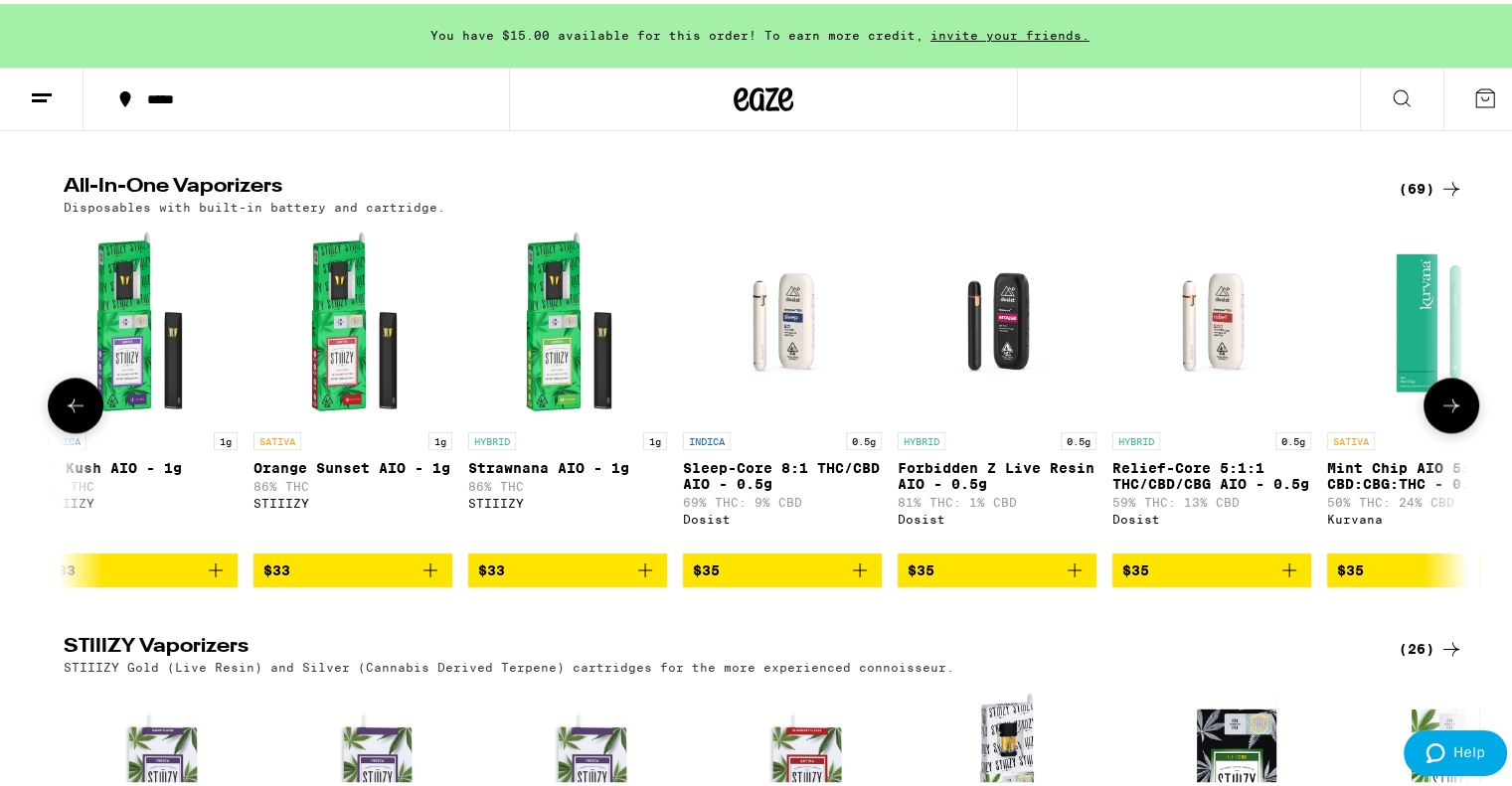 click 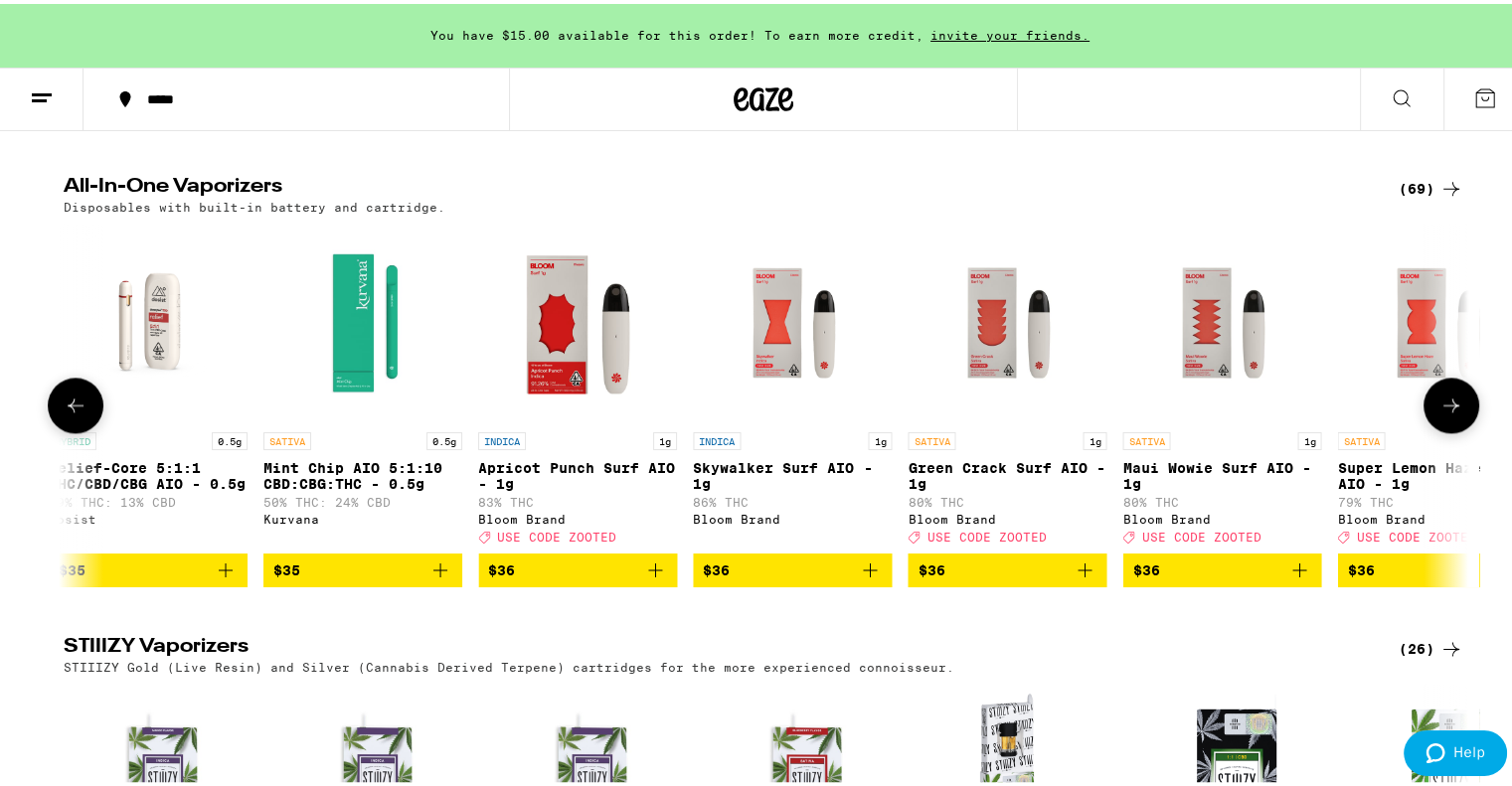 scroll, scrollTop: 0, scrollLeft: 10657, axis: horizontal 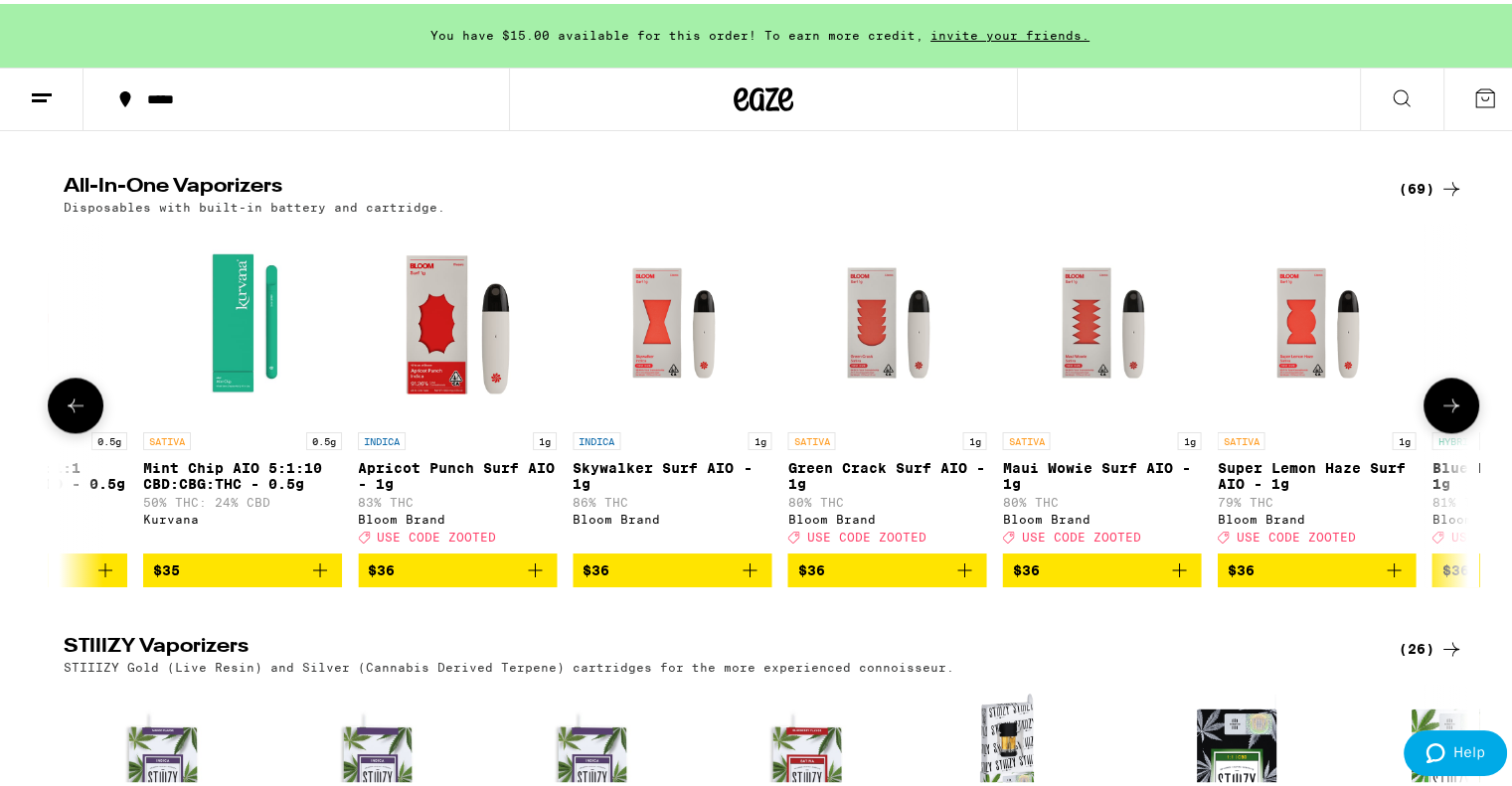 click 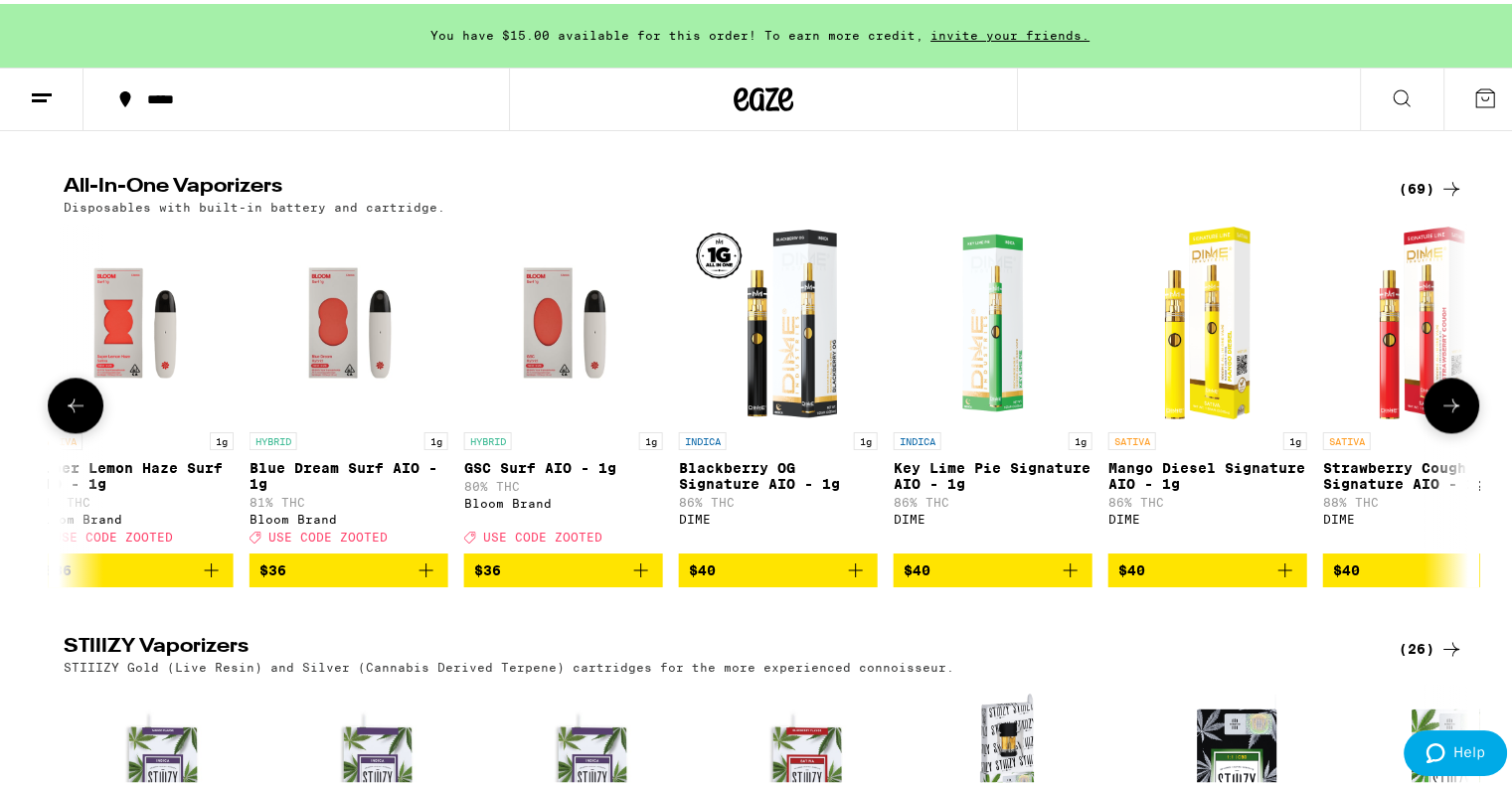 scroll, scrollTop: 0, scrollLeft: 11840, axis: horizontal 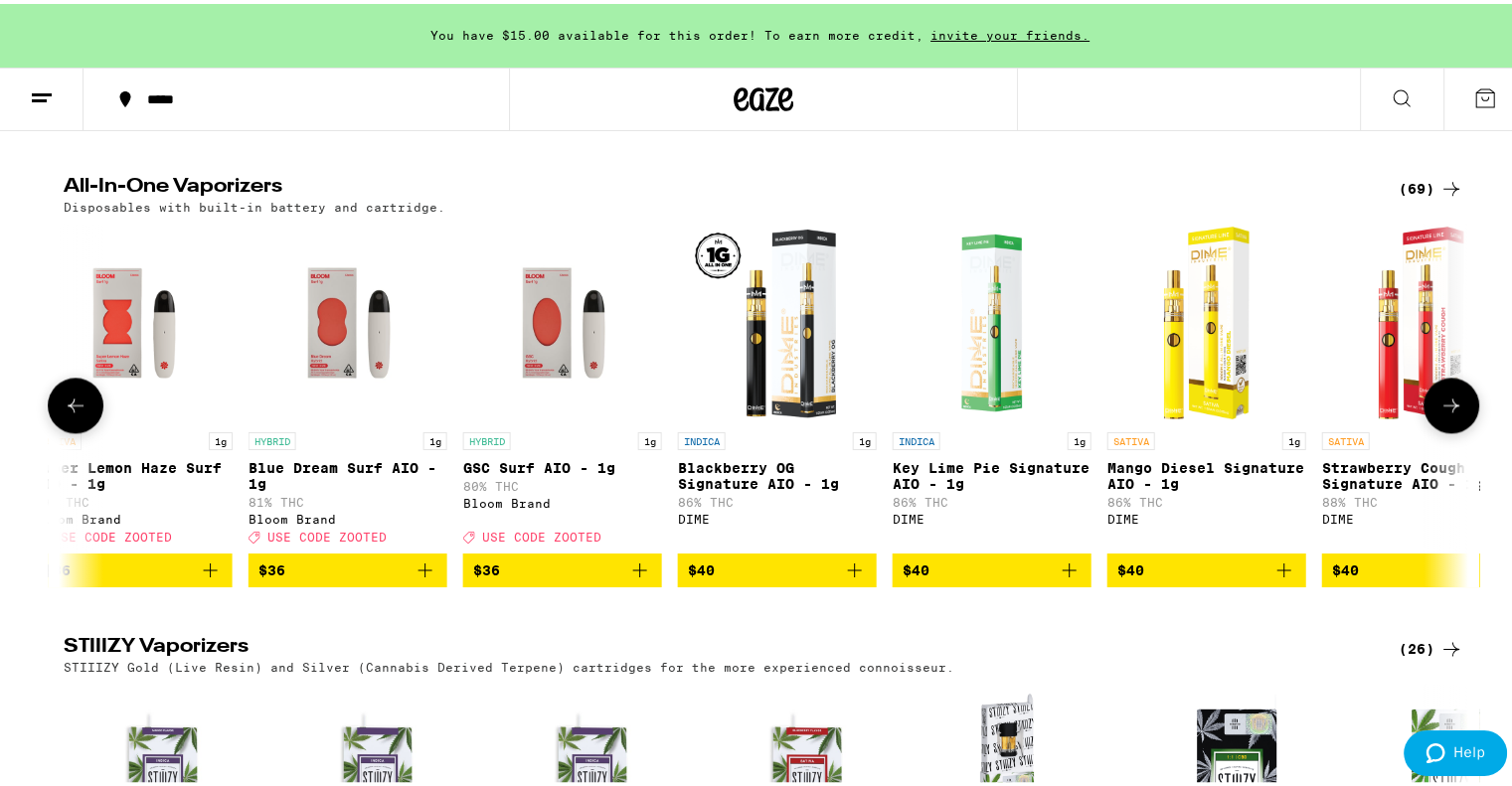 click 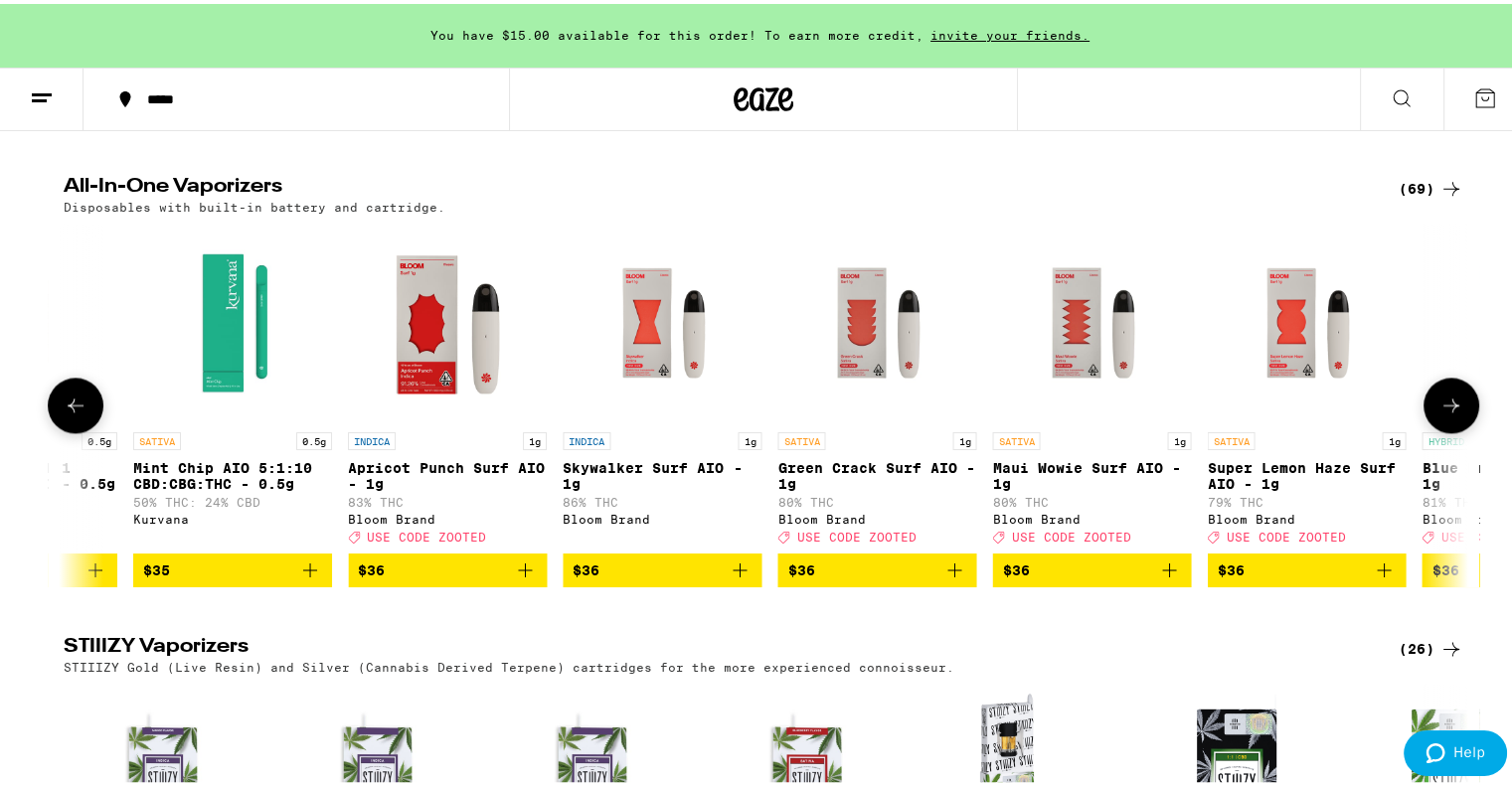 scroll, scrollTop: 0, scrollLeft: 10657, axis: horizontal 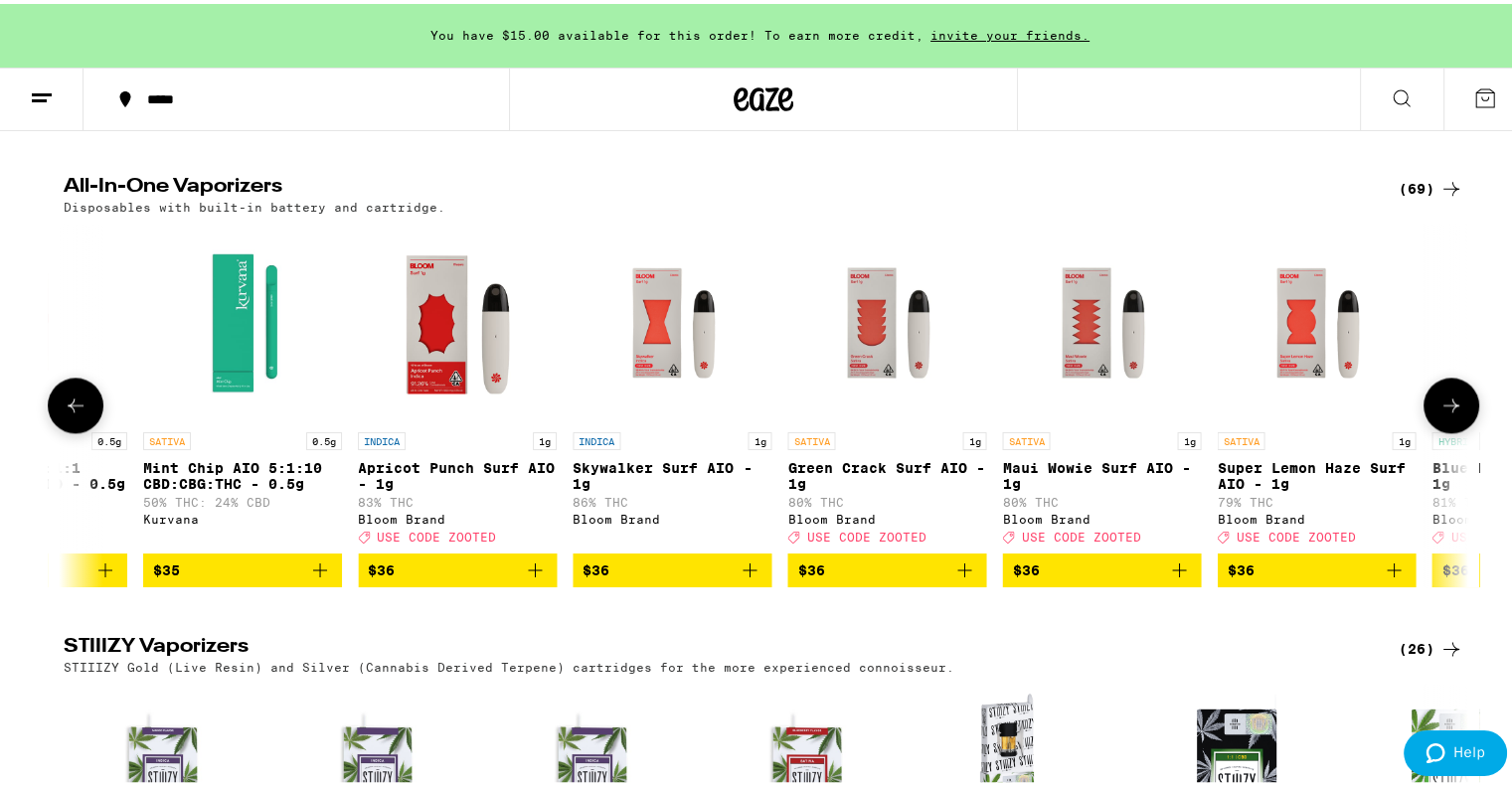 click 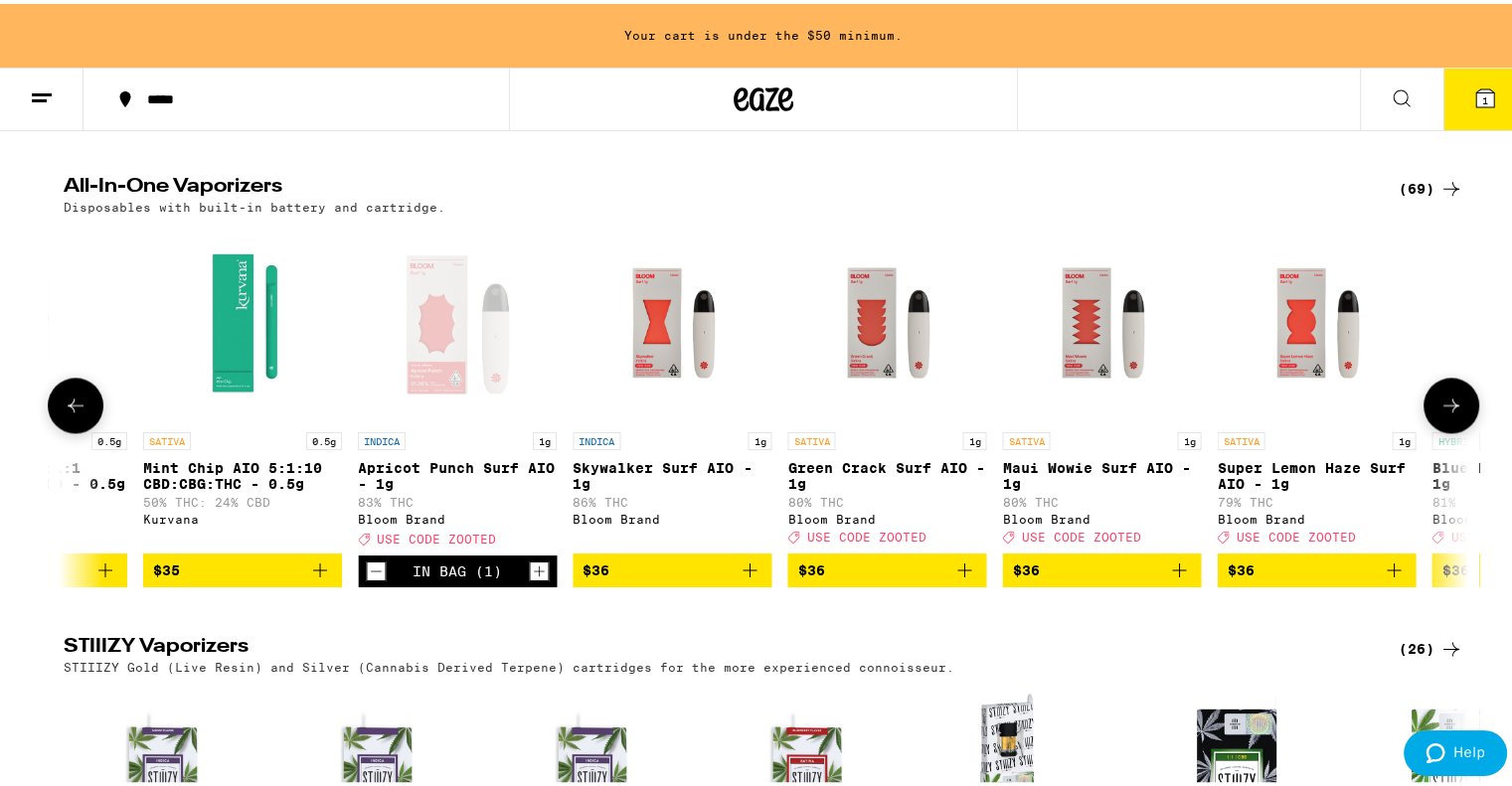 click 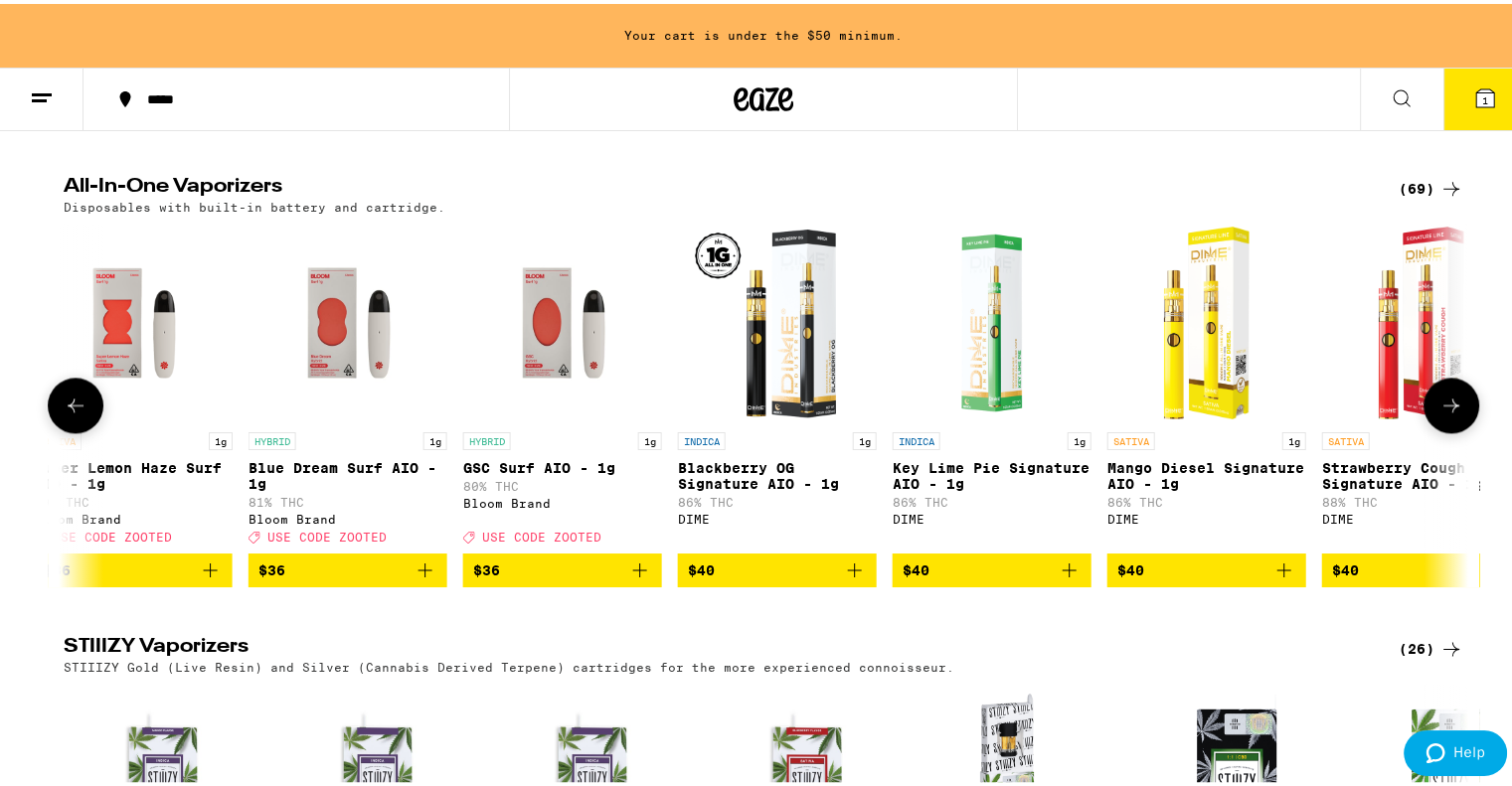 scroll, scrollTop: 0, scrollLeft: 11841, axis: horizontal 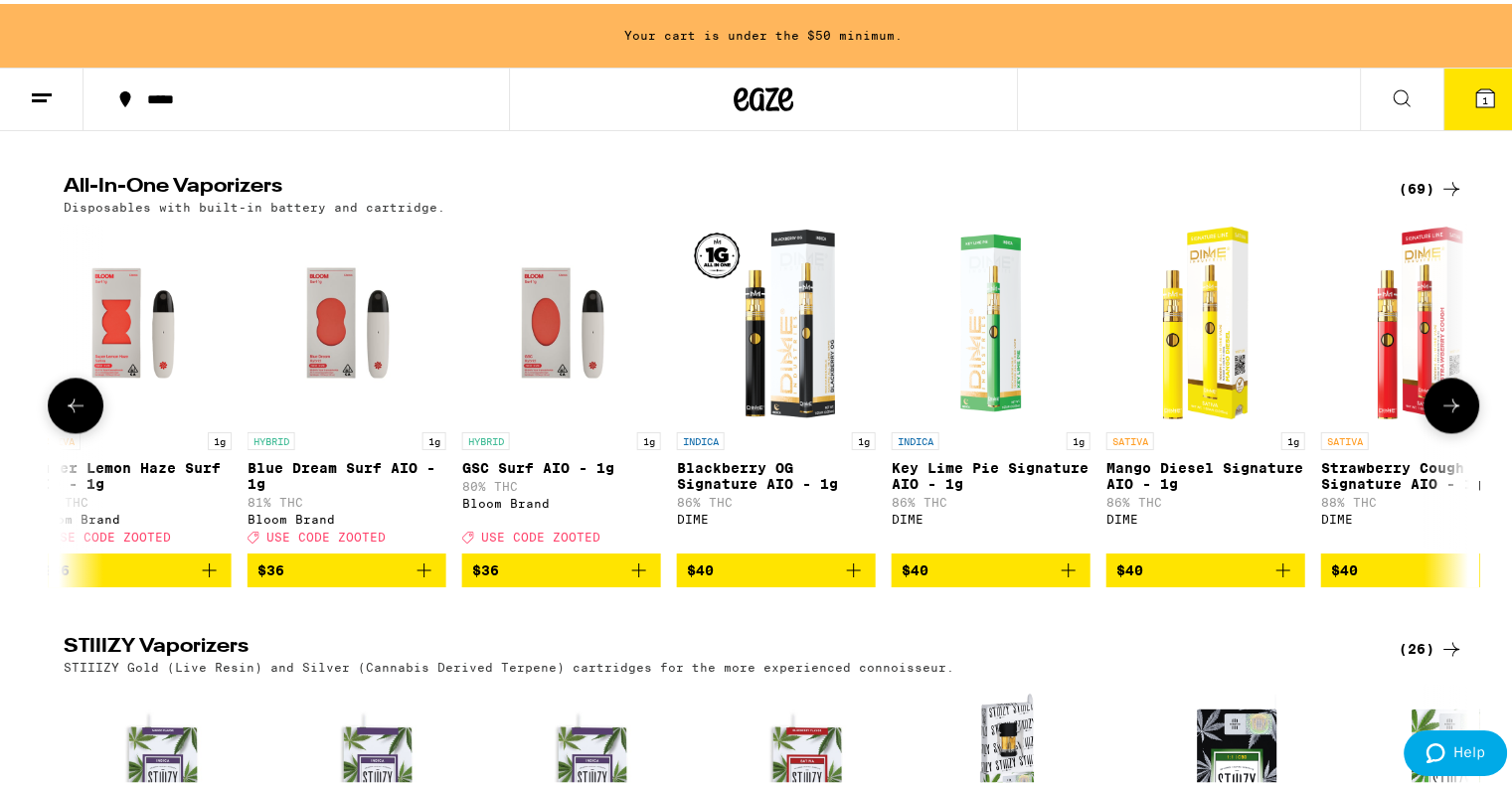 click at bounding box center [1451, 401] 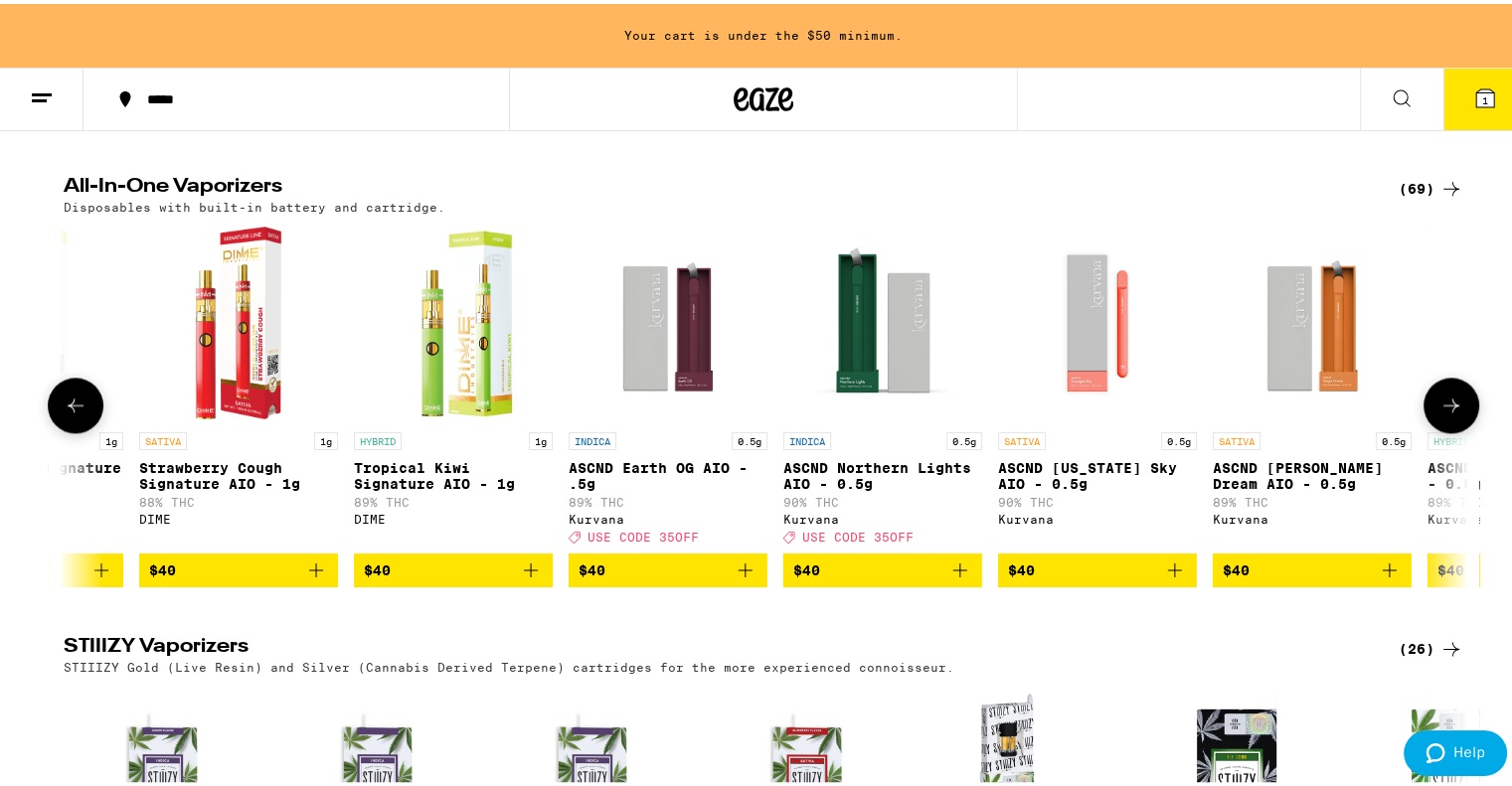 scroll, scrollTop: 0, scrollLeft: 13023, axis: horizontal 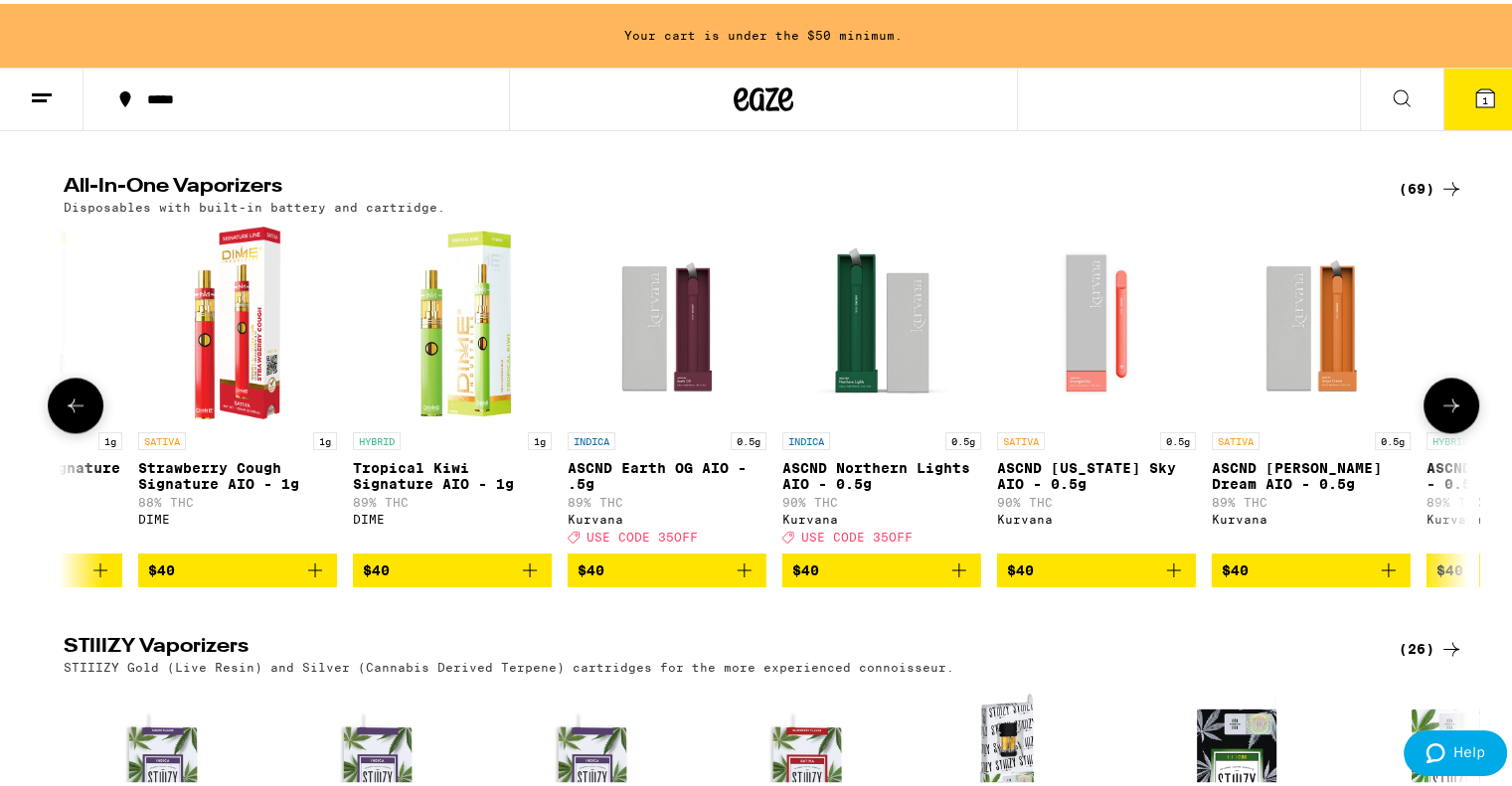 click at bounding box center (1451, 401) 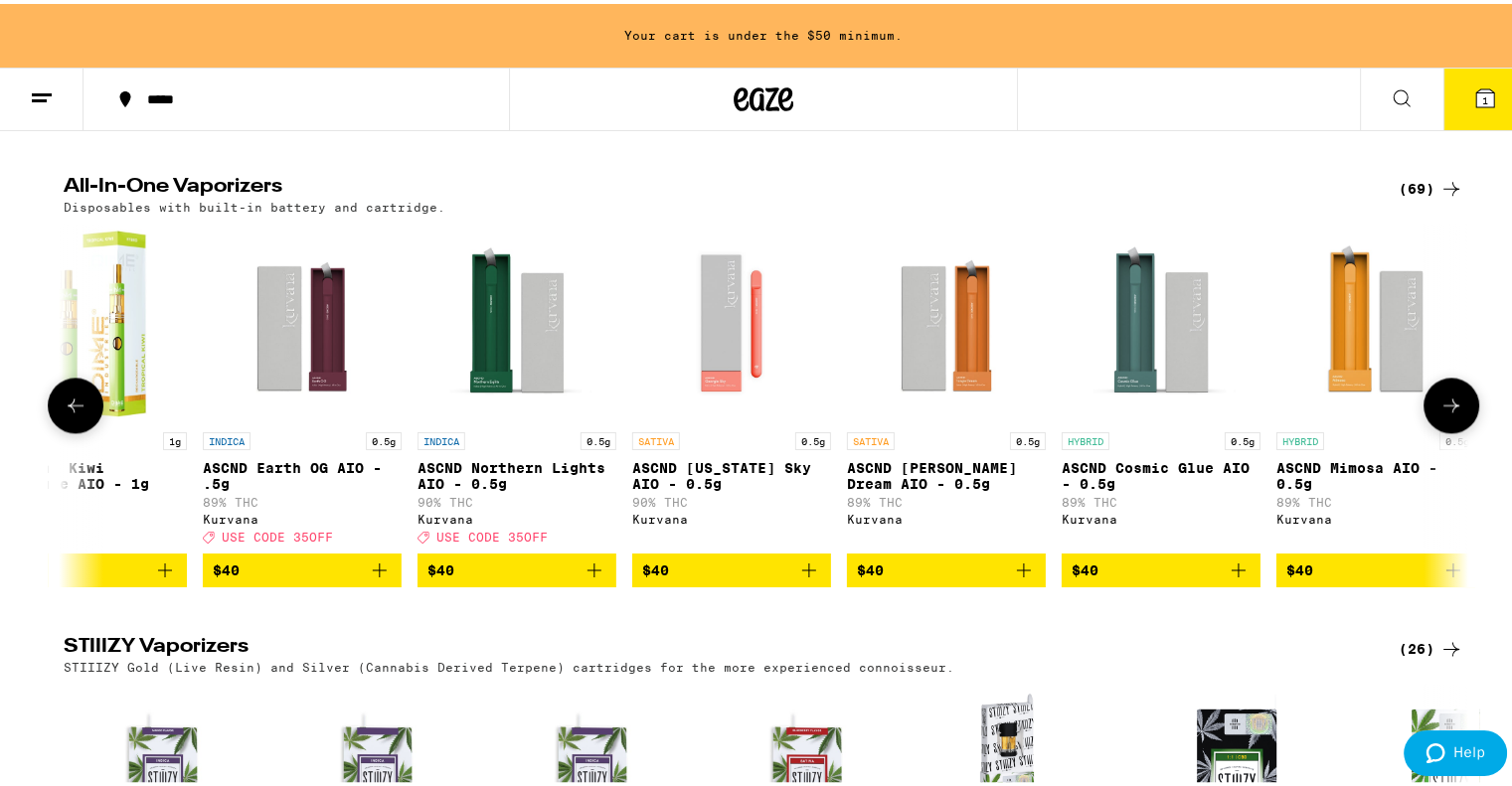 scroll, scrollTop: 0, scrollLeft: 13416, axis: horizontal 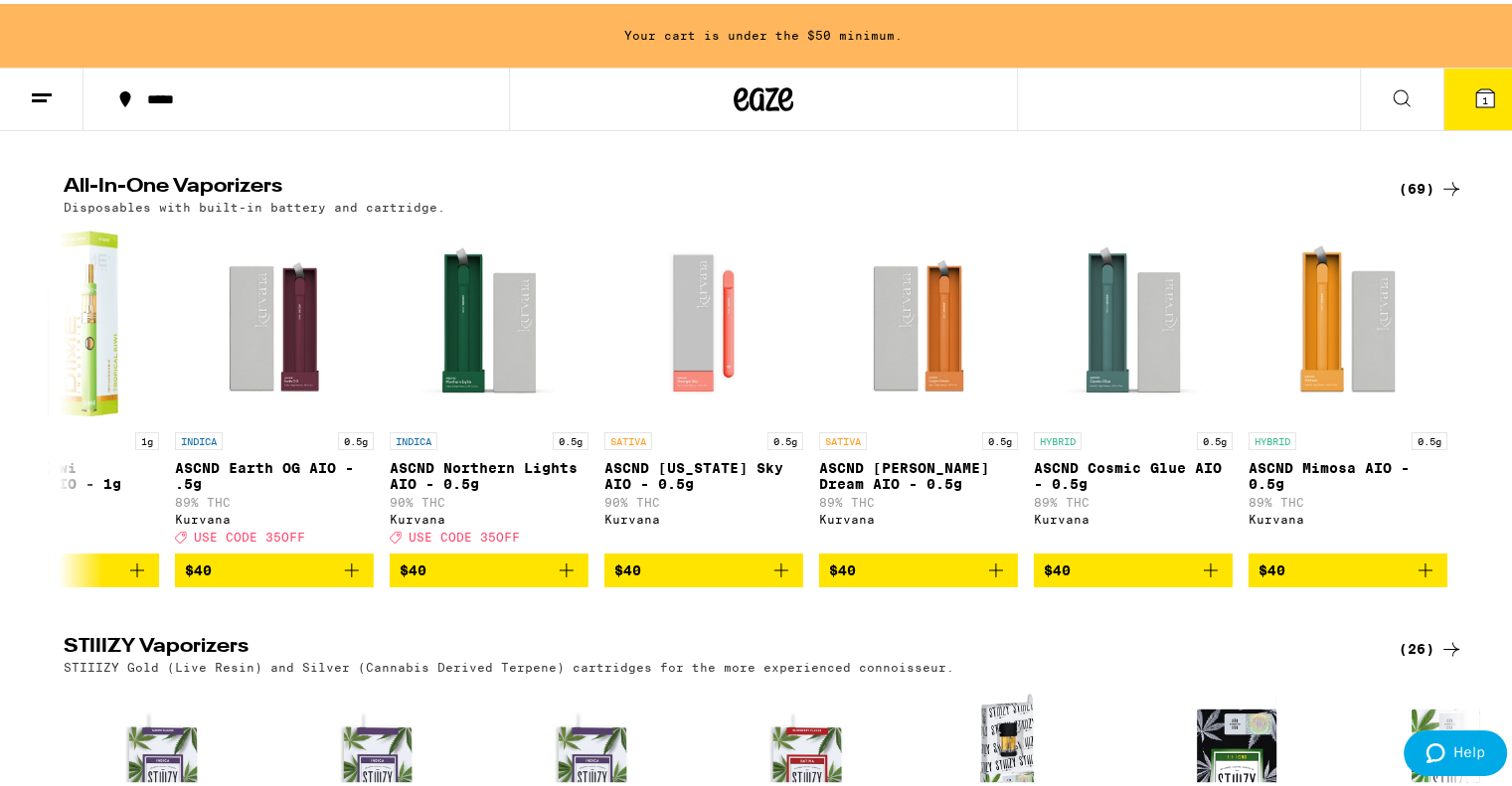 click on "(69)" at bounding box center [1430, 185] 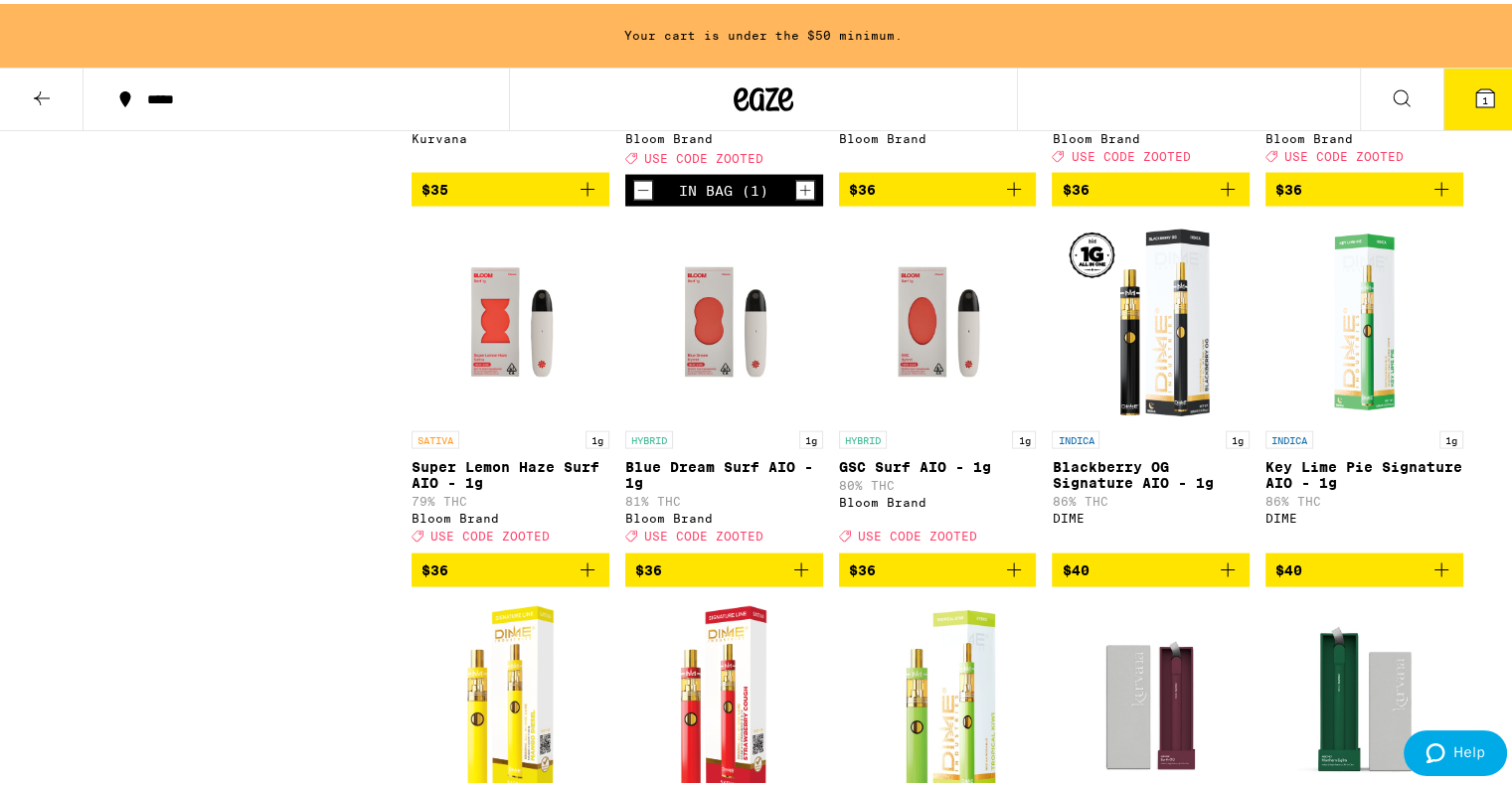 scroll, scrollTop: 4115, scrollLeft: 0, axis: vertical 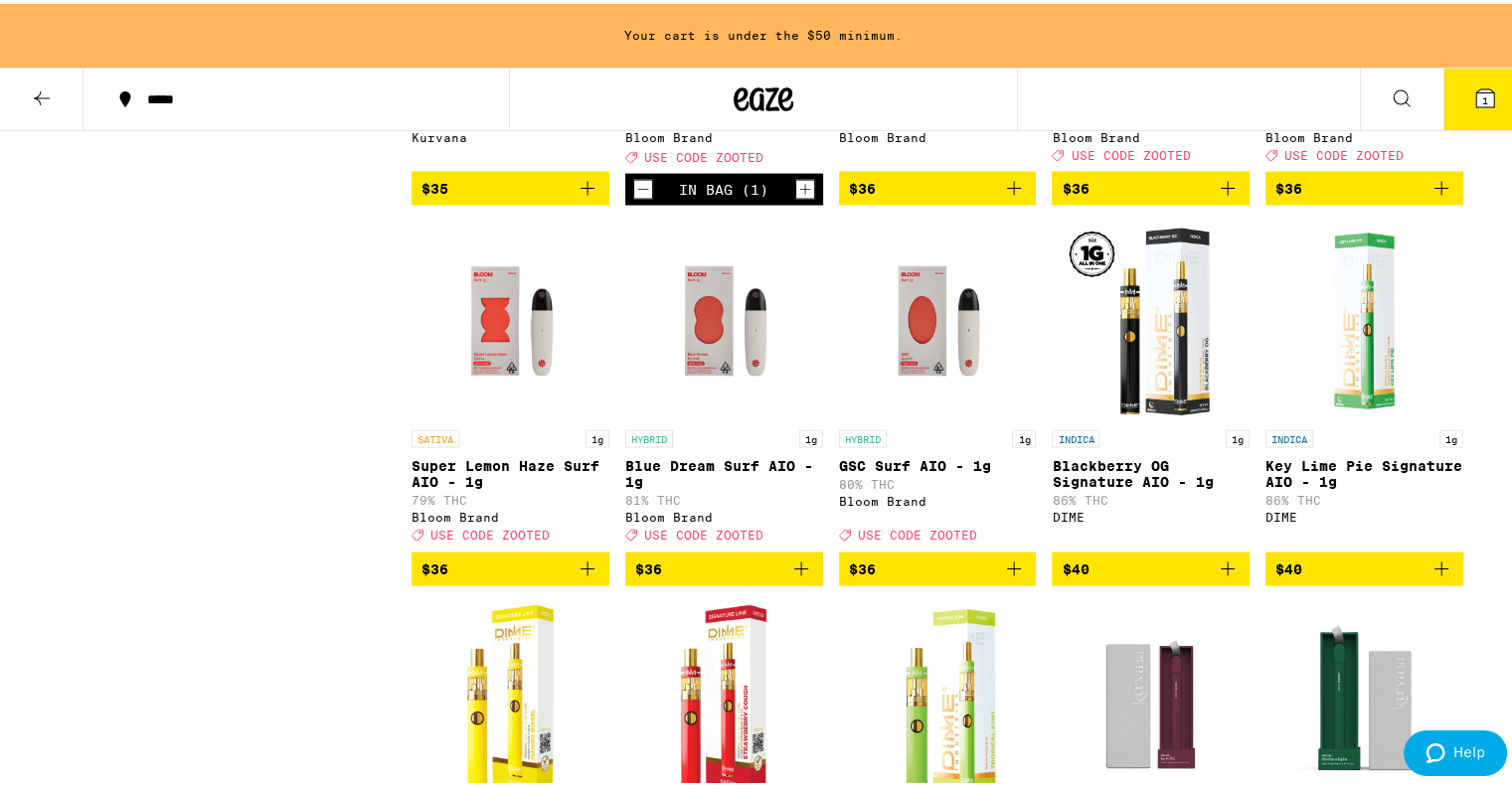 click 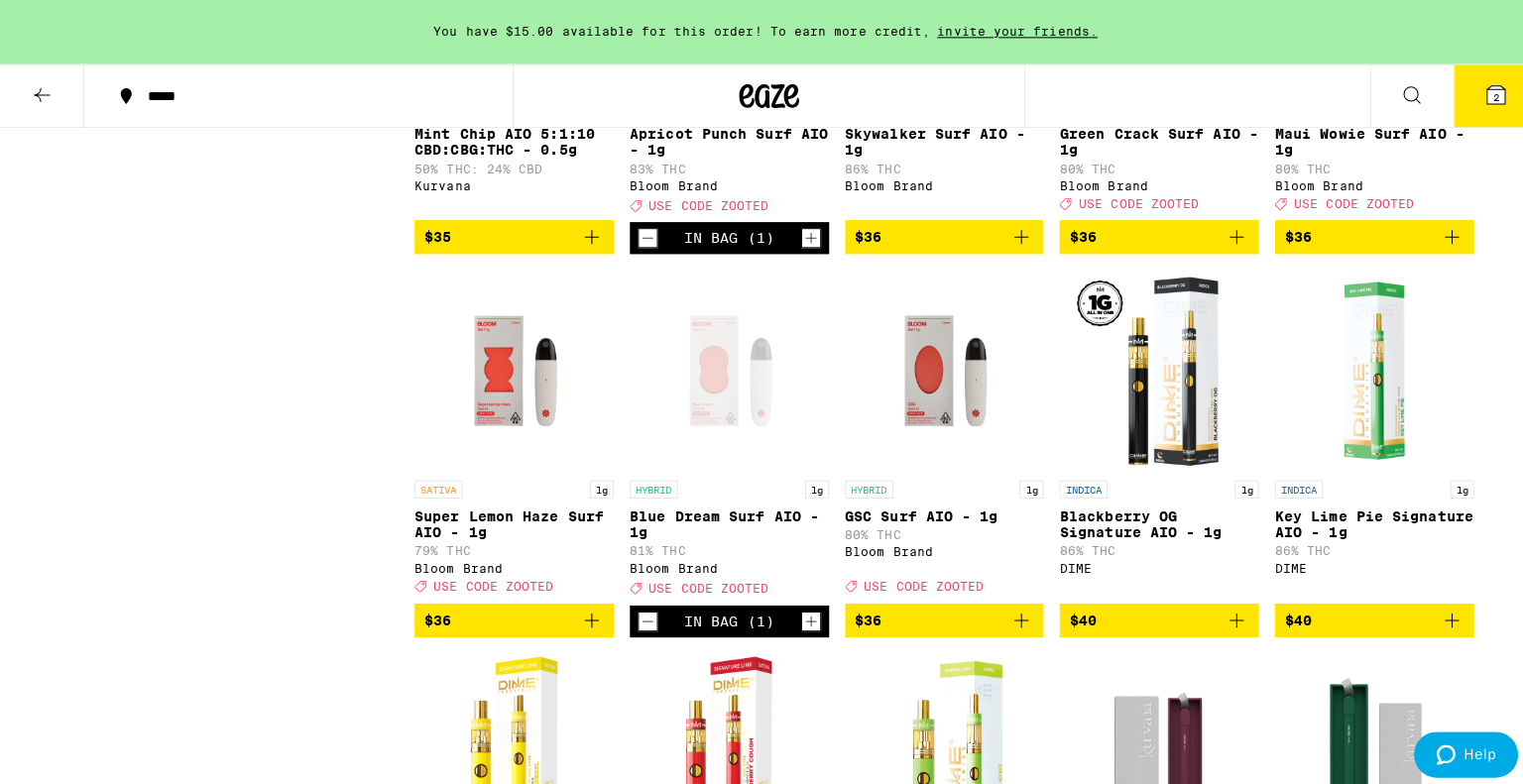 scroll, scrollTop: 3962, scrollLeft: 0, axis: vertical 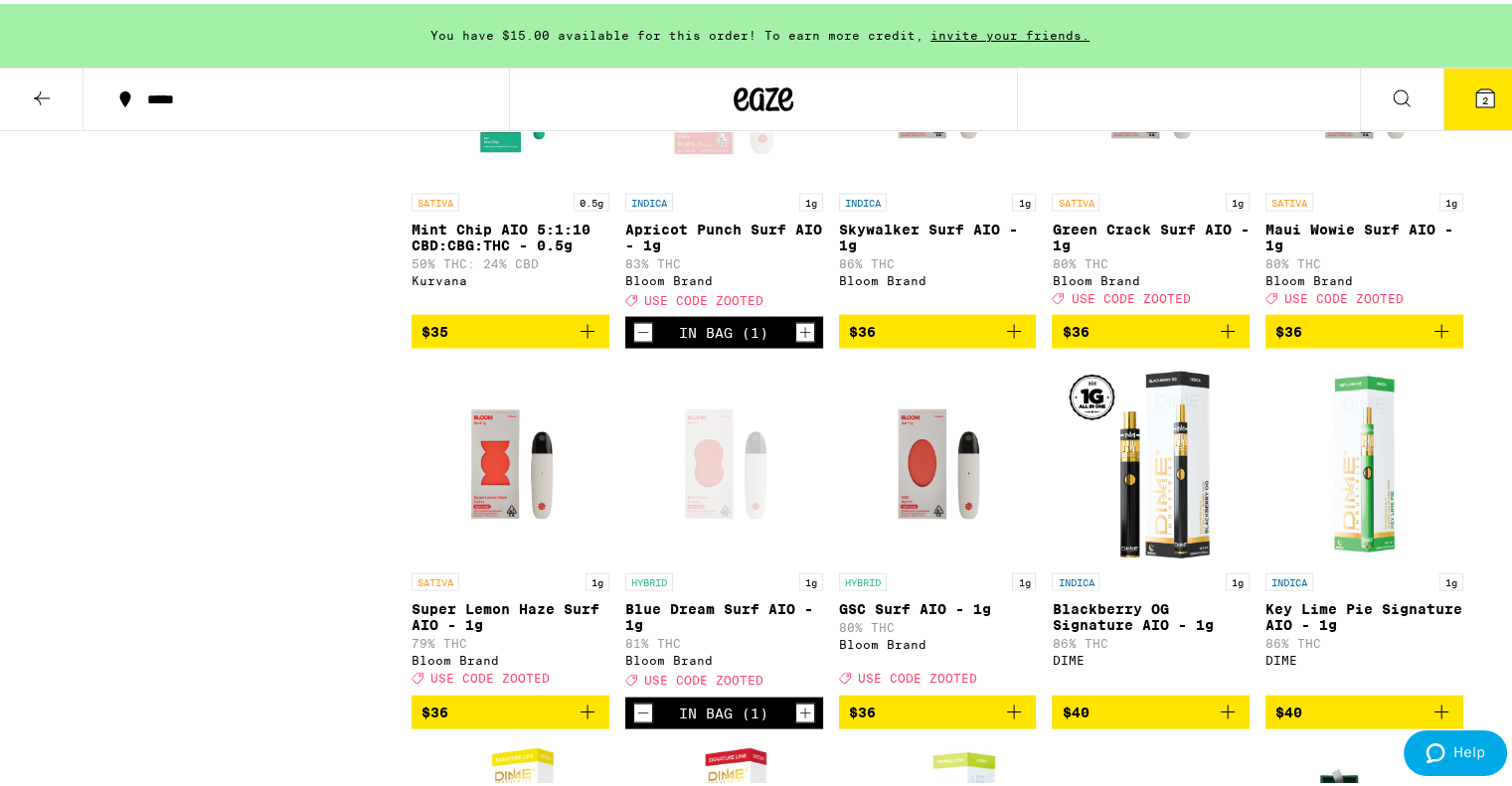 click 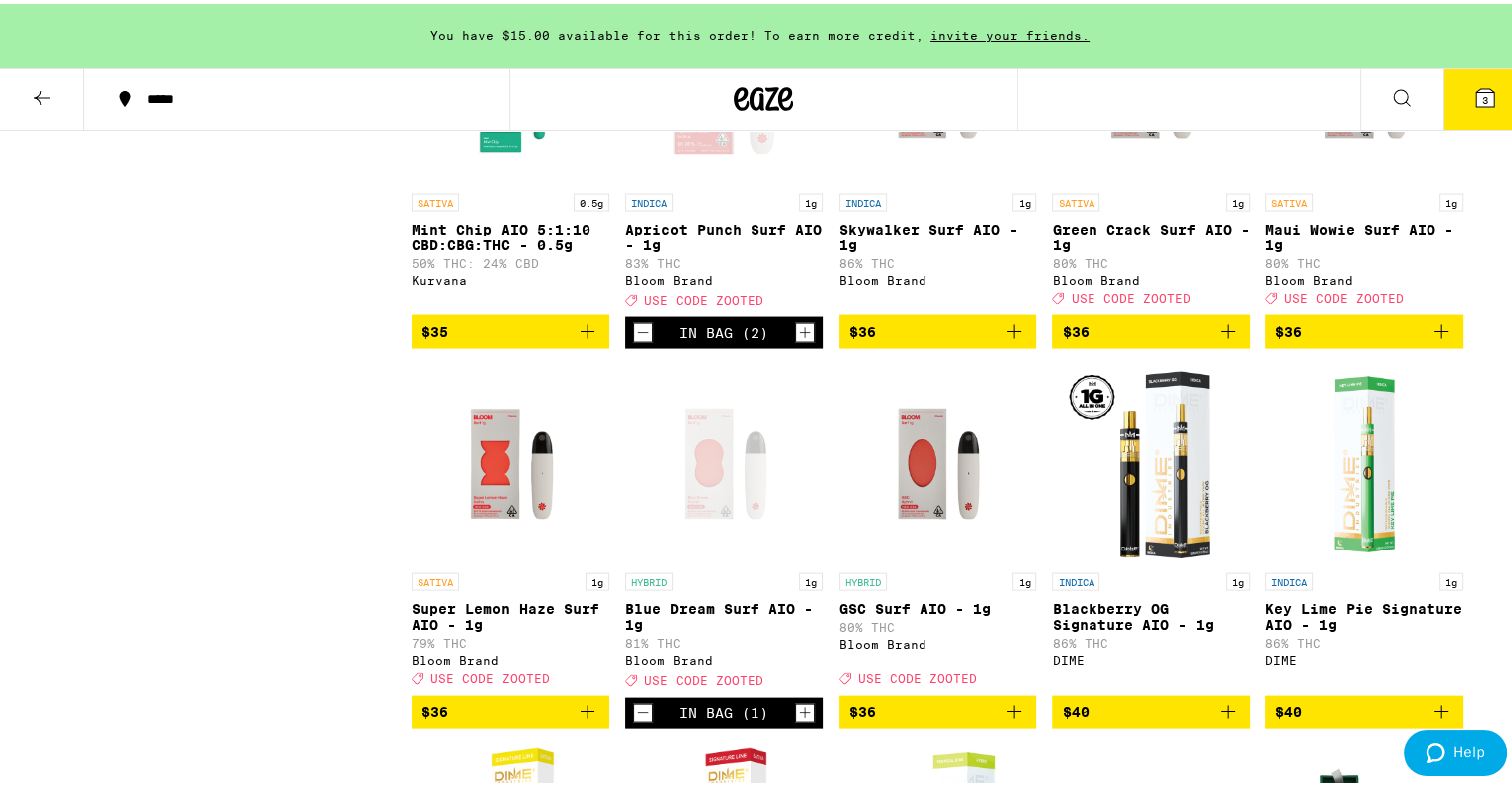 click on "3" at bounding box center (1485, 95) 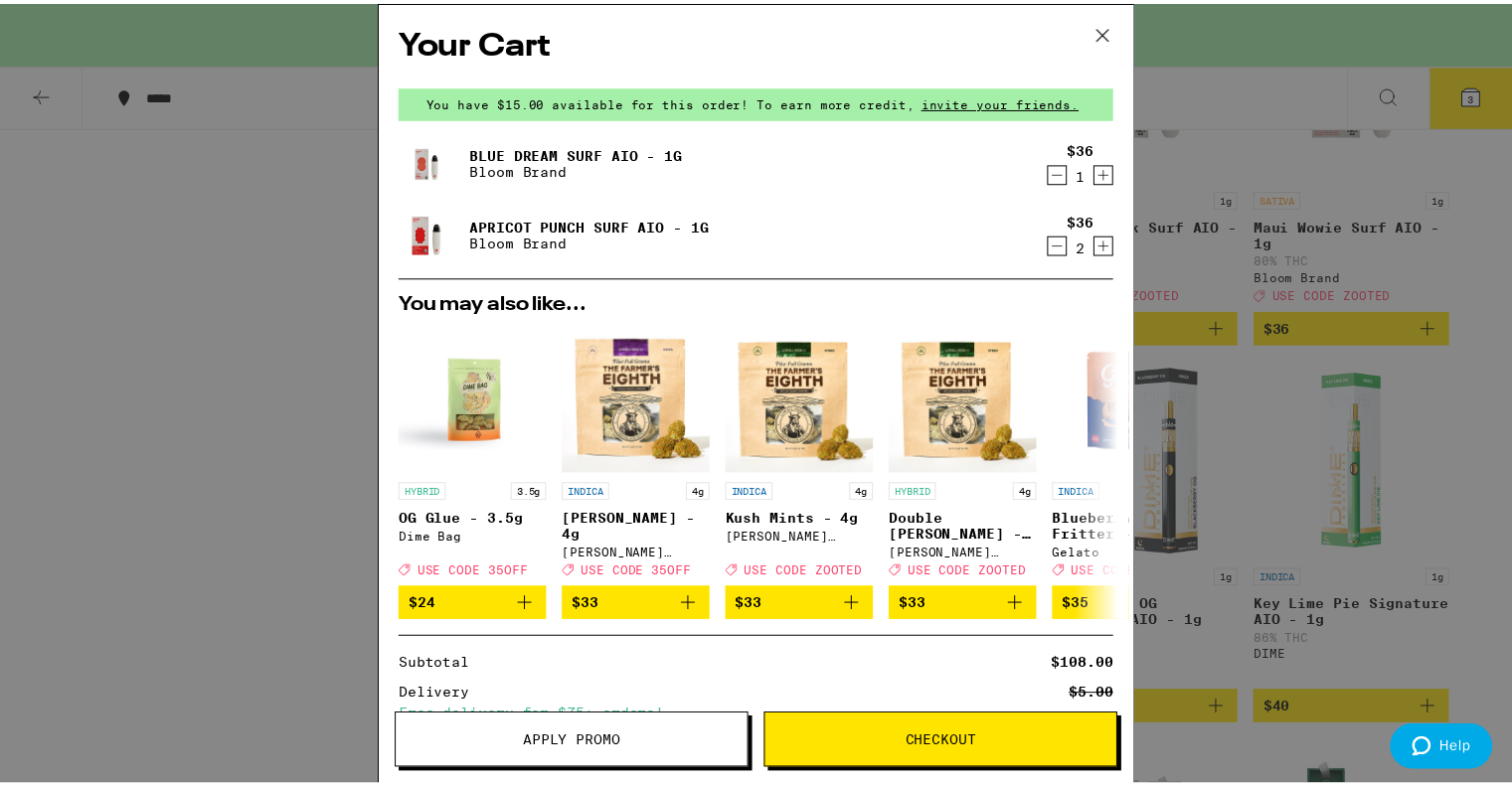 scroll, scrollTop: 227, scrollLeft: 0, axis: vertical 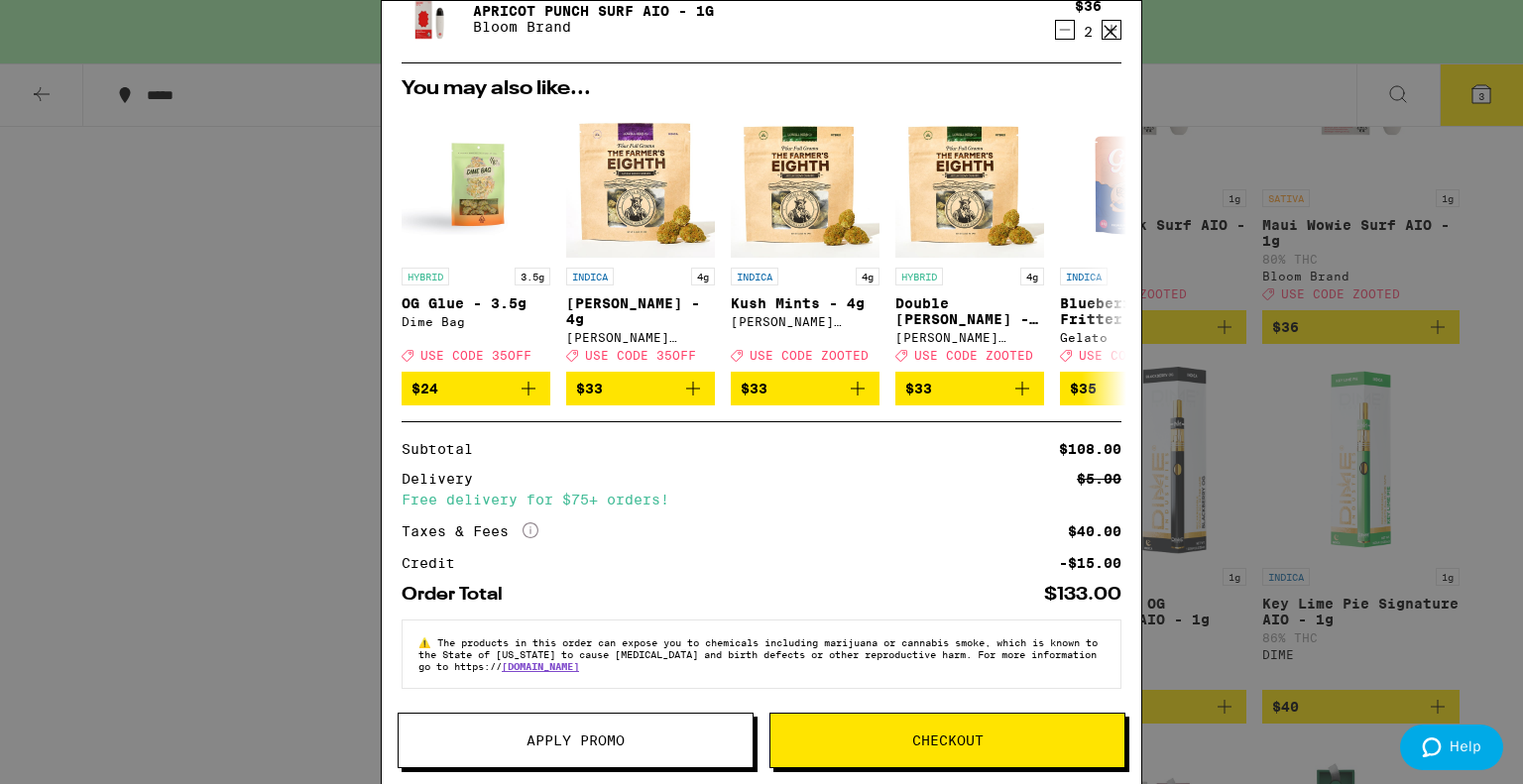 click on "Apply Promo" at bounding box center [575, 740] 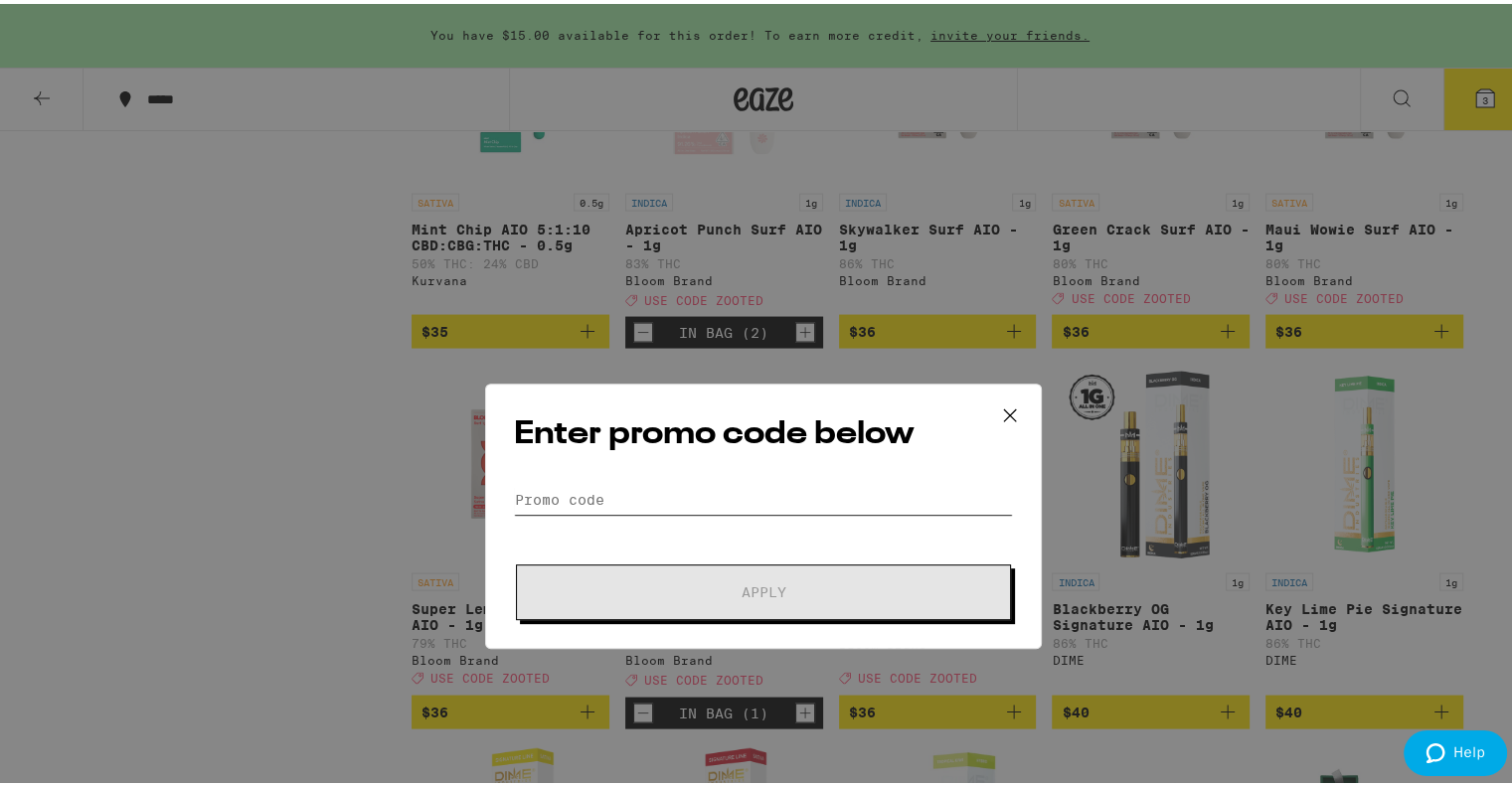 click on "Promo Code" at bounding box center (763, 377) 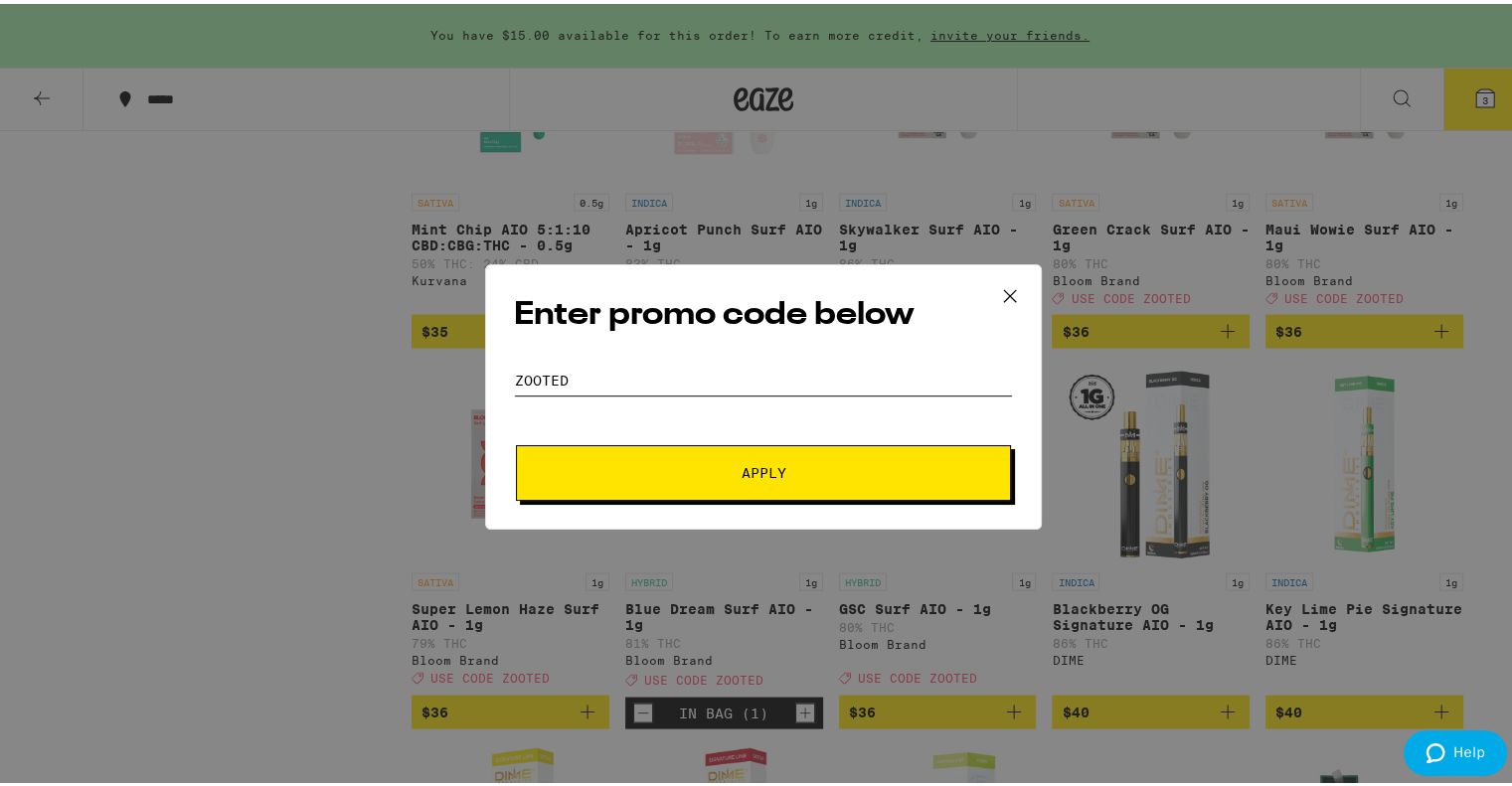 type on "zooted" 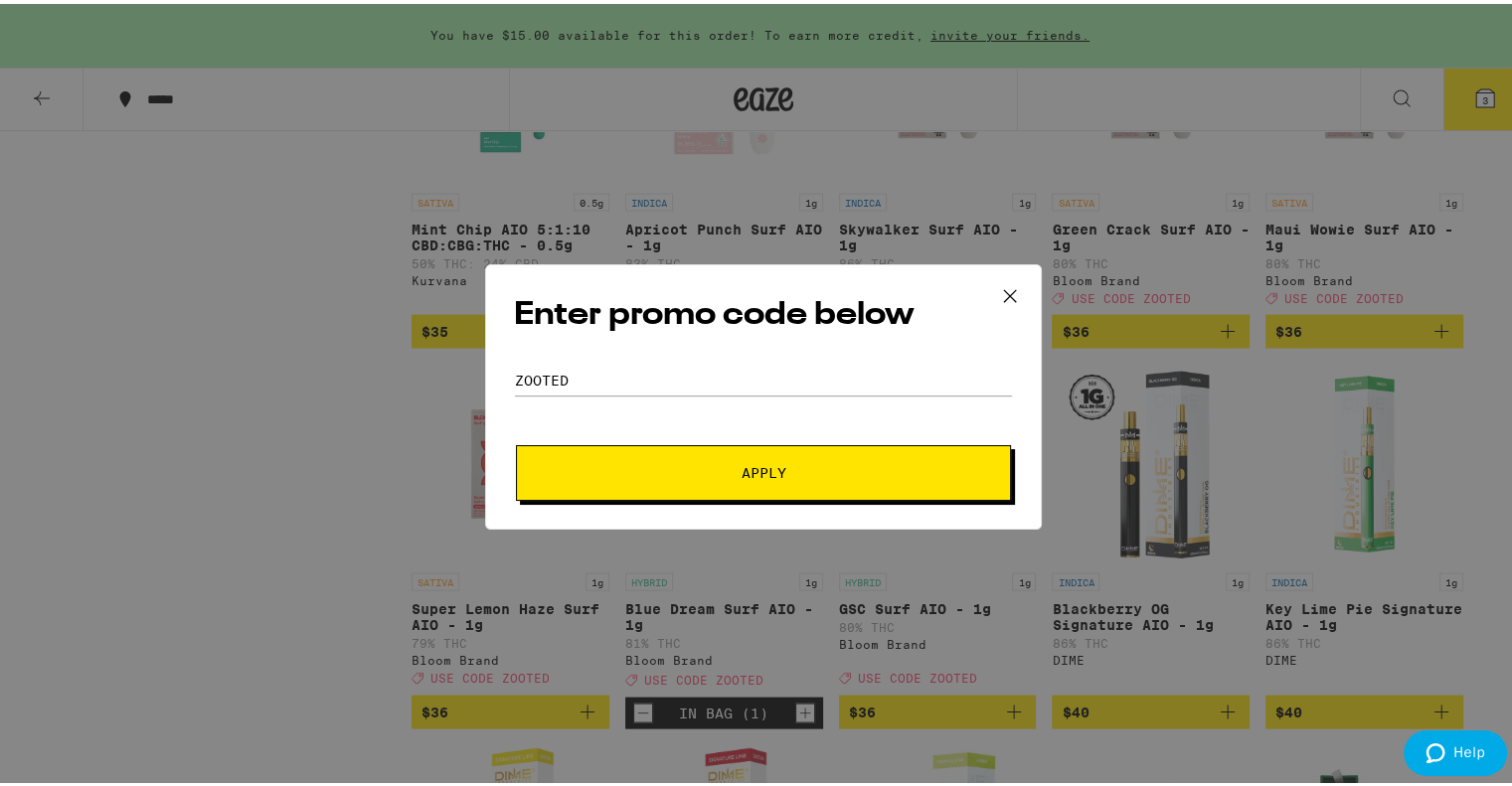 click on "Apply" at bounding box center (763, 469) 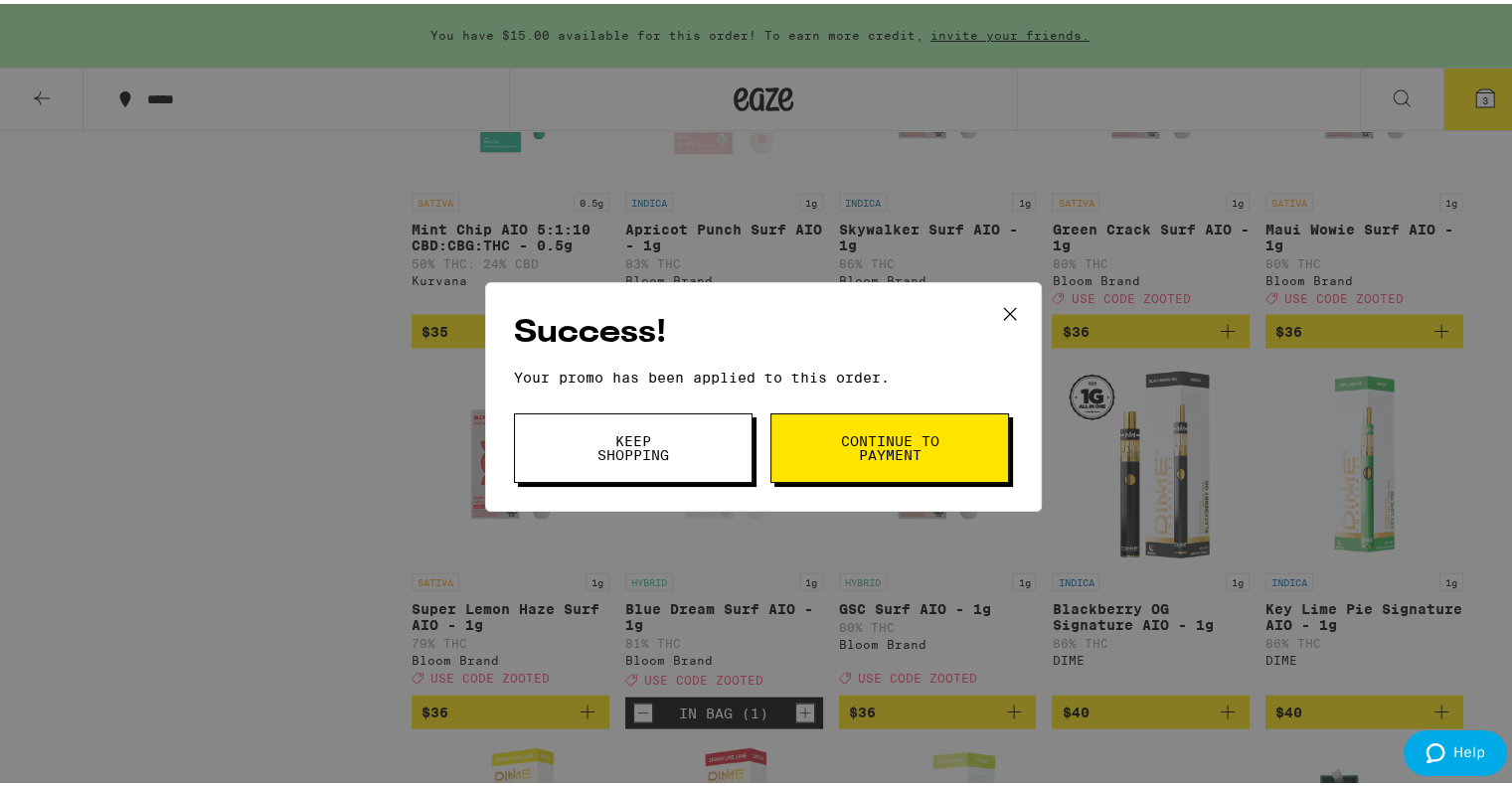 click on "Continue to payment" at bounding box center (890, 444) 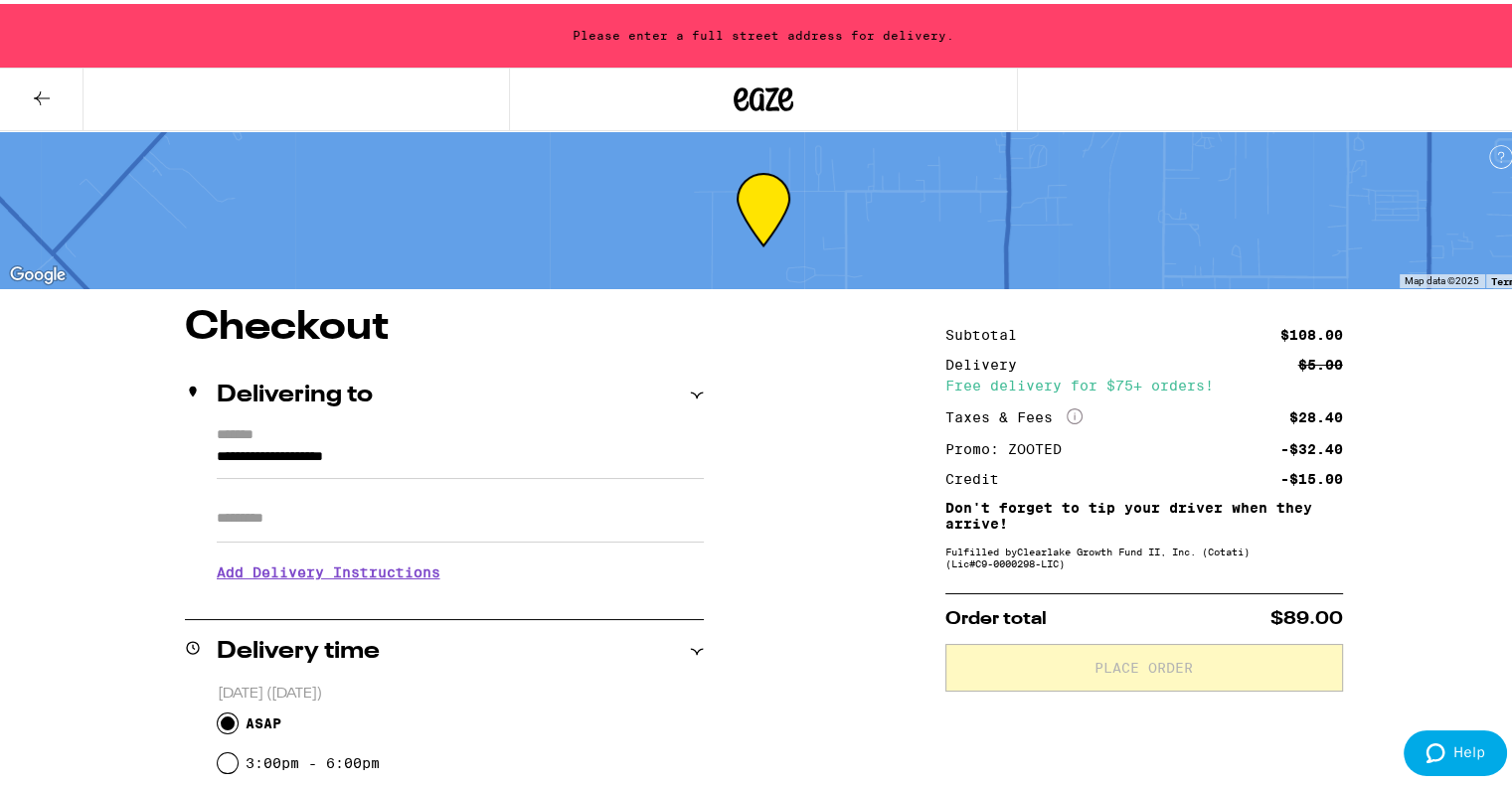scroll, scrollTop: 79, scrollLeft: 0, axis: vertical 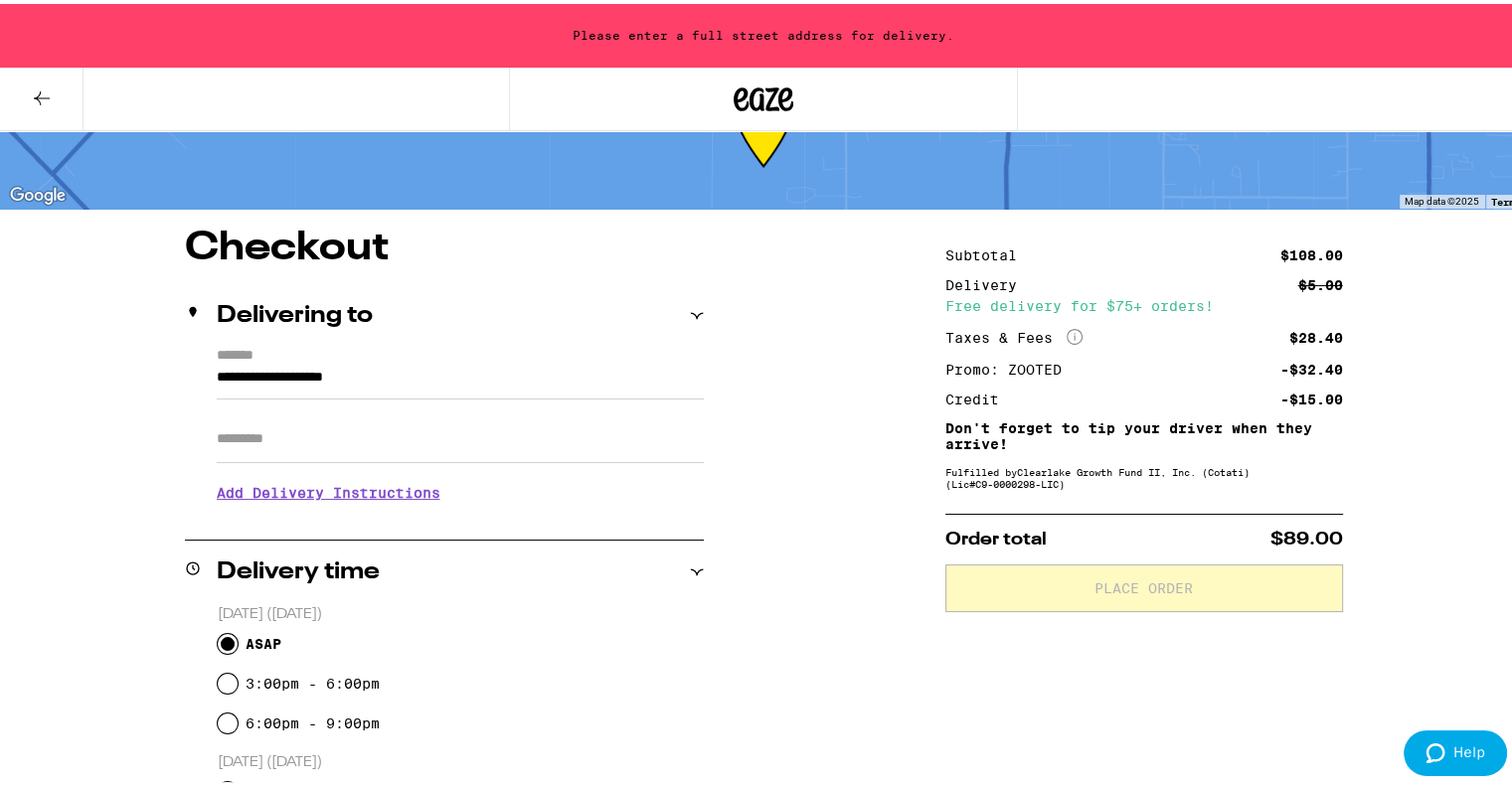 click on "3:00pm - 6:00pm" at bounding box center [312, 680] 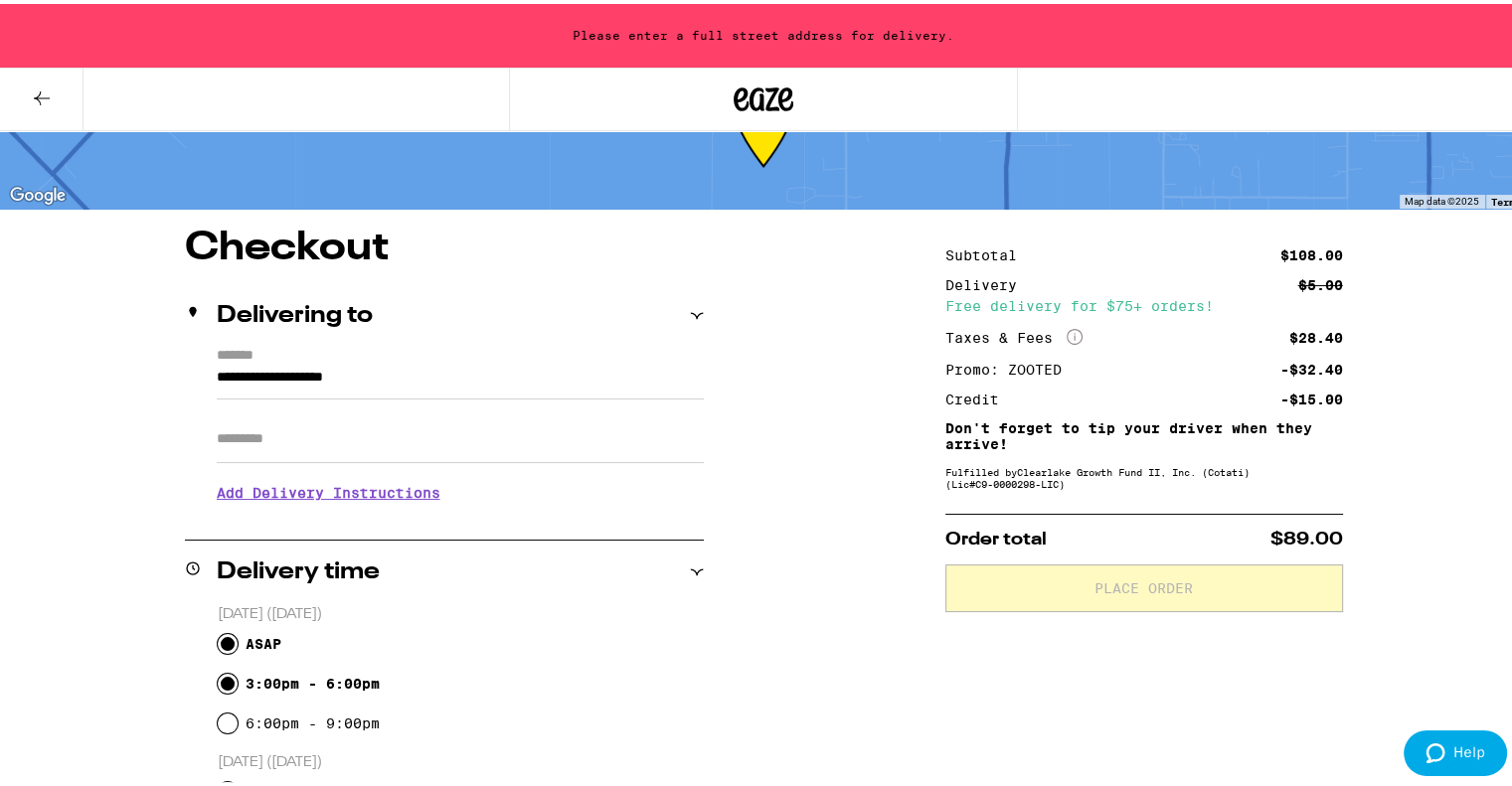 click on "3:00pm - 6:00pm" at bounding box center [228, 680] 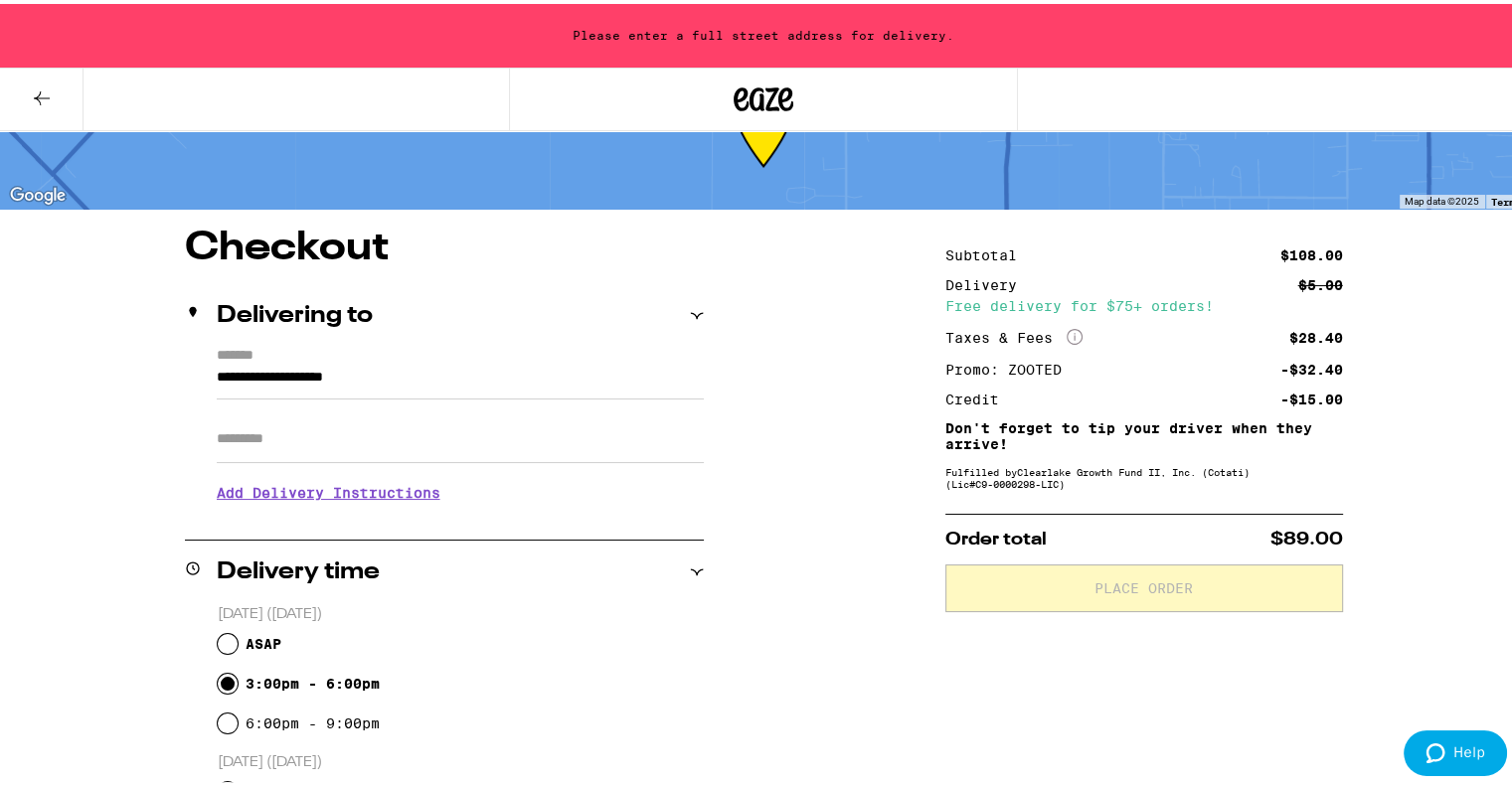 radio on "true" 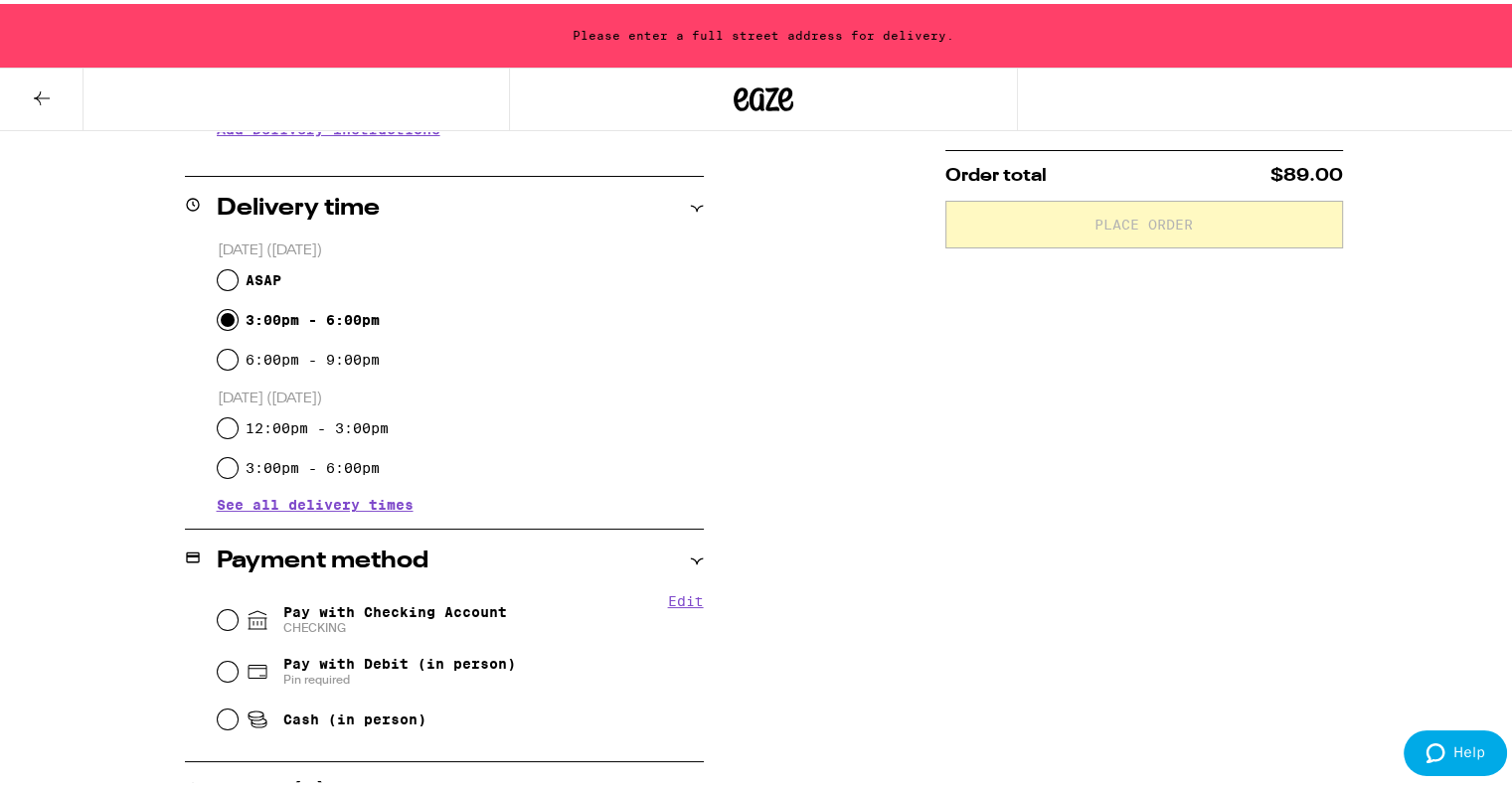 scroll, scrollTop: 560, scrollLeft: 0, axis: vertical 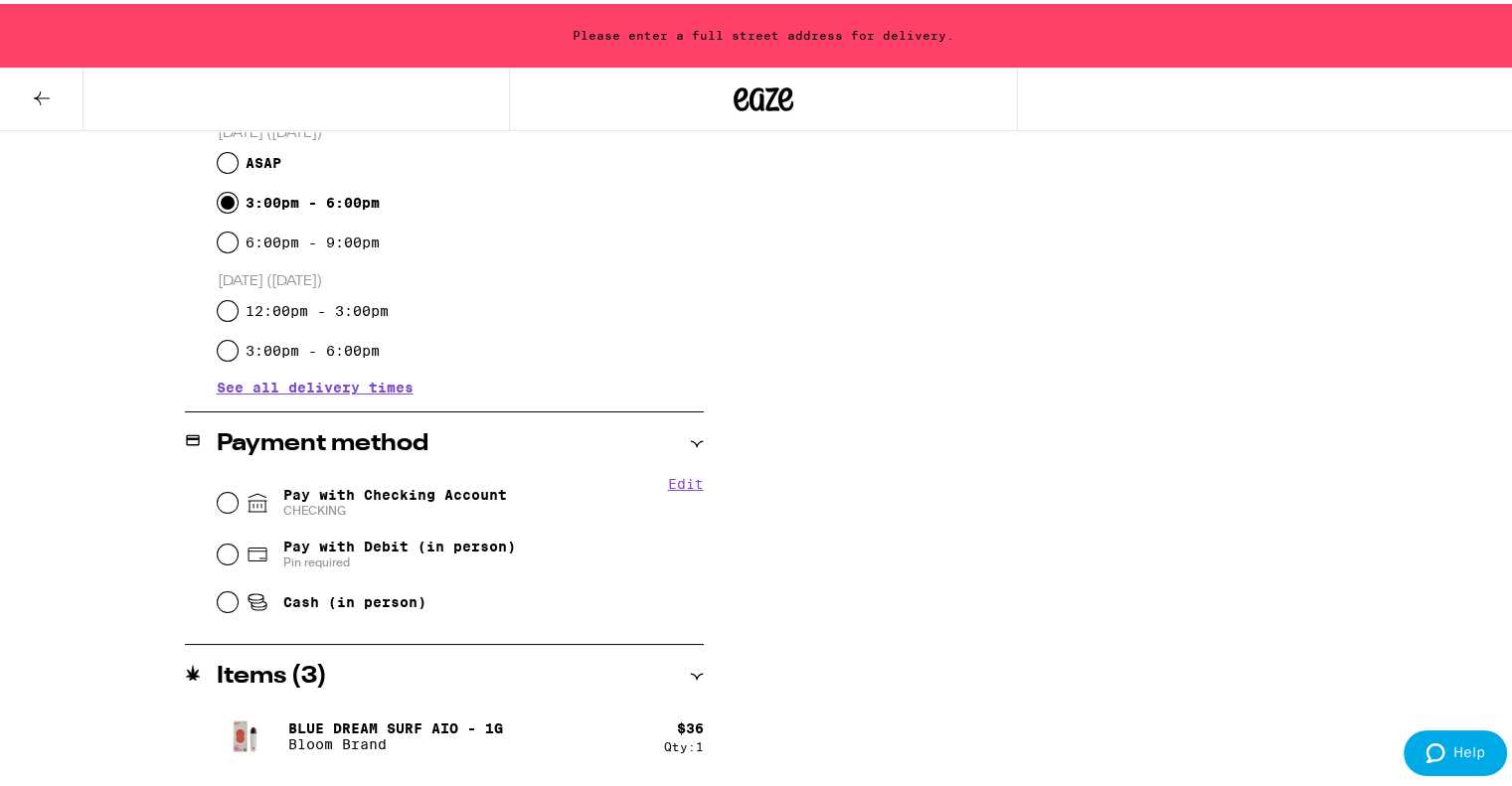 click on "Pin required" at bounding box center (400, 558) 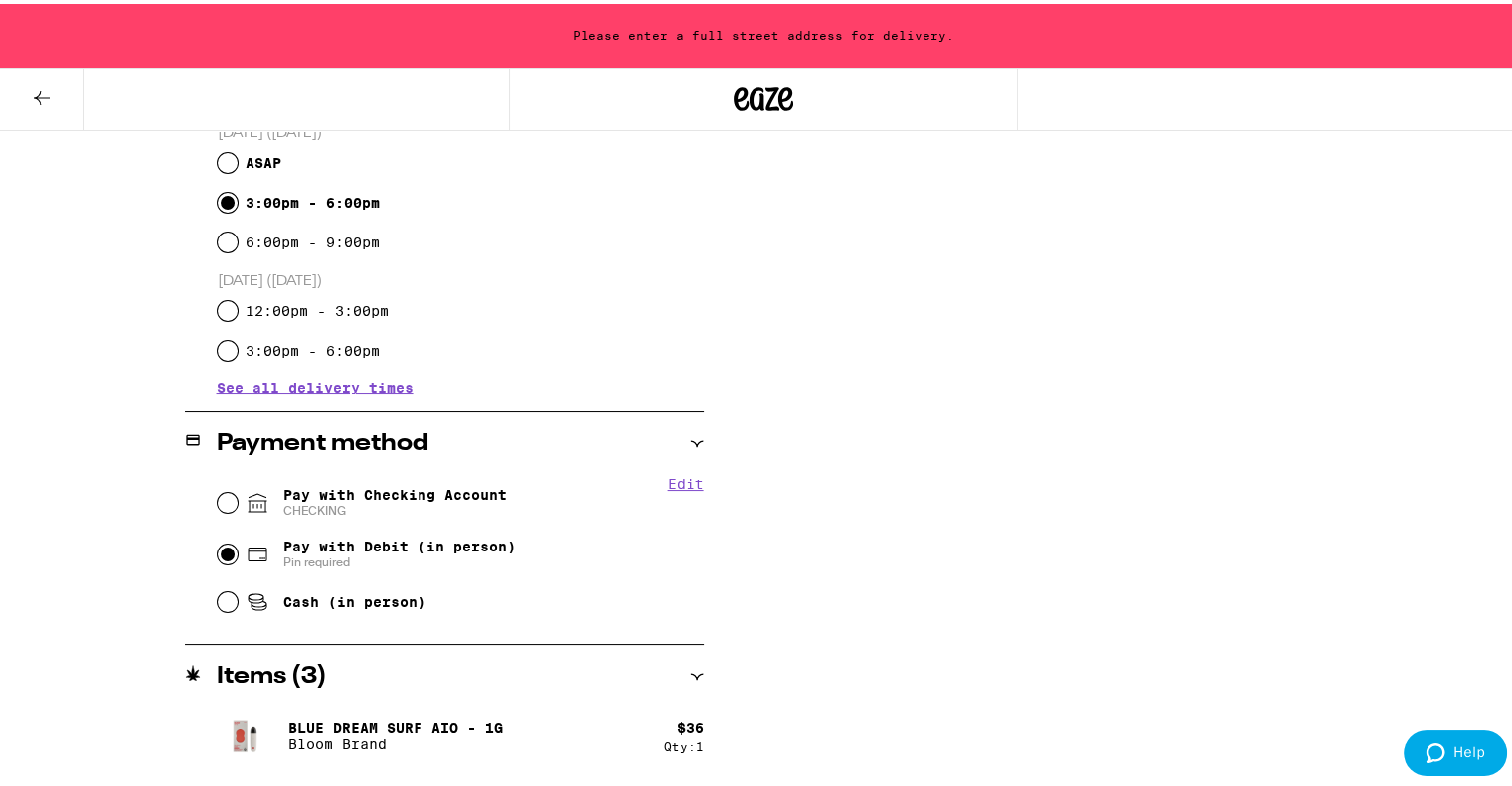 click on "Pay with Debit (in person) Pin required" at bounding box center (228, 550) 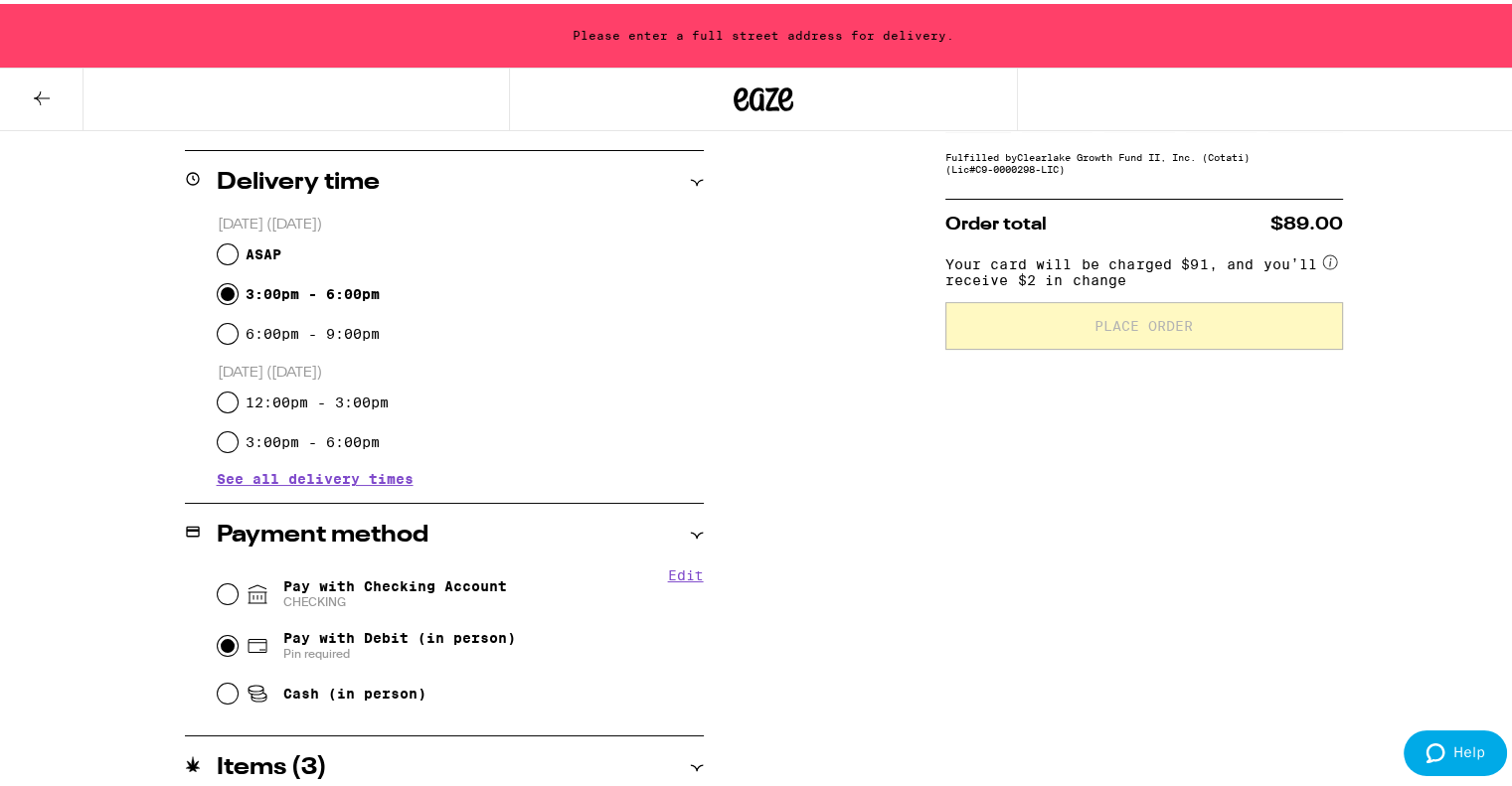 scroll, scrollTop: 468, scrollLeft: 0, axis: vertical 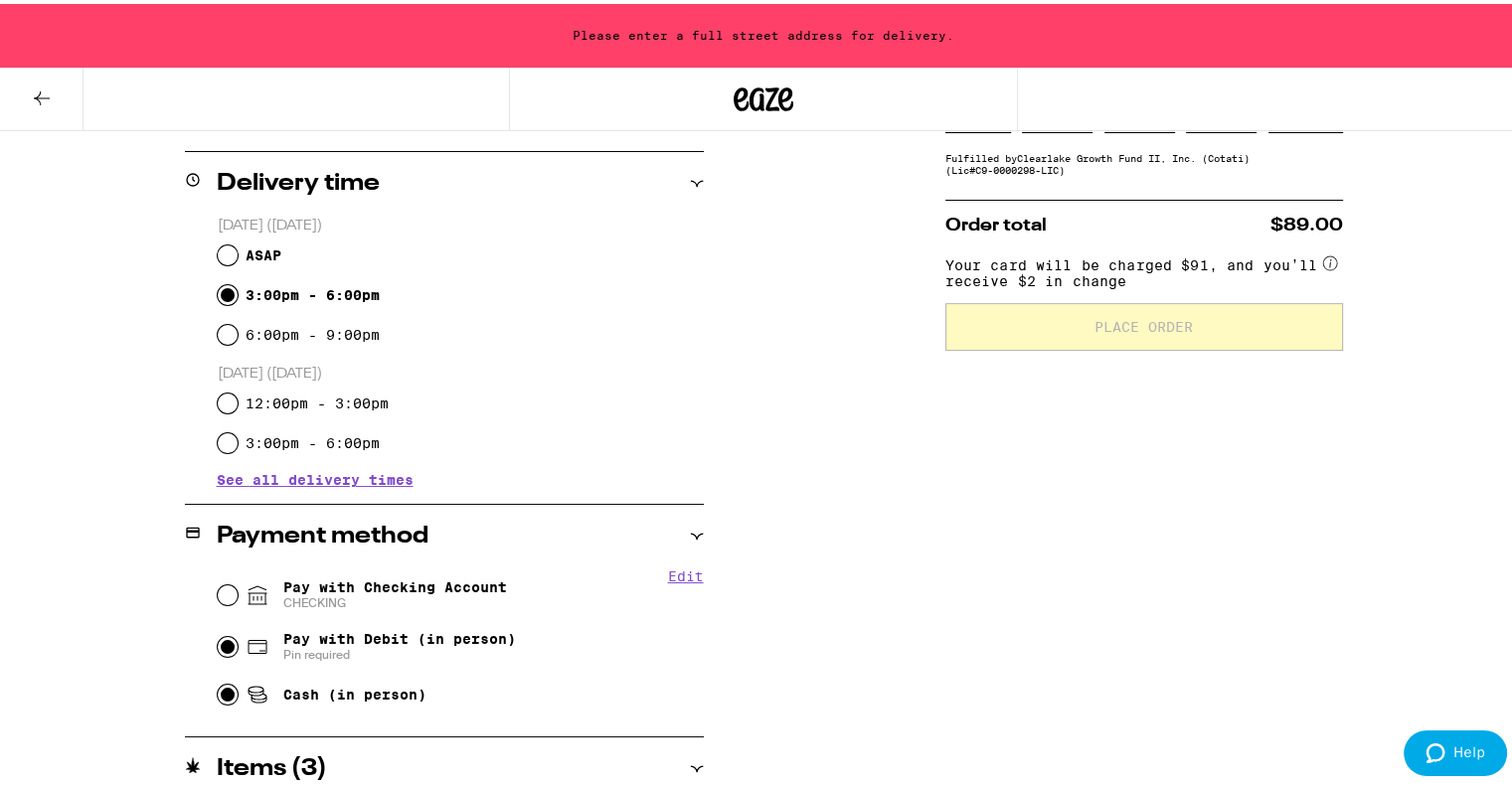 click on "Cash (in person)" at bounding box center (228, 691) 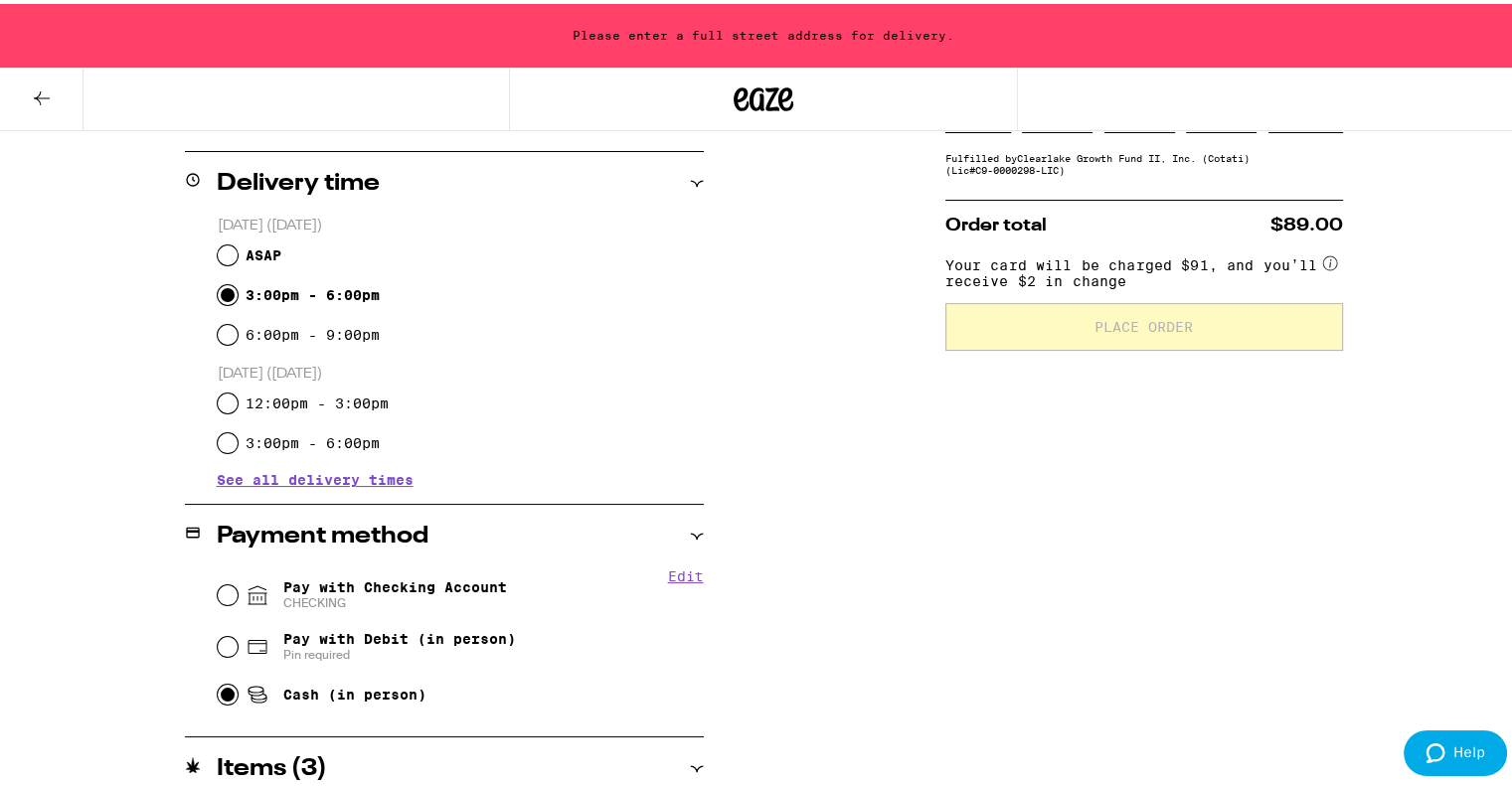 radio on "true" 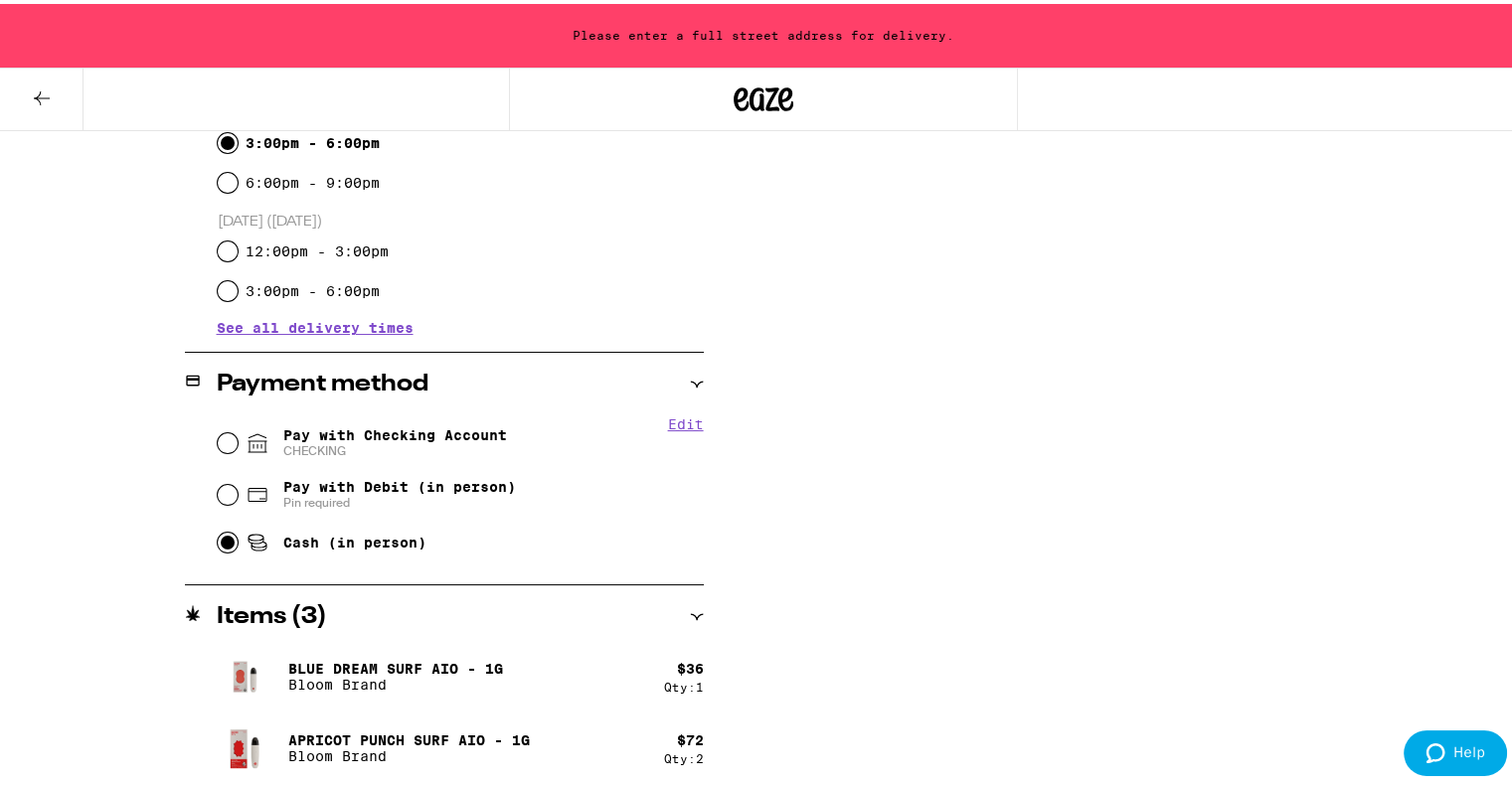 scroll, scrollTop: 622, scrollLeft: 0, axis: vertical 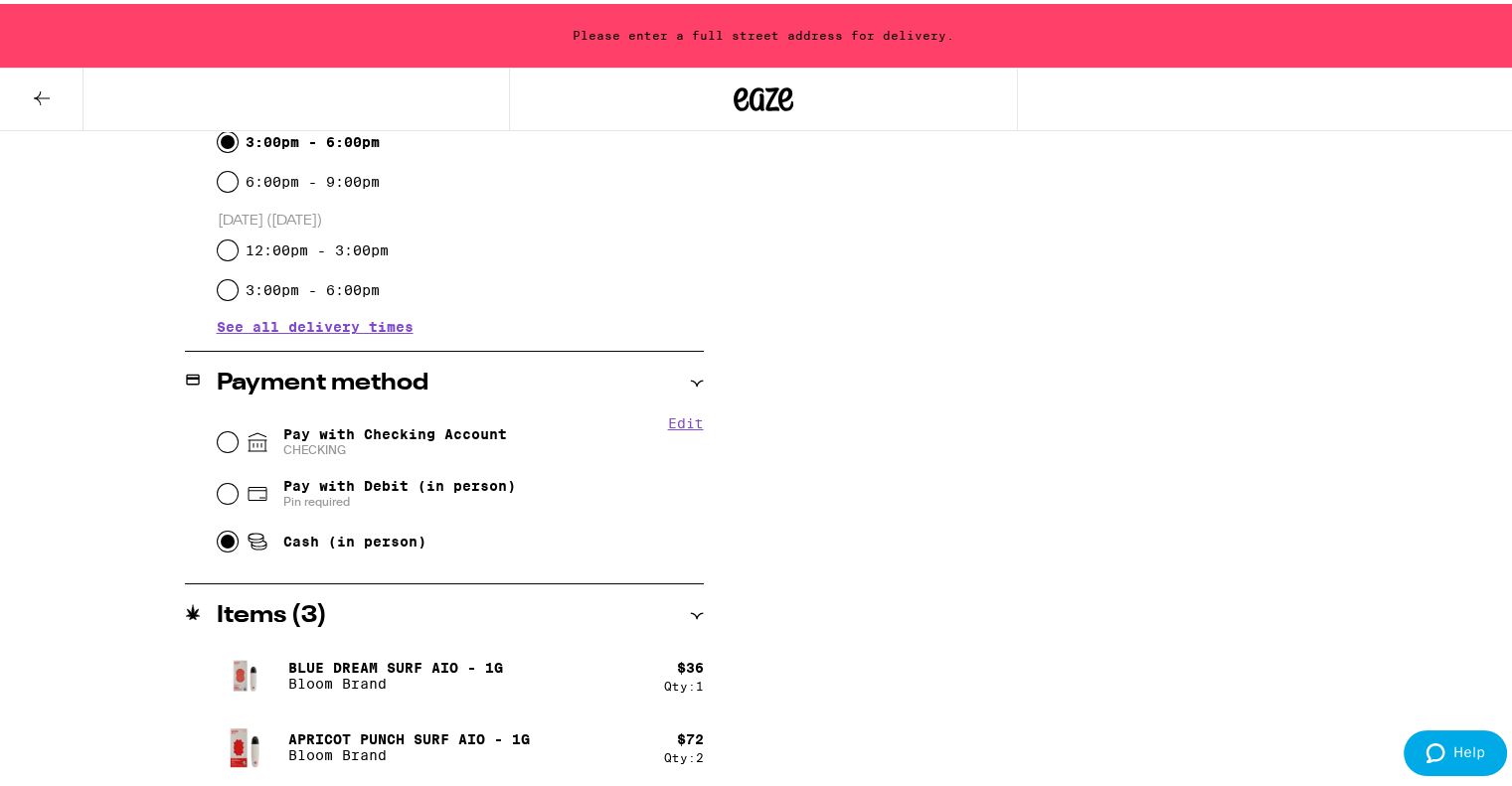 click on "Subtotal $108.00 Delivery $5.00 Free delivery for $75+ orders! Taxes & Fees More Info $28.40 Promo: ZOOTED -$32.40 Credit -$15.00 Don't forget to tip your driver when they arrive! Fulfilled by  Clearlake Growth Fund II, Inc. (Cotati) (Lic#  C9-0000298-LIC ) Order total $89.00 Place Order" at bounding box center (1144, 236) 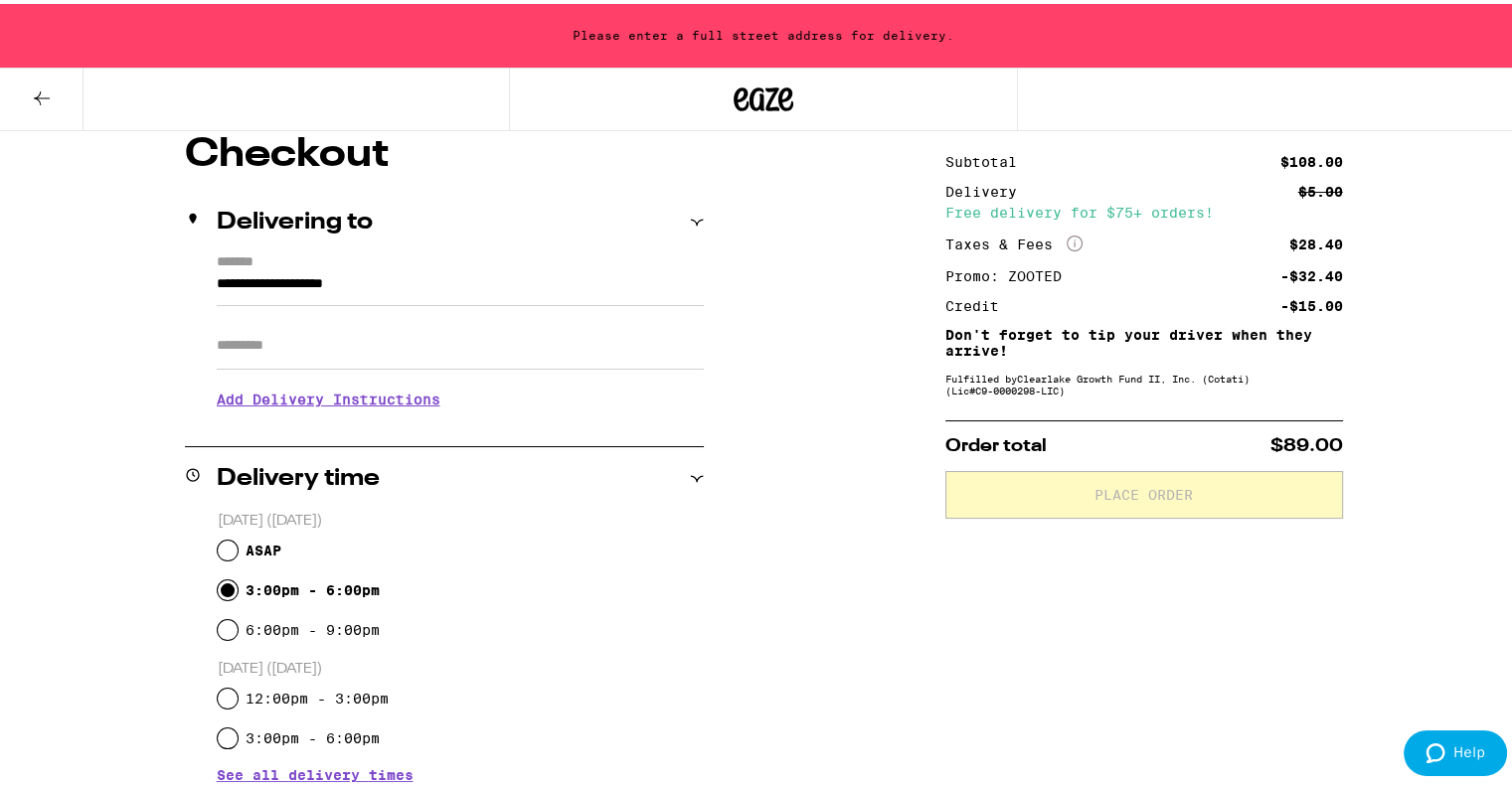 scroll, scrollTop: 171, scrollLeft: 0, axis: vertical 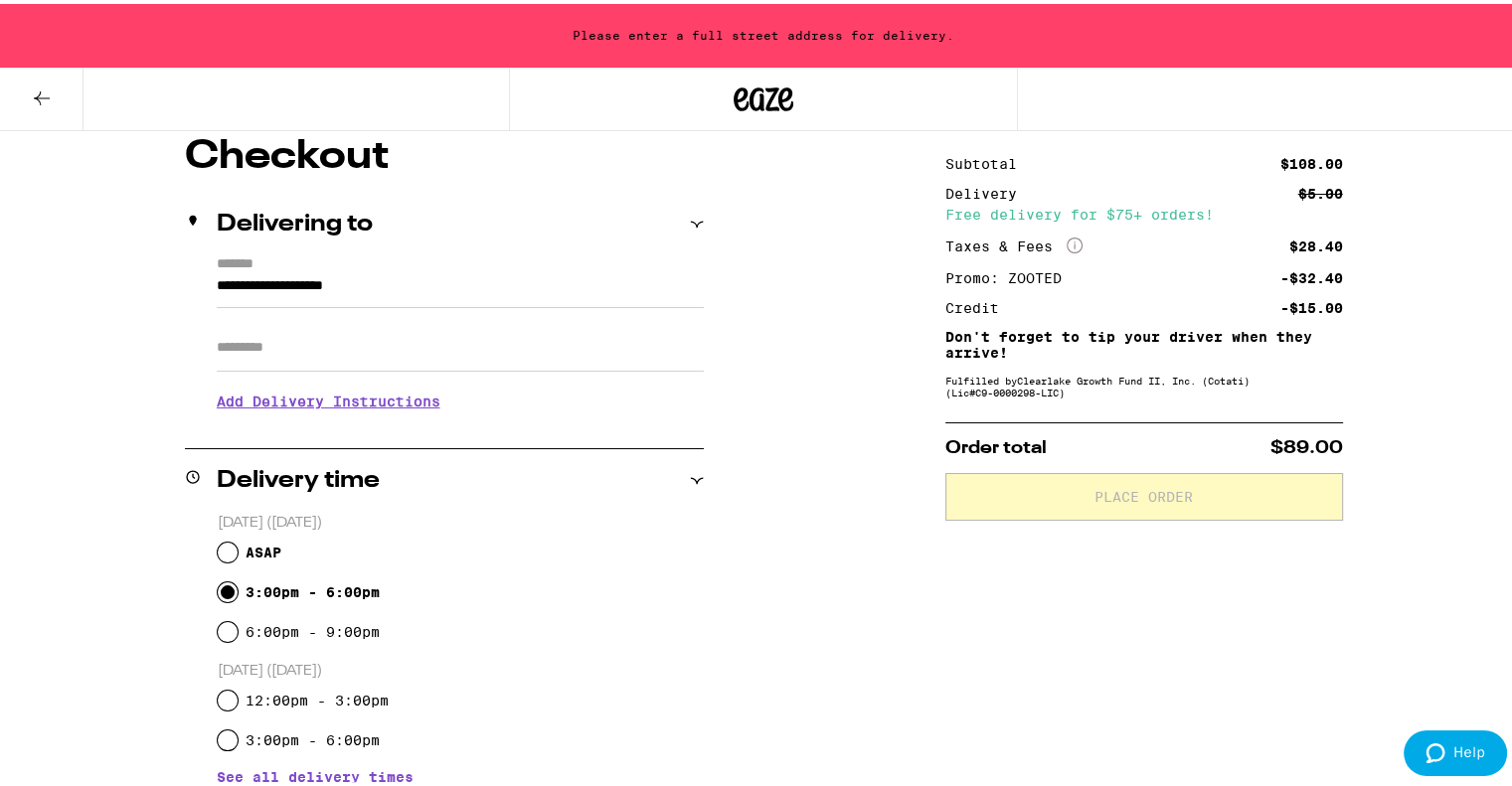 click on "Apt/Suite" at bounding box center [460, 344] 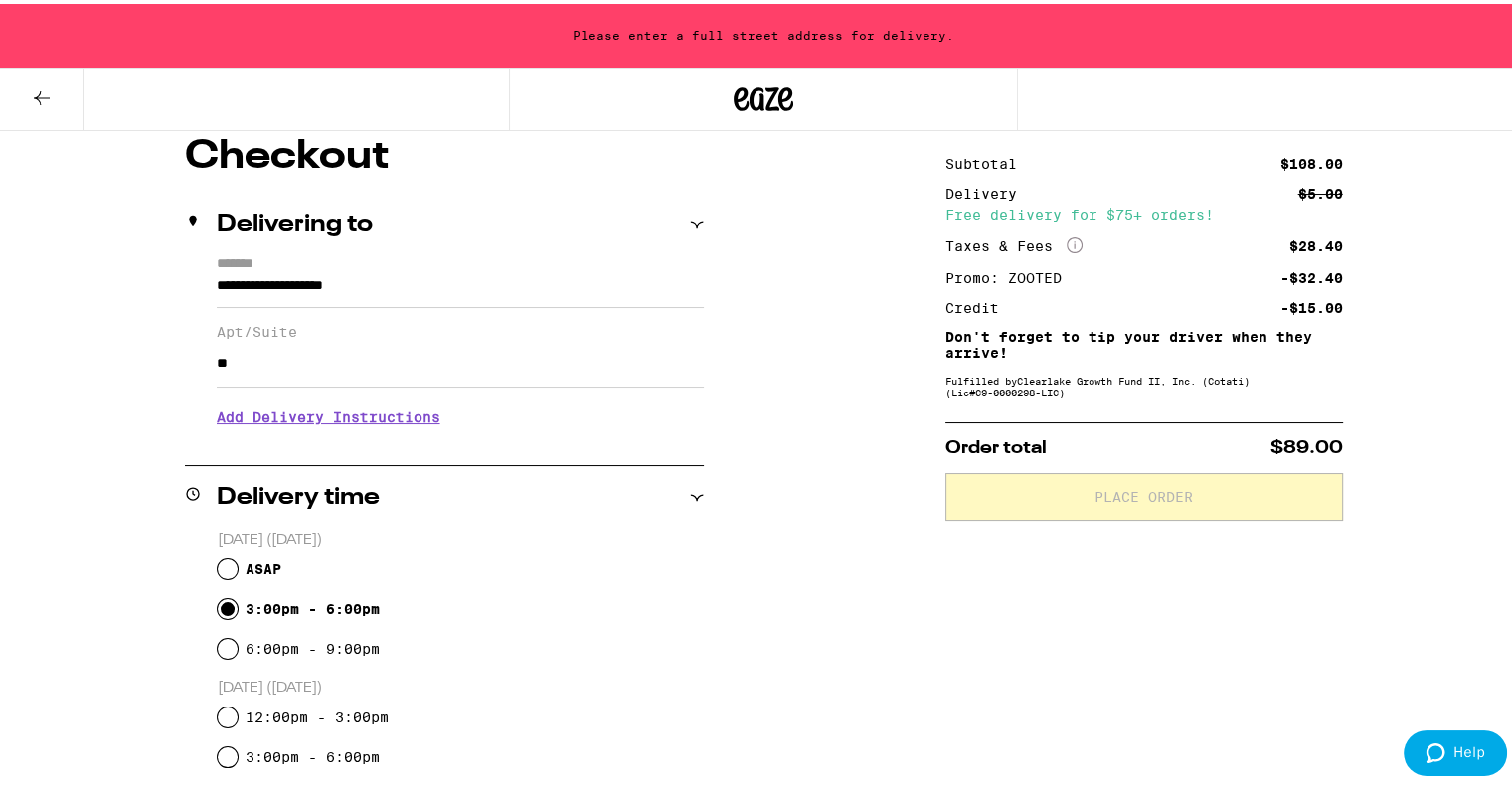 type on "*" 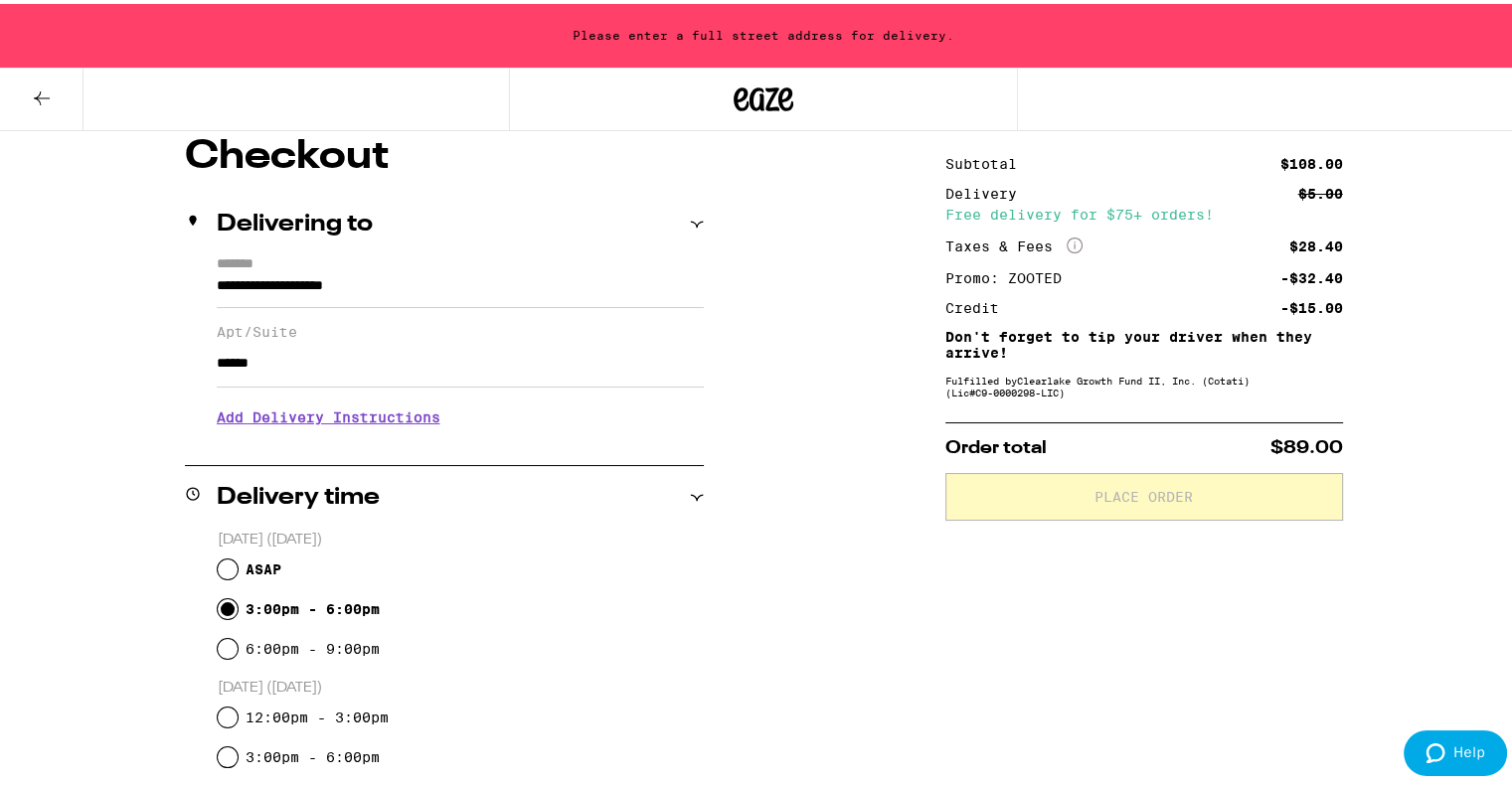 type on "******" 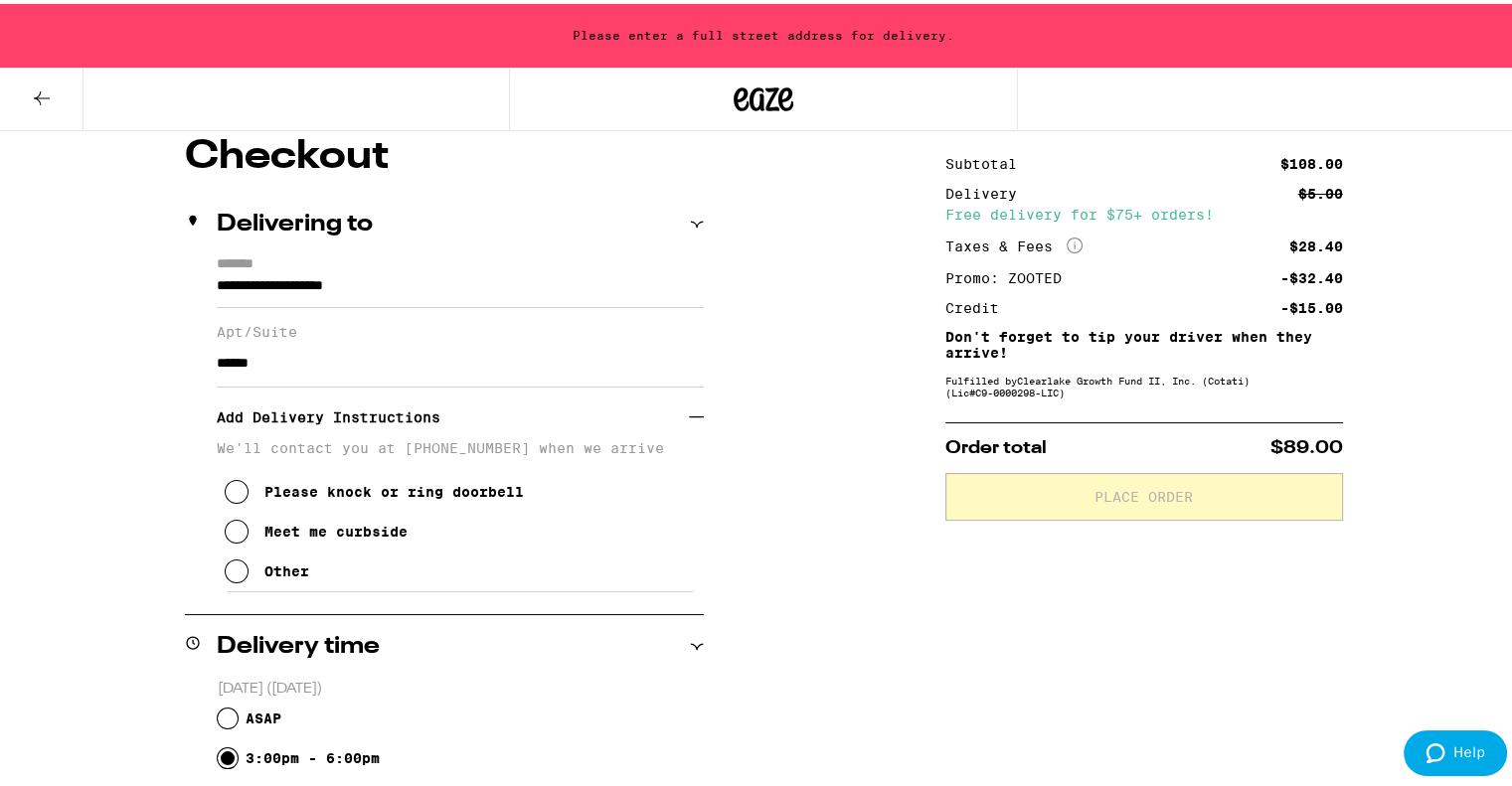 click on "Meet me curbside" at bounding box center [336, 528] 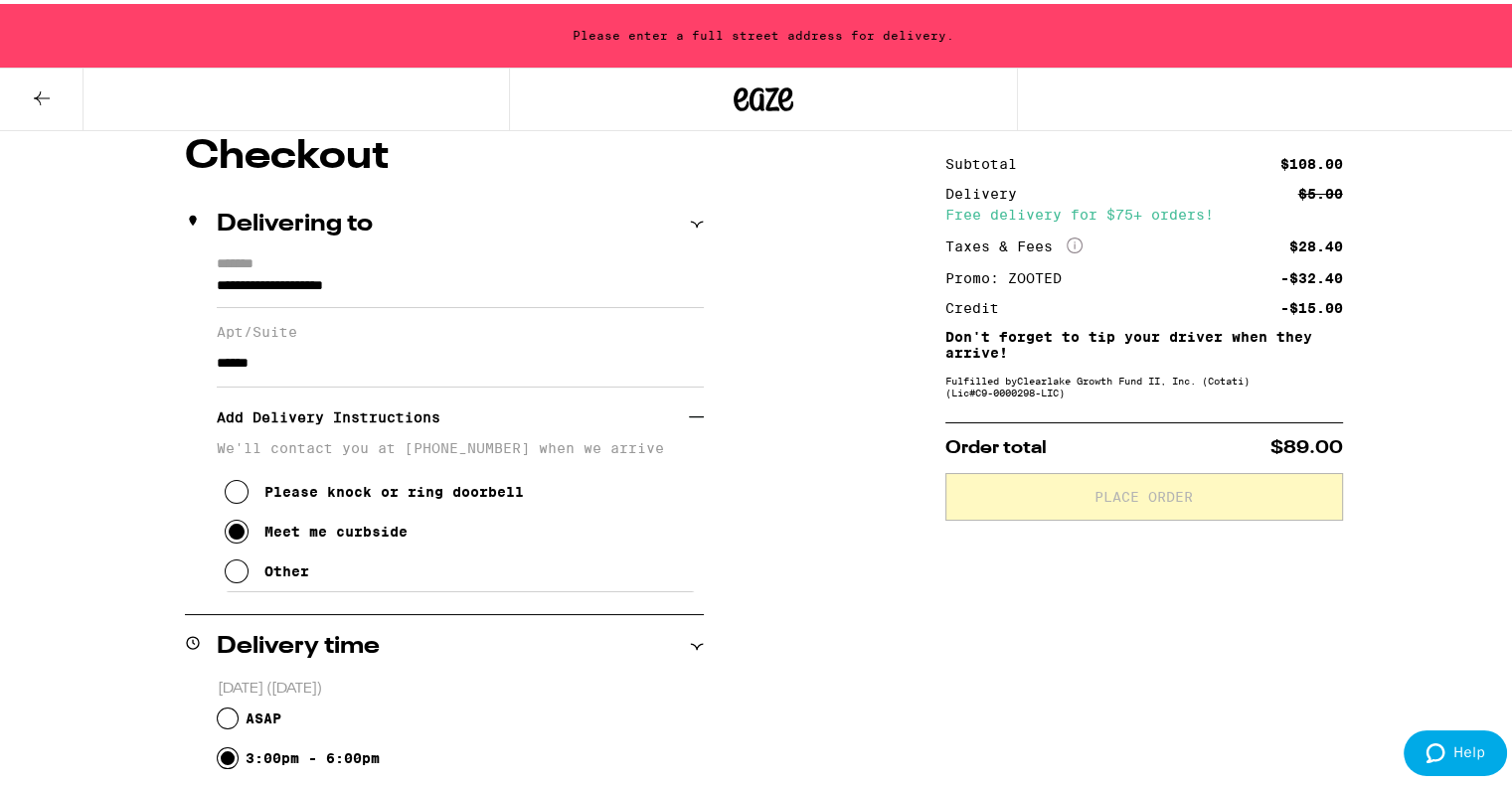 click on "Other" at bounding box center [266, 567] 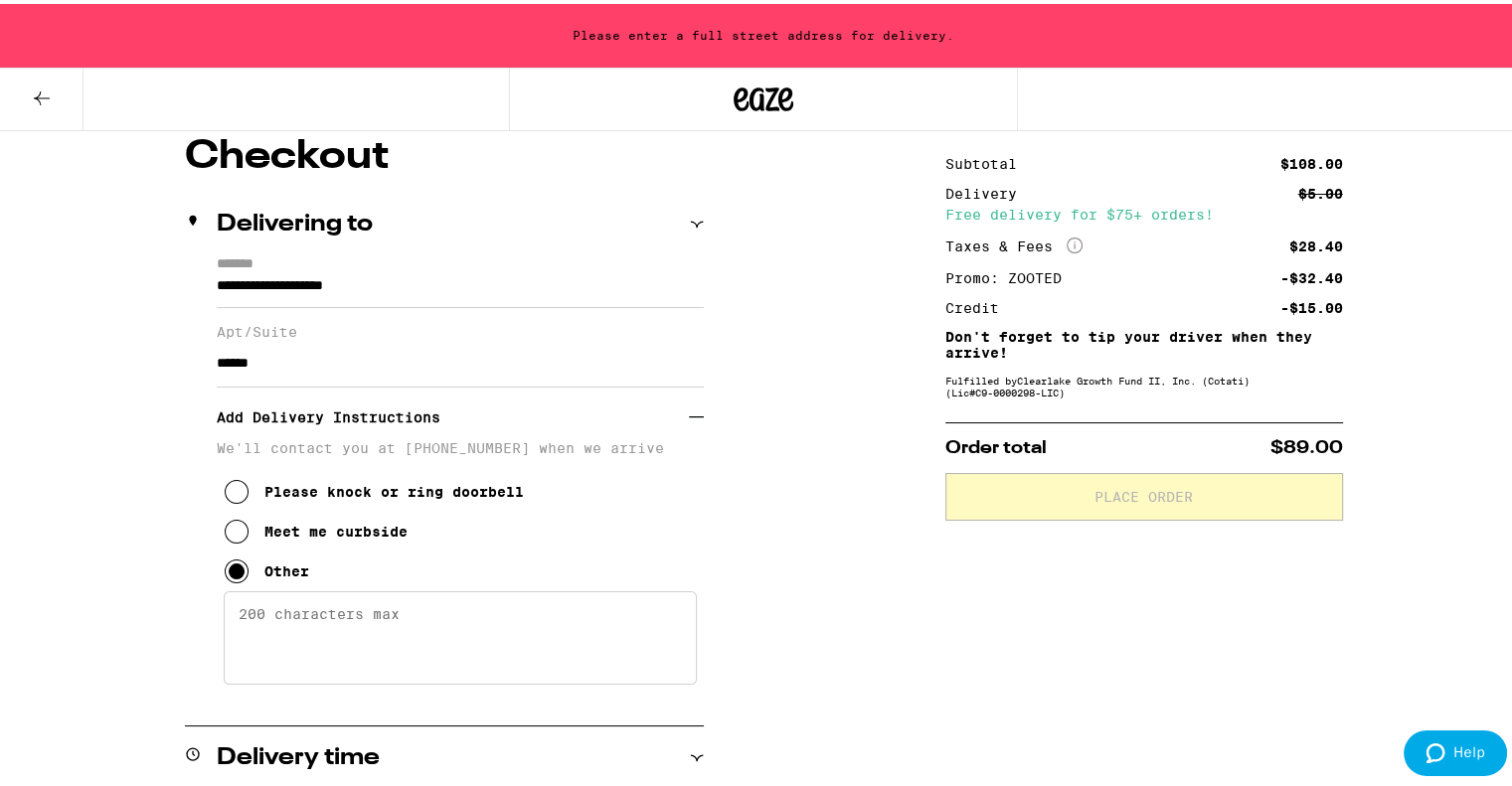 click on "Enter any other delivery instructions you want driver to know" at bounding box center [460, 634] 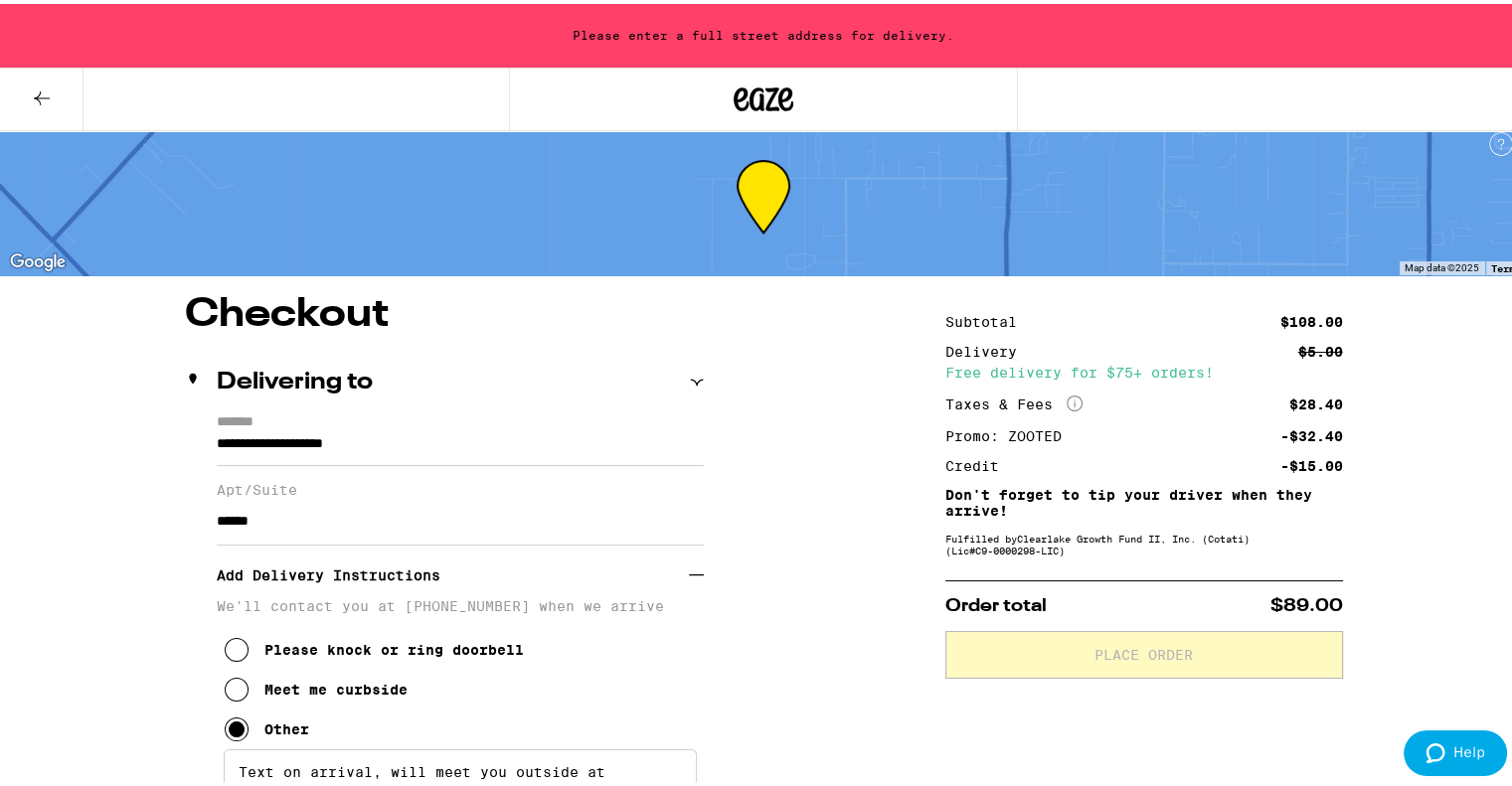 scroll, scrollTop: 8, scrollLeft: 0, axis: vertical 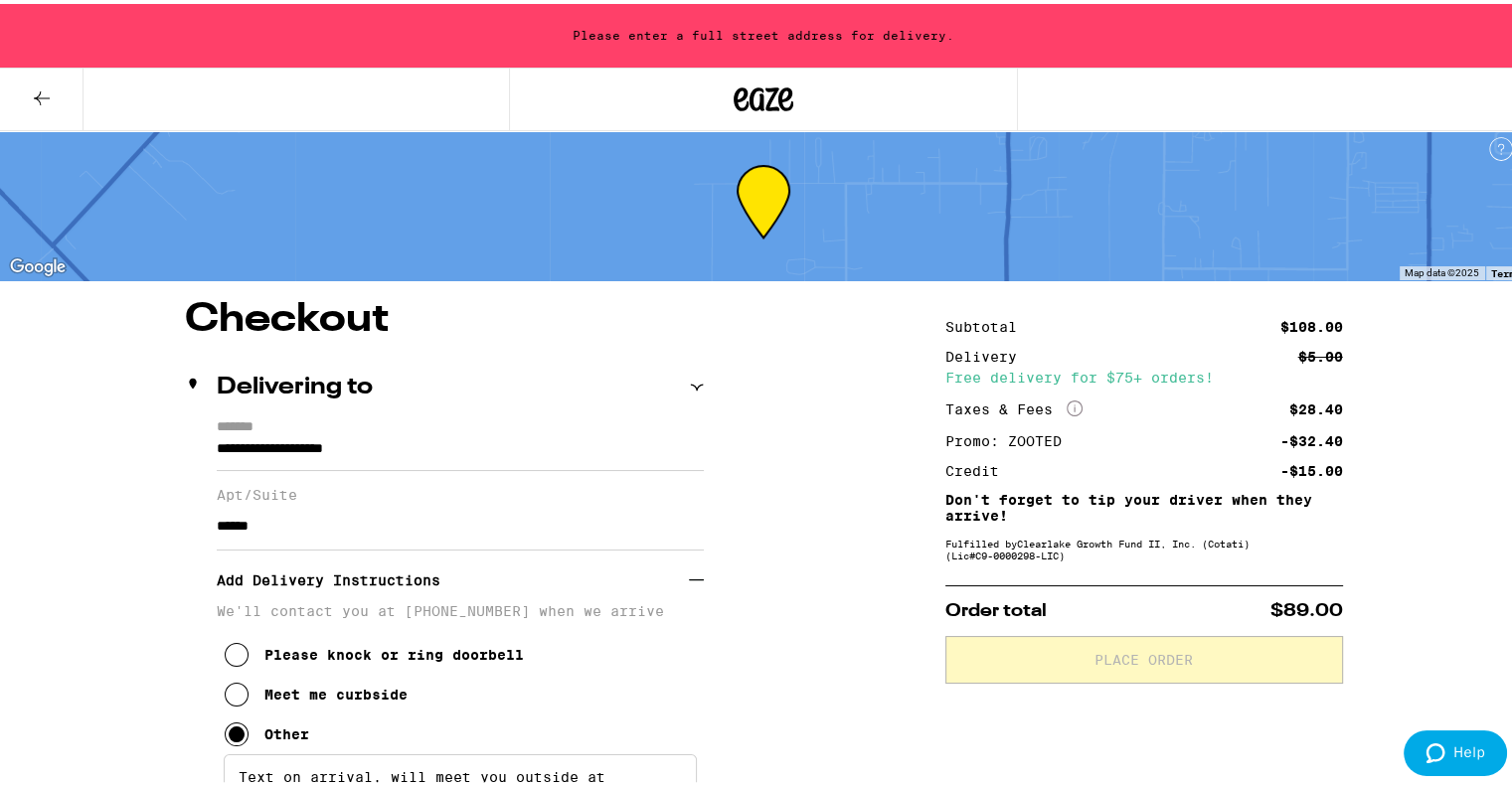 type on "Text on arrival, will meet you outside at apartment complex entrance. Thank you!" 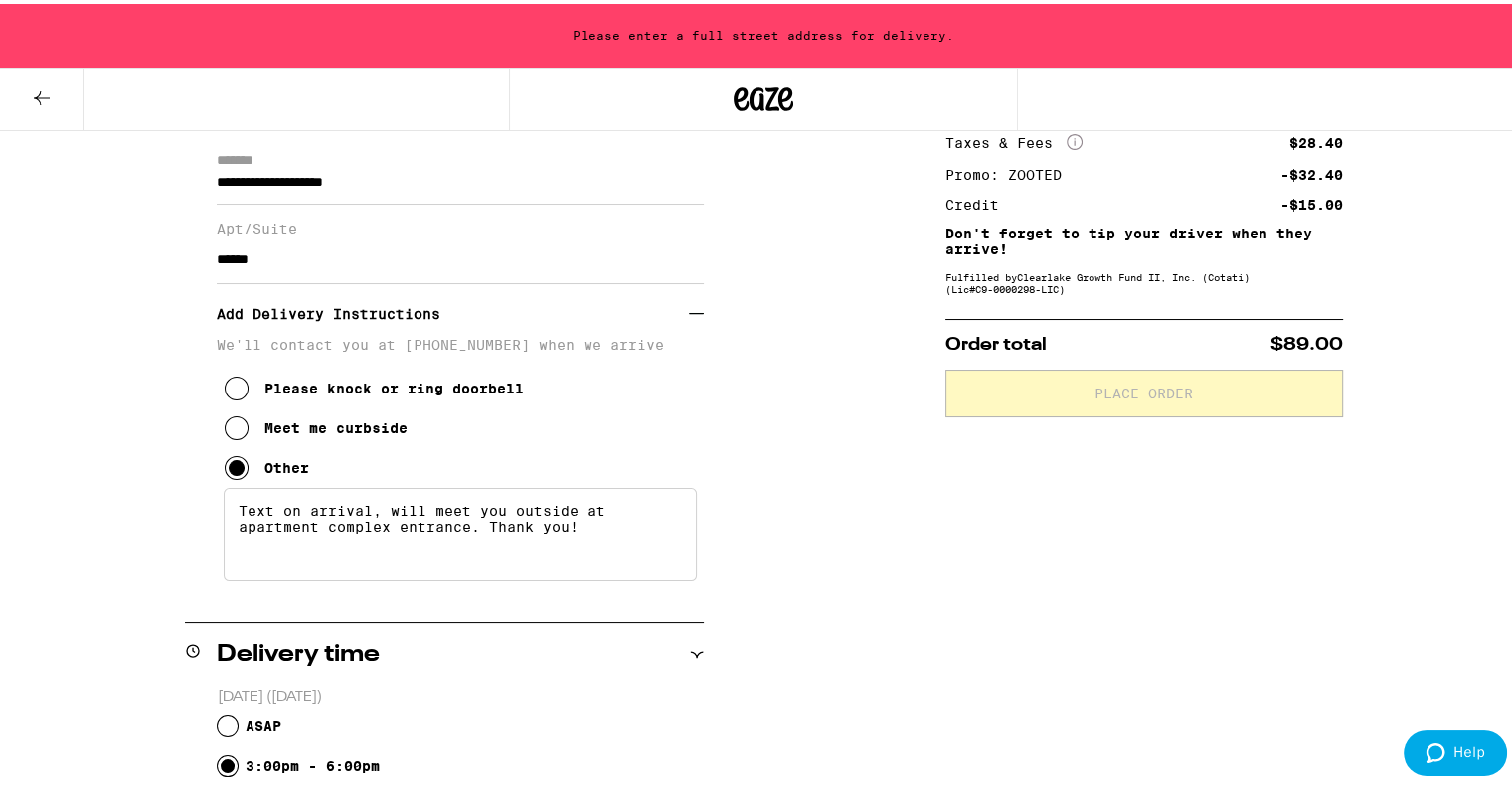scroll, scrollTop: 273, scrollLeft: 0, axis: vertical 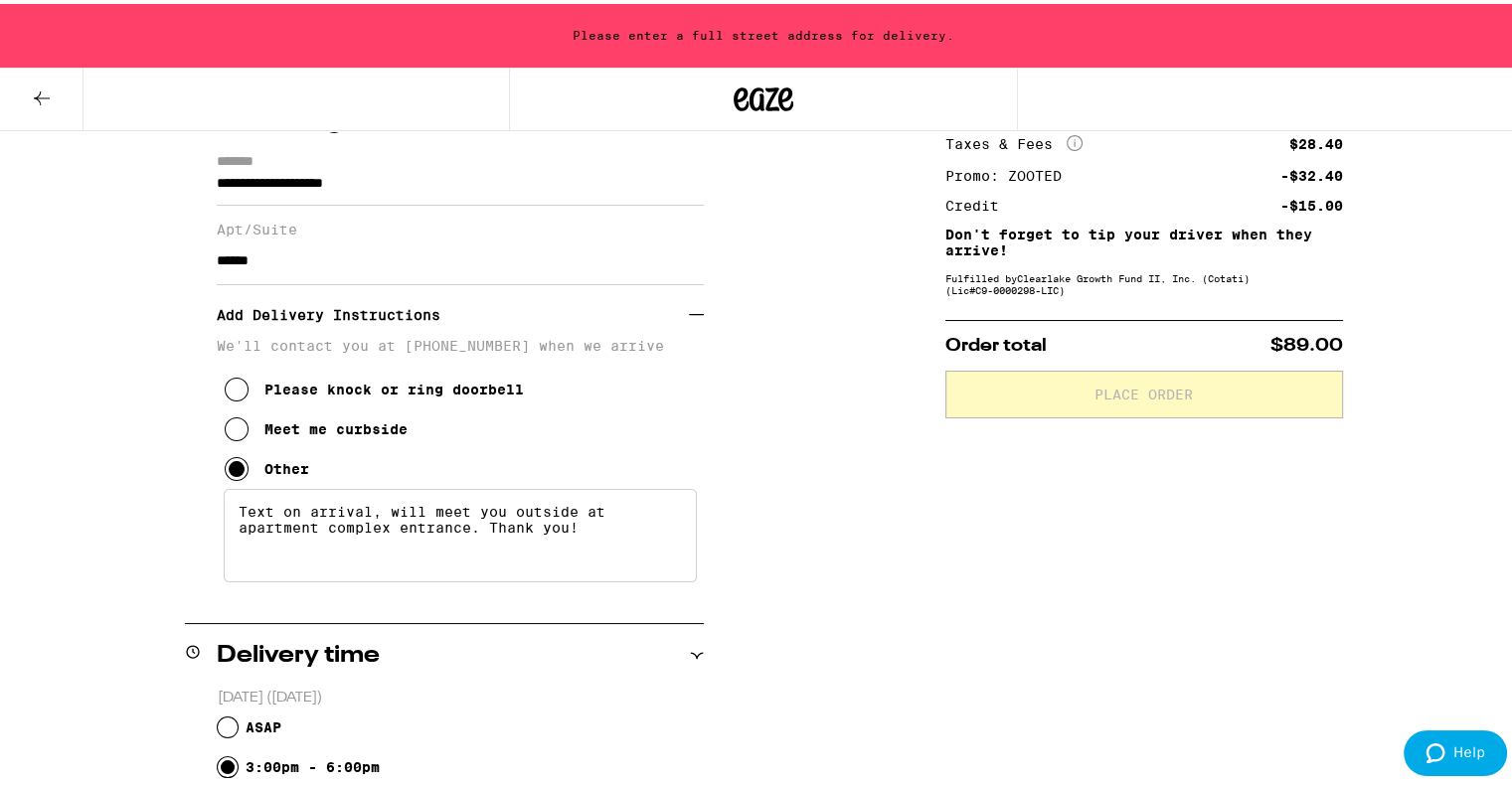 click on "Subtotal $108.00 Delivery $5.00 Free delivery for $75+ orders! Taxes & Fees More Info $28.40 Promo: ZOOTED -$32.40 Credit -$15.00 Don't forget to tip your driver when they arrive! Fulfilled by  Clearlake Growth Fund II, Inc. (Cotati) (Lic#  C9-0000298-LIC ) Order total $89.00 Place Order" at bounding box center [1144, 721] 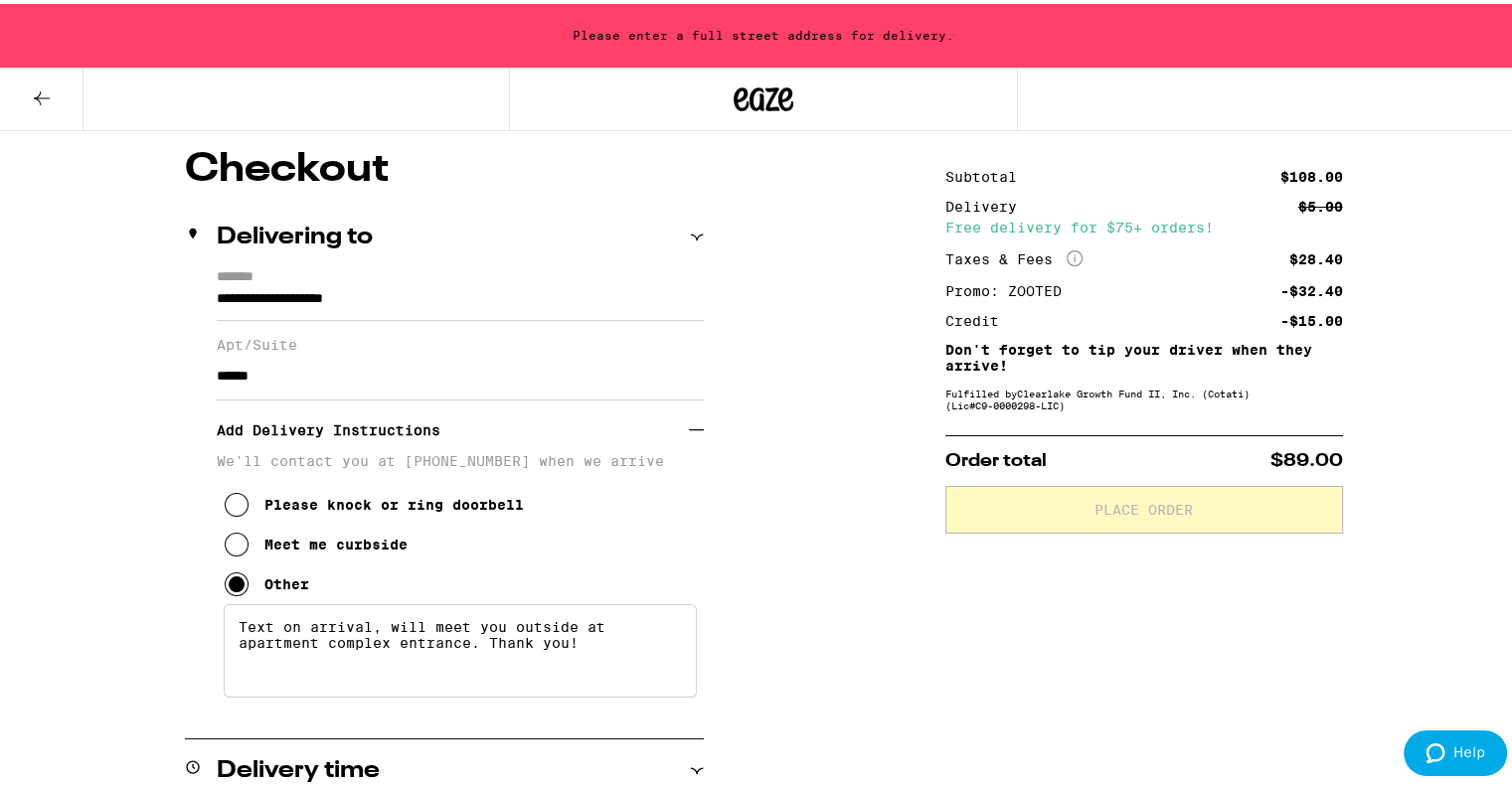 scroll, scrollTop: 154, scrollLeft: 0, axis: vertical 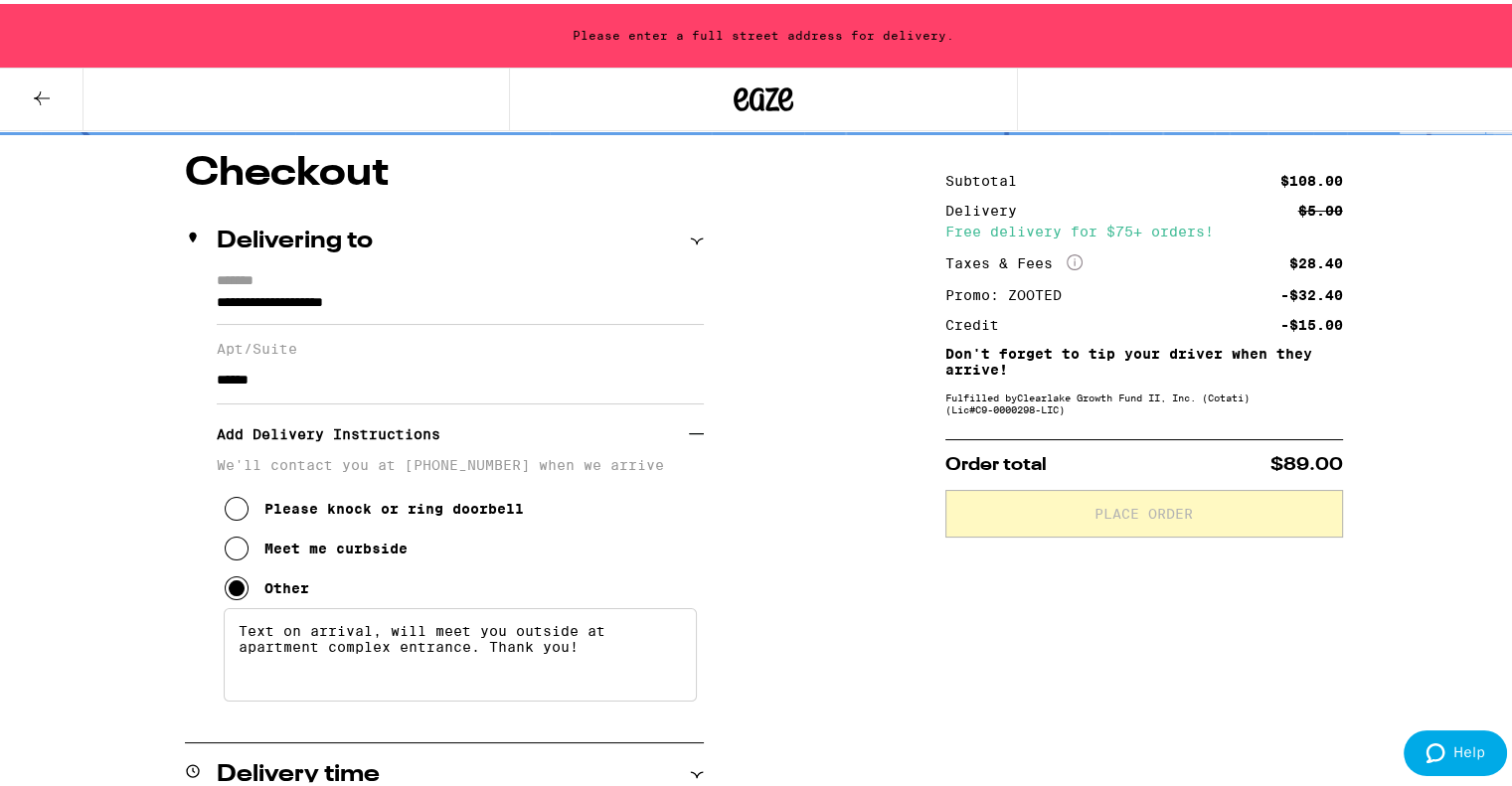 click on "*******" at bounding box center (460, 278) 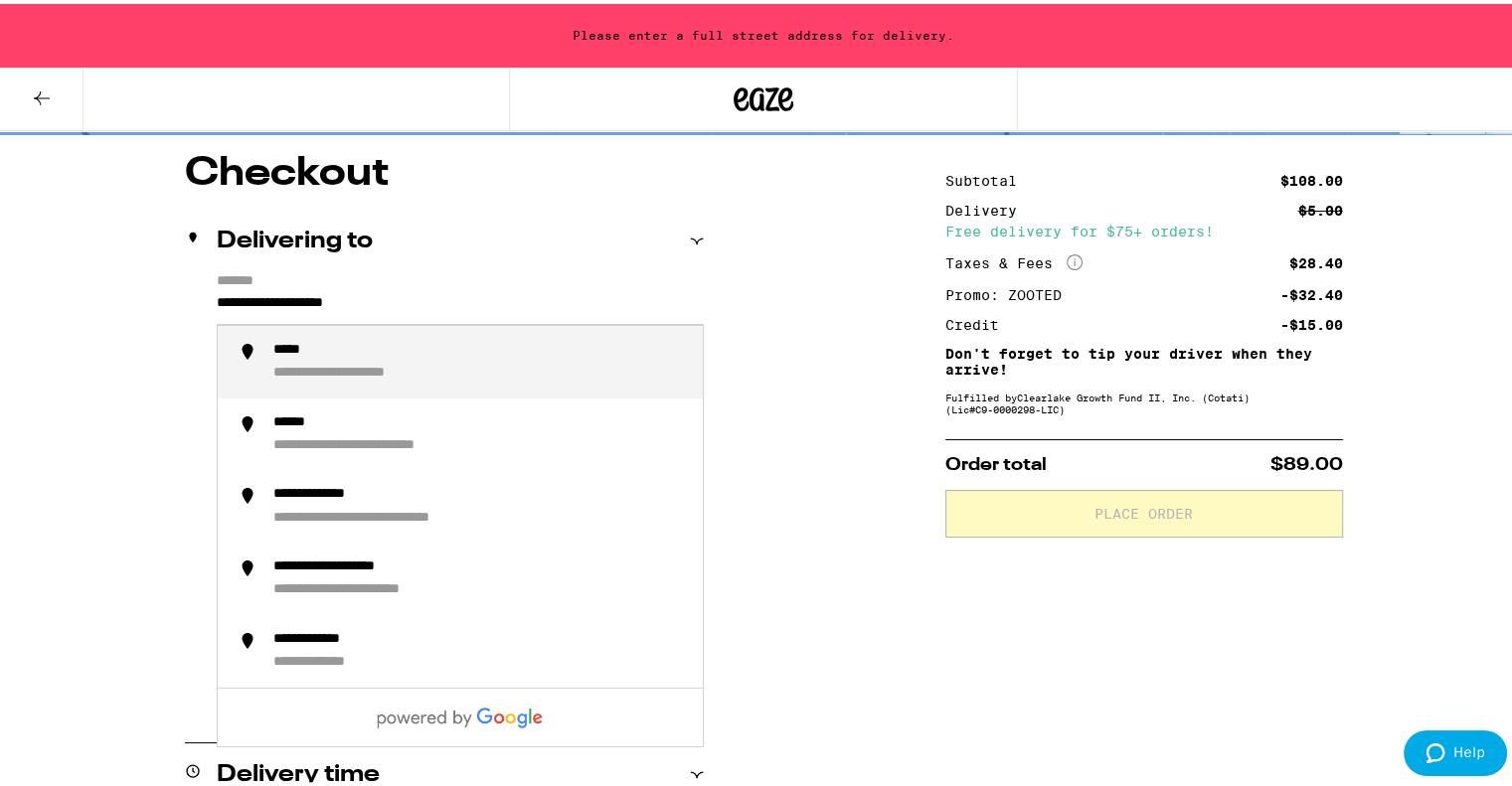 drag, startPoint x: 446, startPoint y: 301, endPoint x: 166, endPoint y: 357, distance: 285.54509 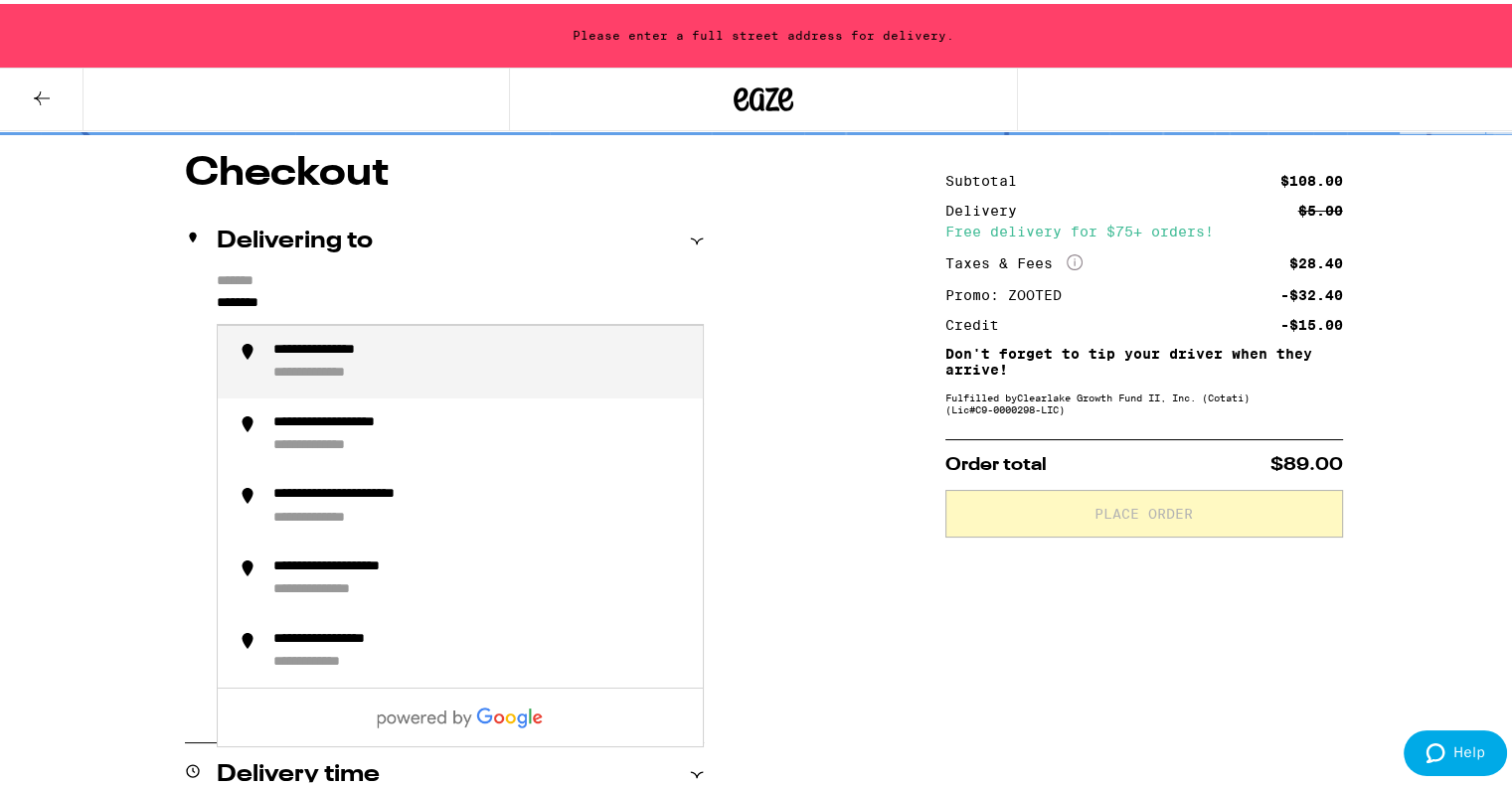 click on "**********" at bounding box center (480, 358) 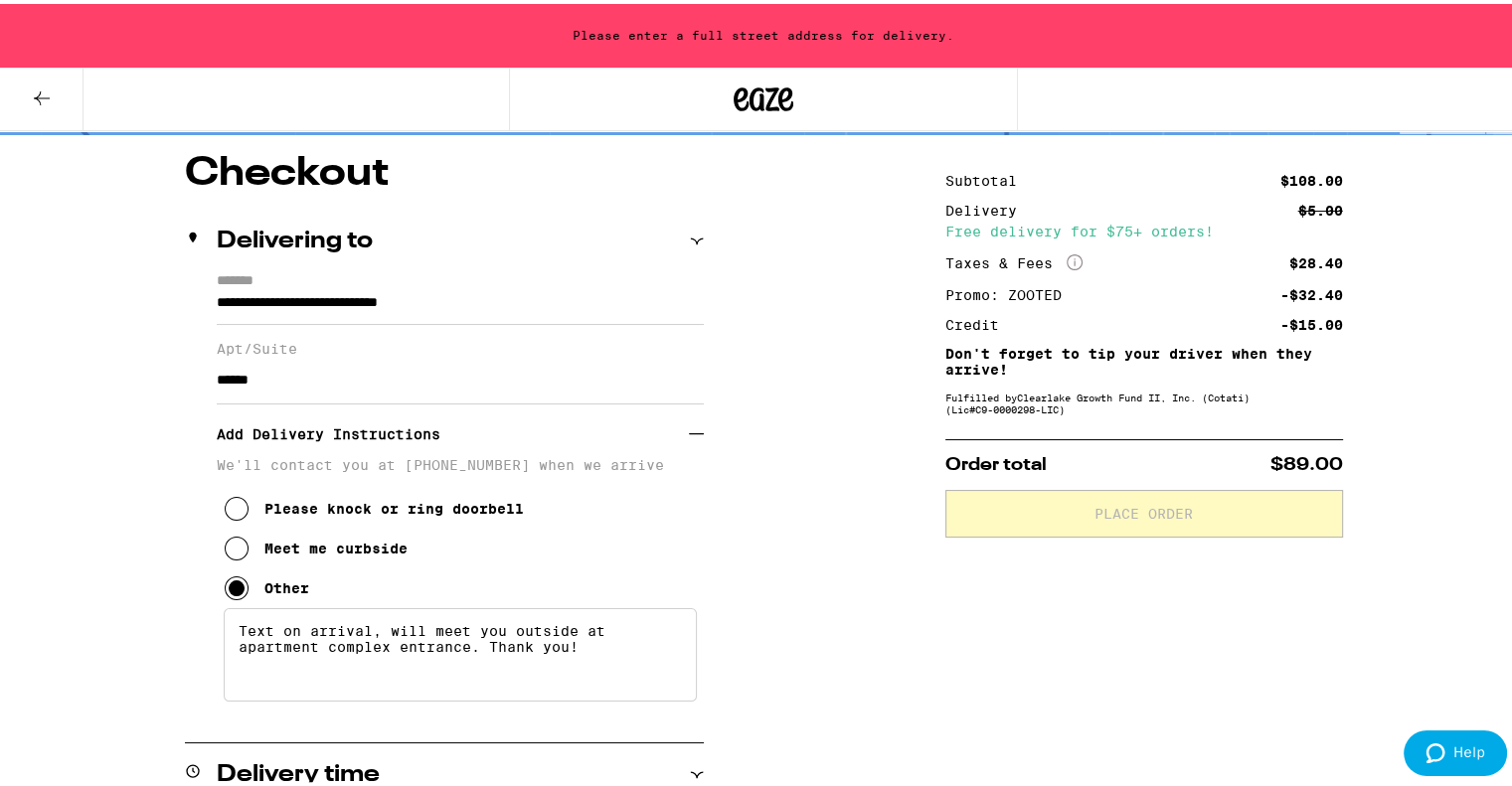 type on "**********" 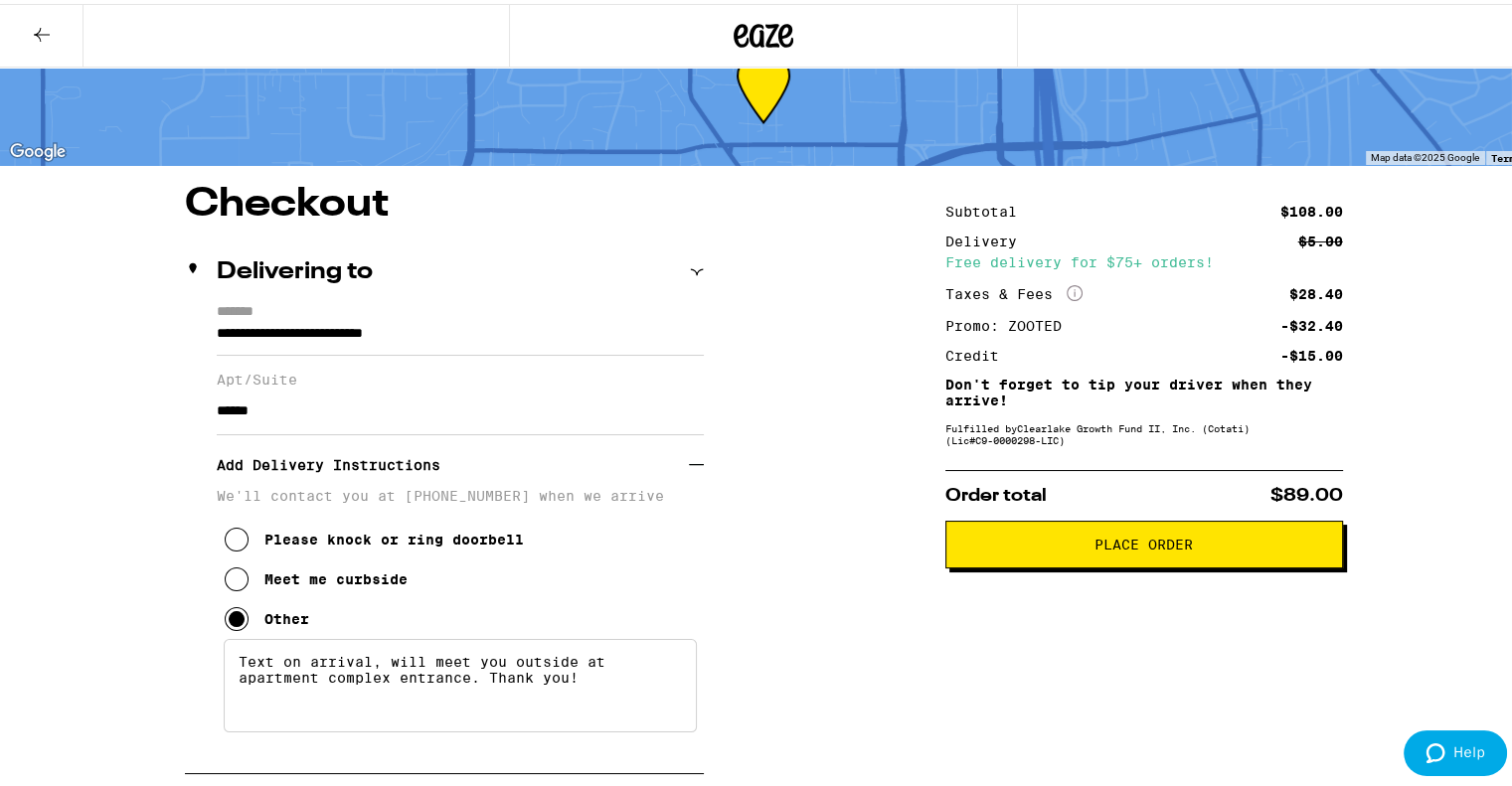 scroll, scrollTop: 57, scrollLeft: 0, axis: vertical 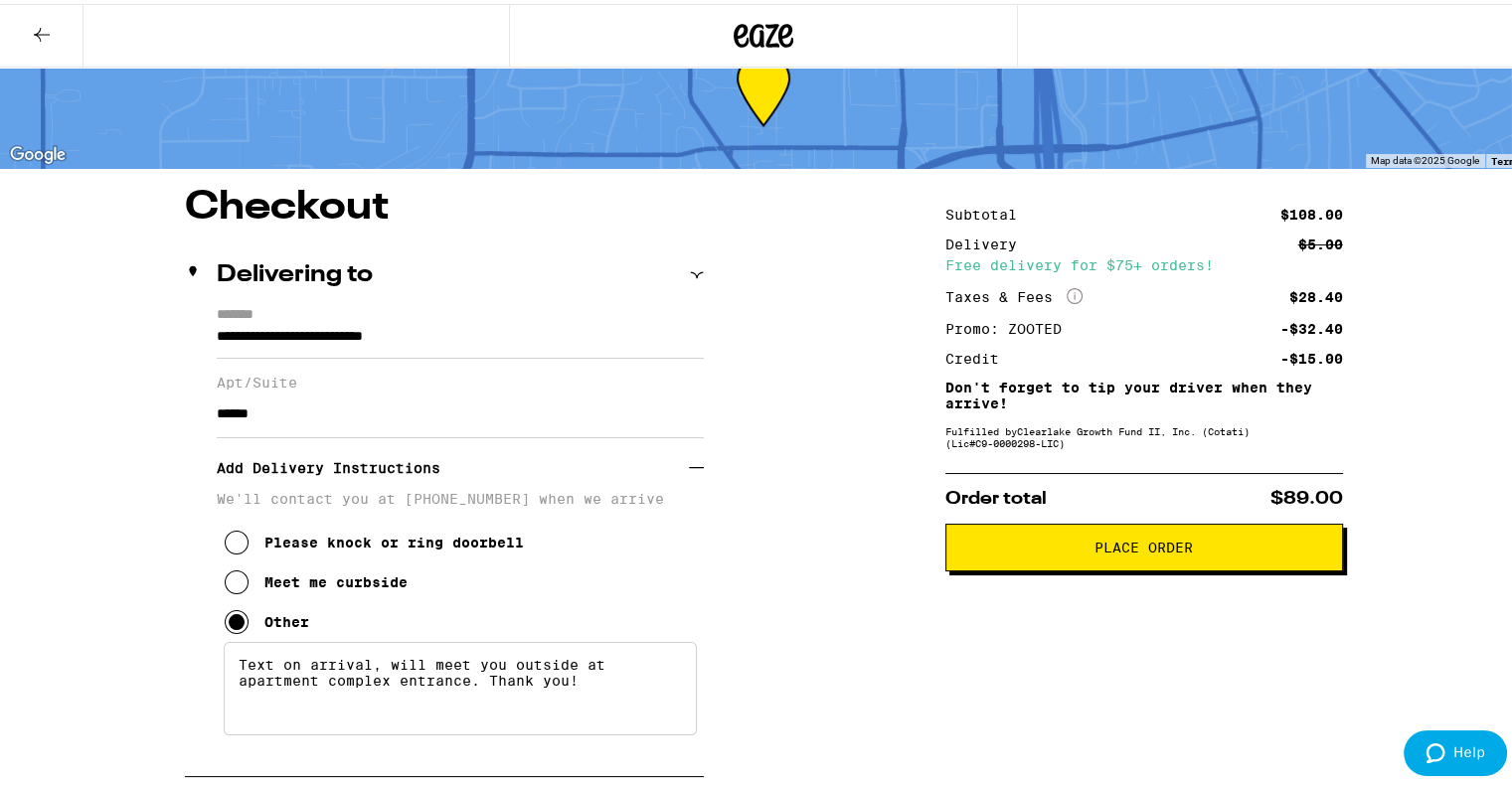 click on "Place Order" at bounding box center (1144, 544) 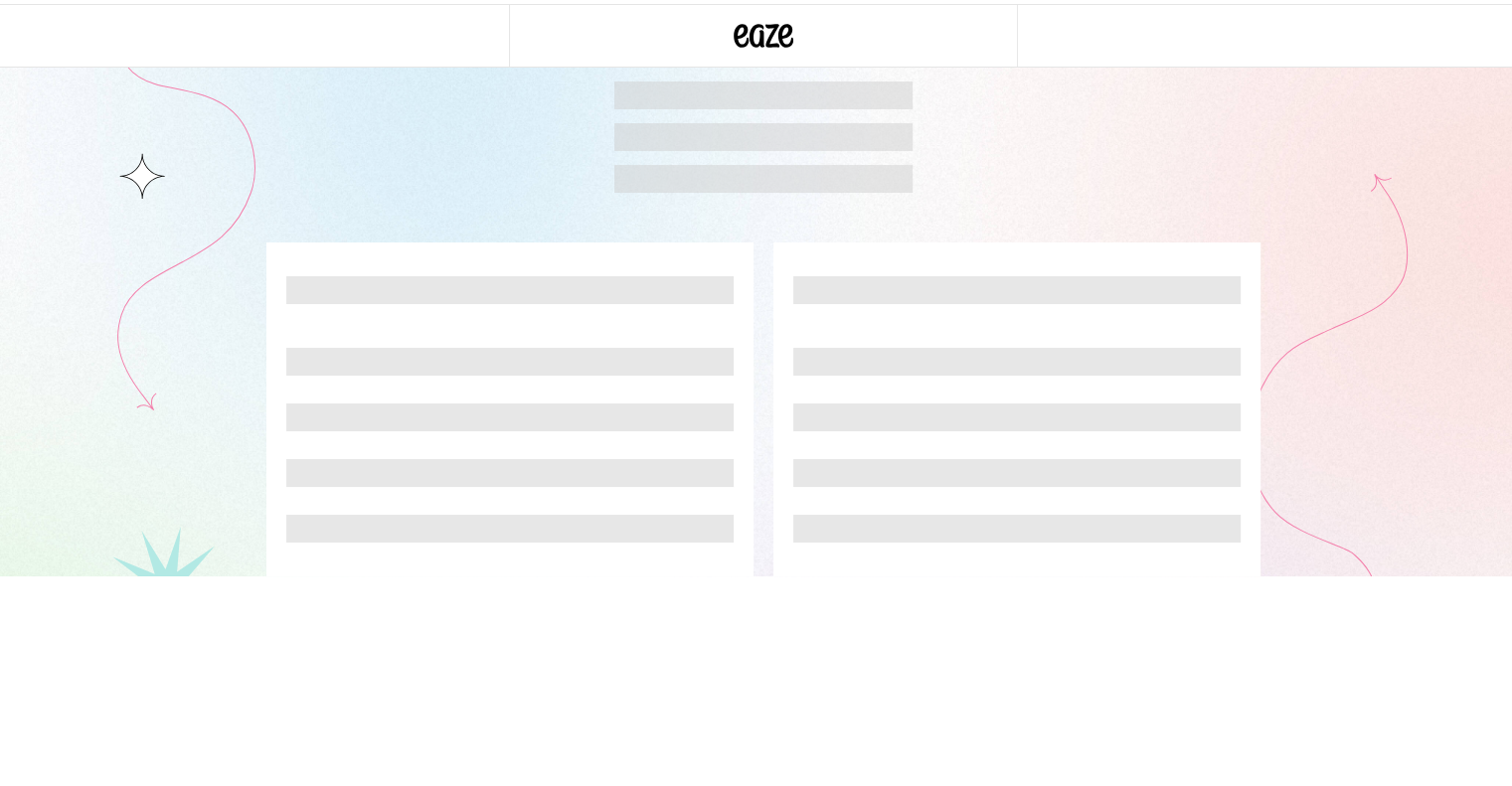scroll, scrollTop: 0, scrollLeft: 0, axis: both 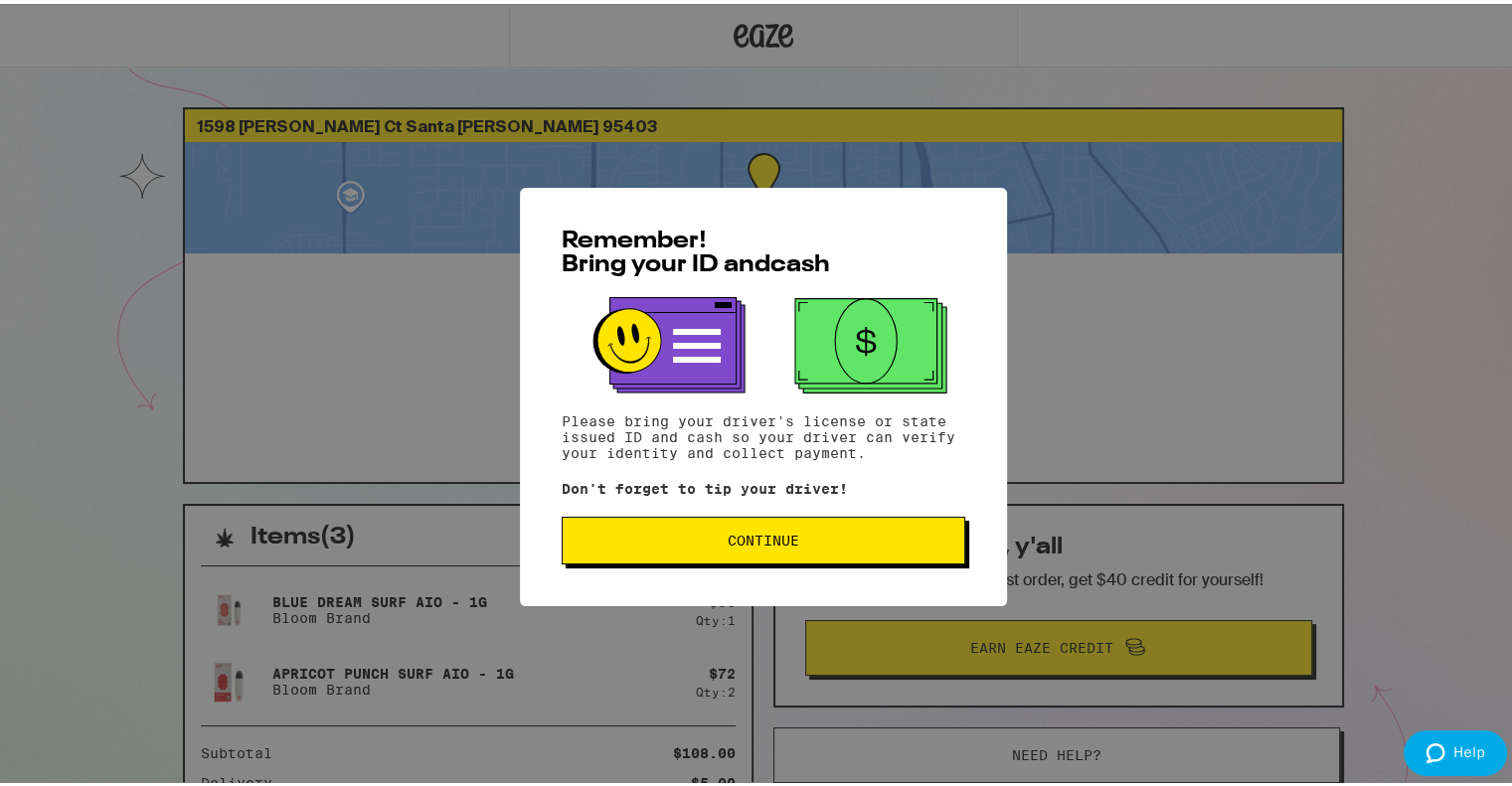 click on "Continue" at bounding box center (763, 537) 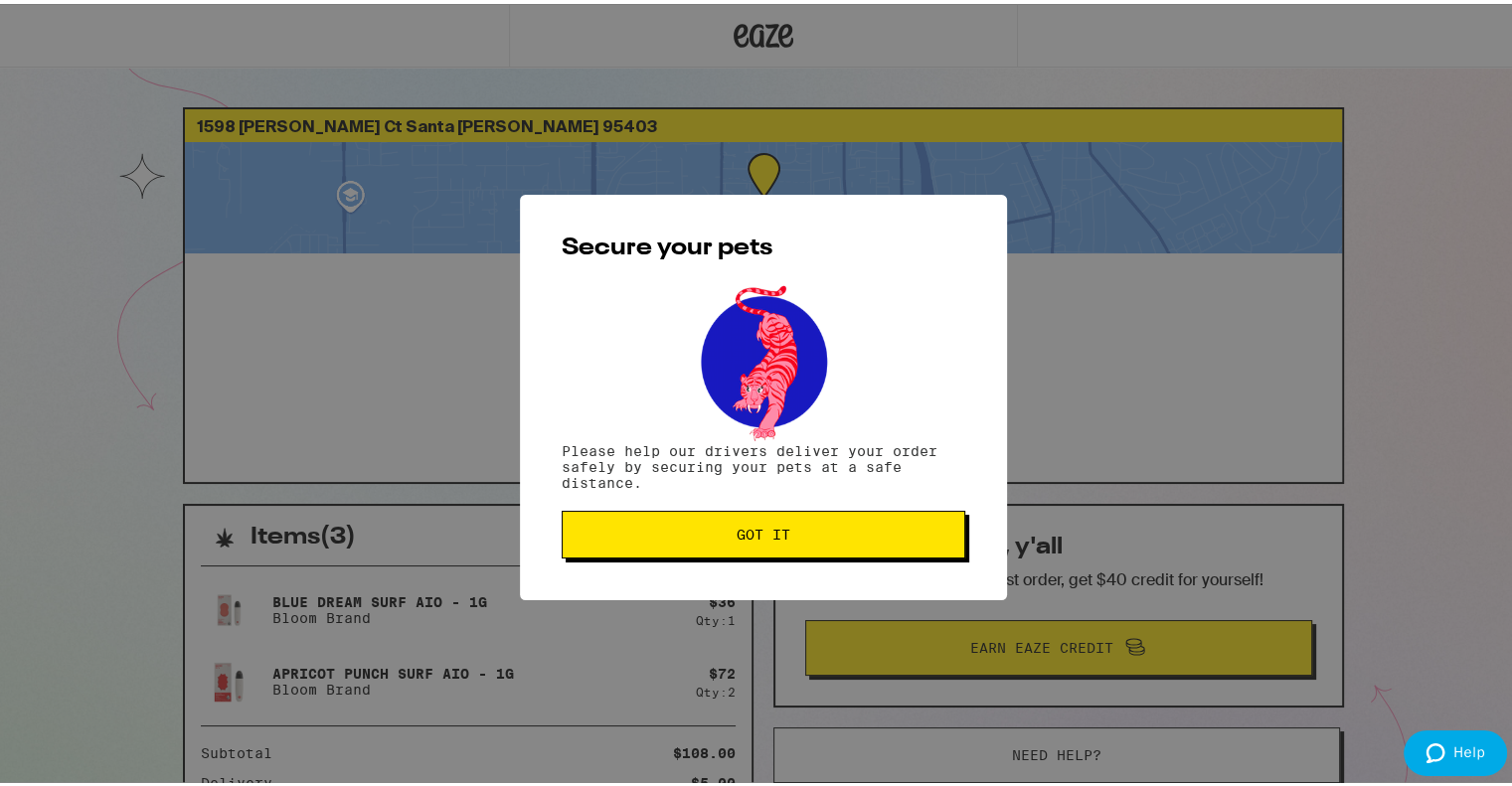 click on "Got it" at bounding box center [763, 531] 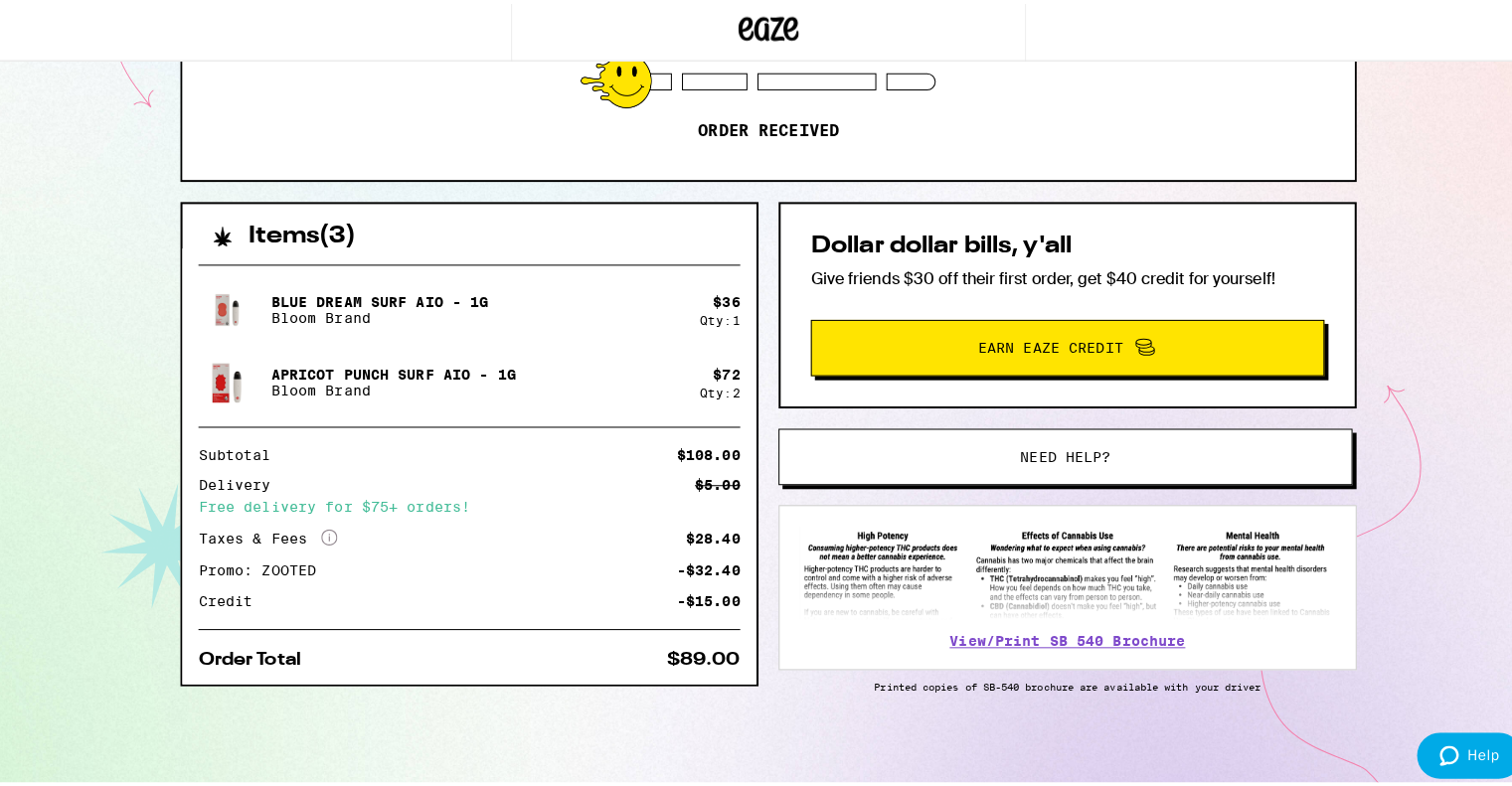 scroll, scrollTop: 298, scrollLeft: 0, axis: vertical 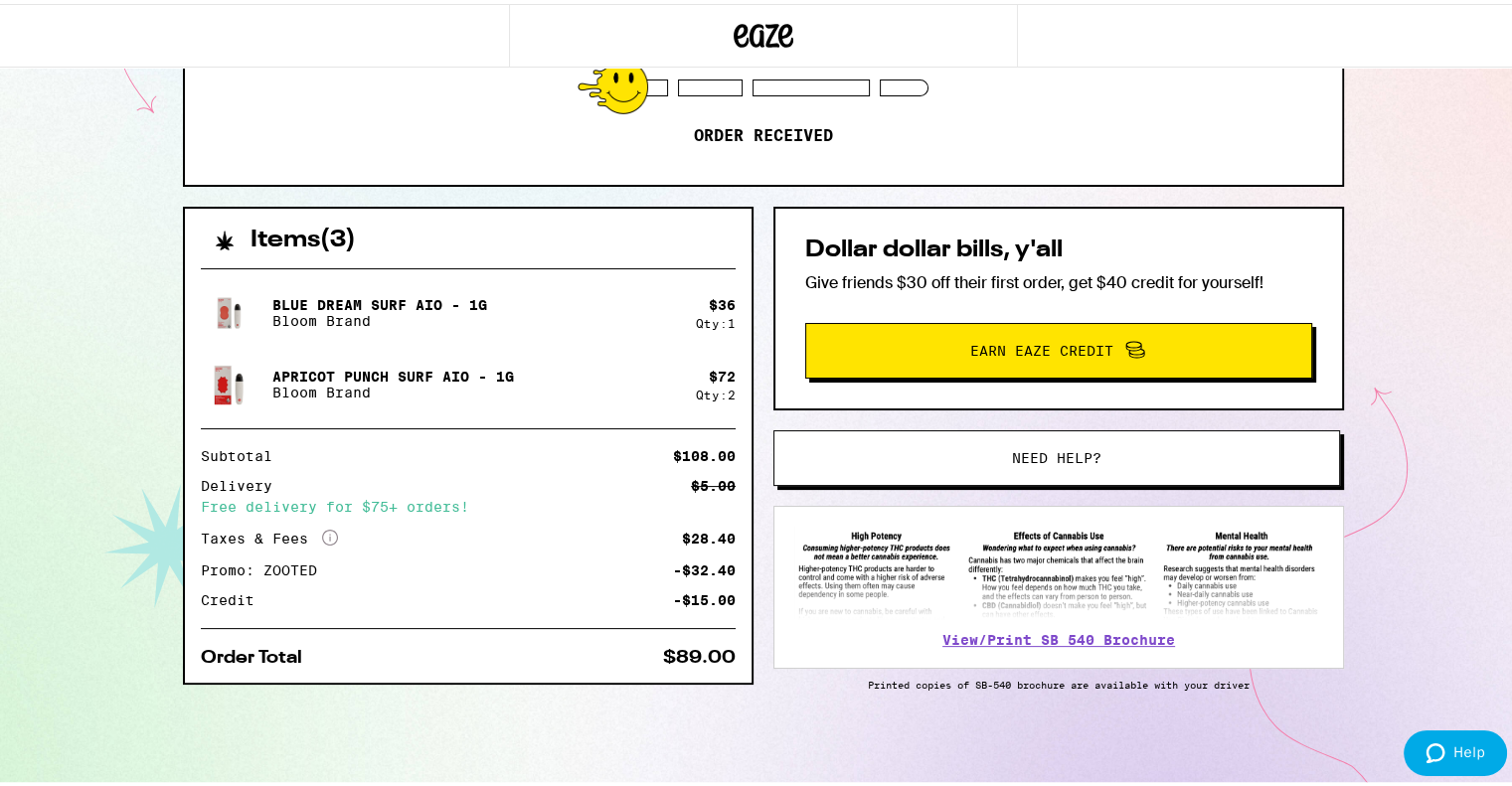 drag, startPoint x: 696, startPoint y: 607, endPoint x: 491, endPoint y: 600, distance: 205.1195 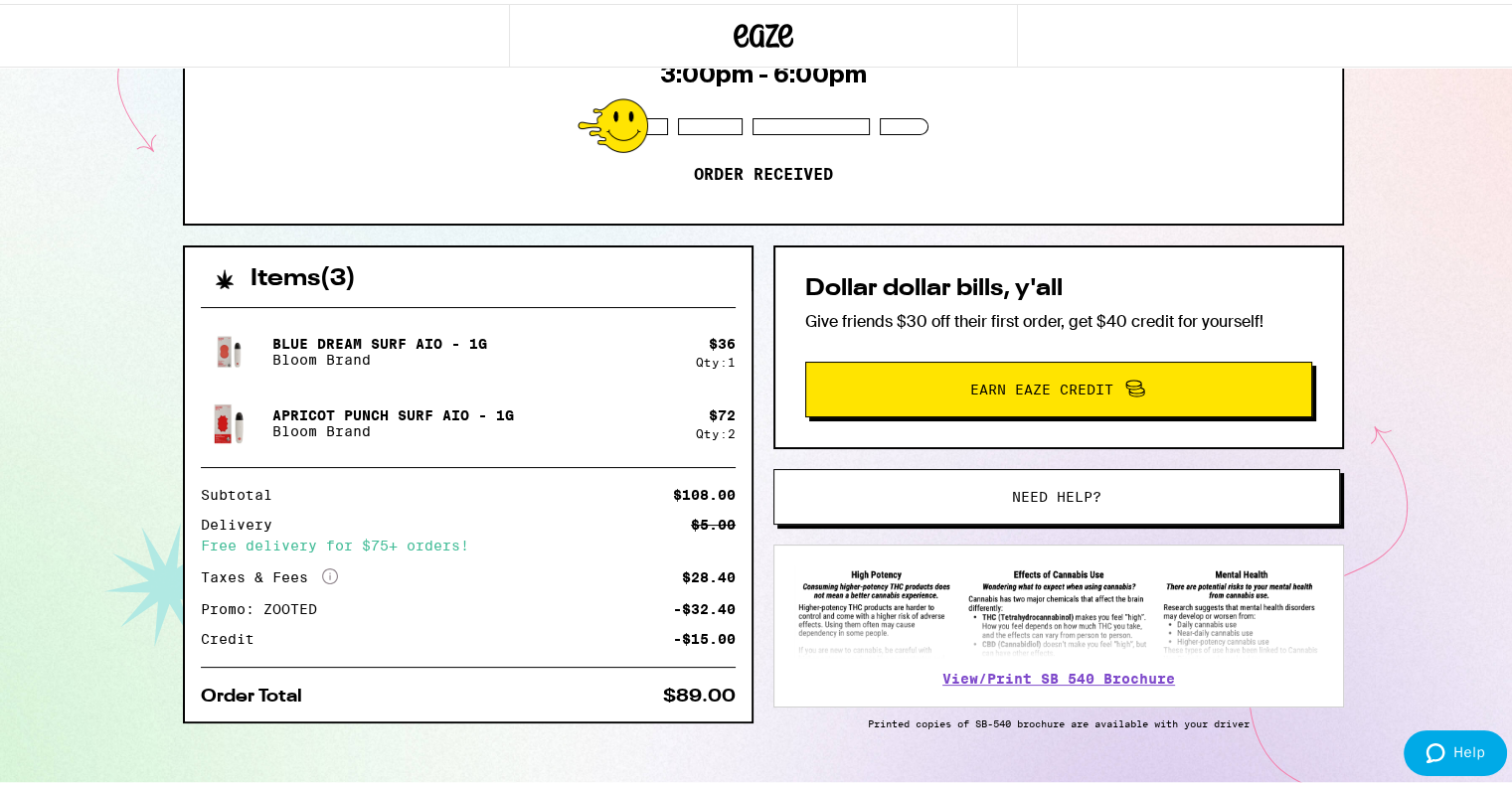scroll, scrollTop: 0, scrollLeft: 0, axis: both 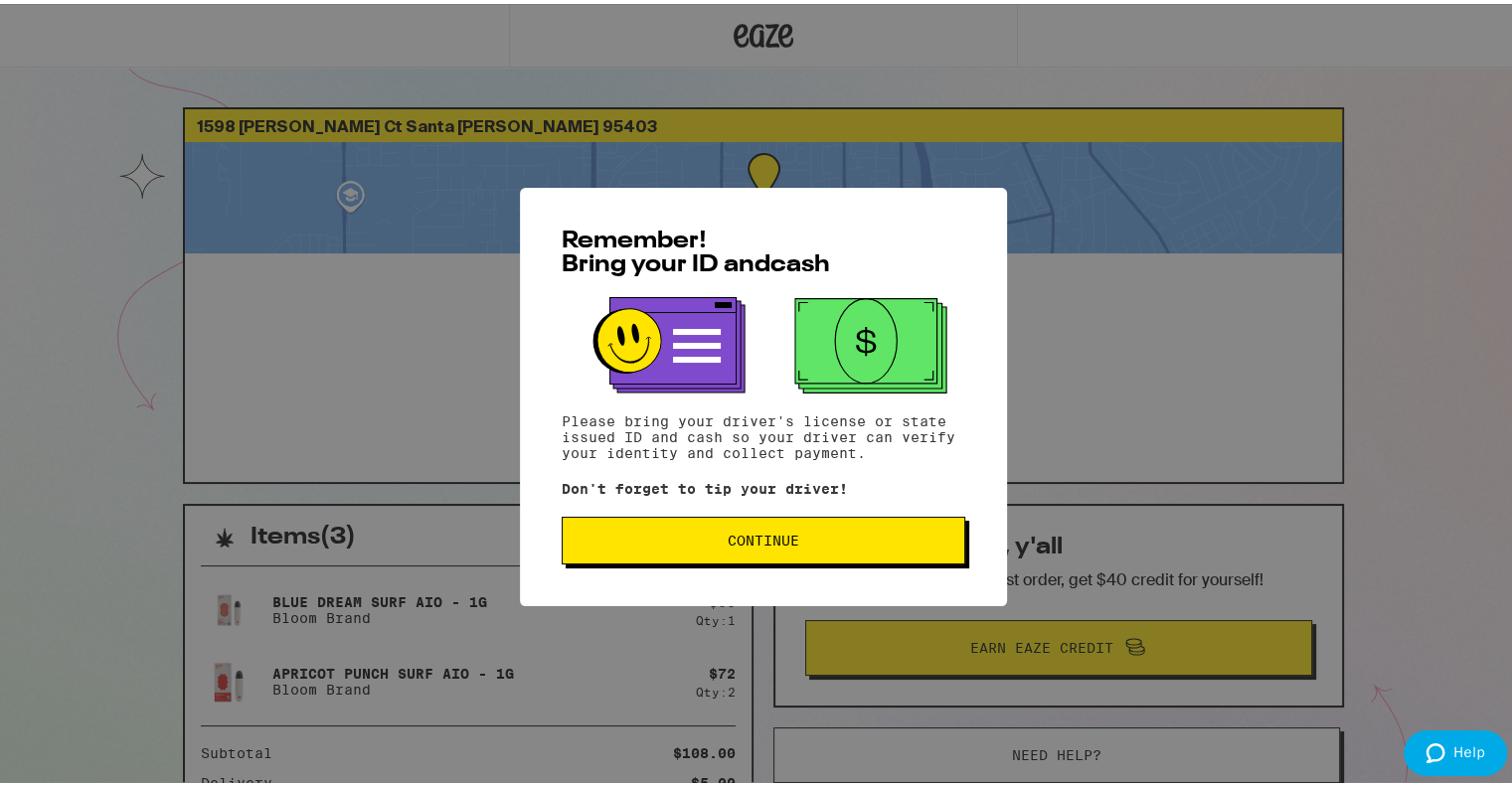 click on "Continue" at bounding box center (763, 537) 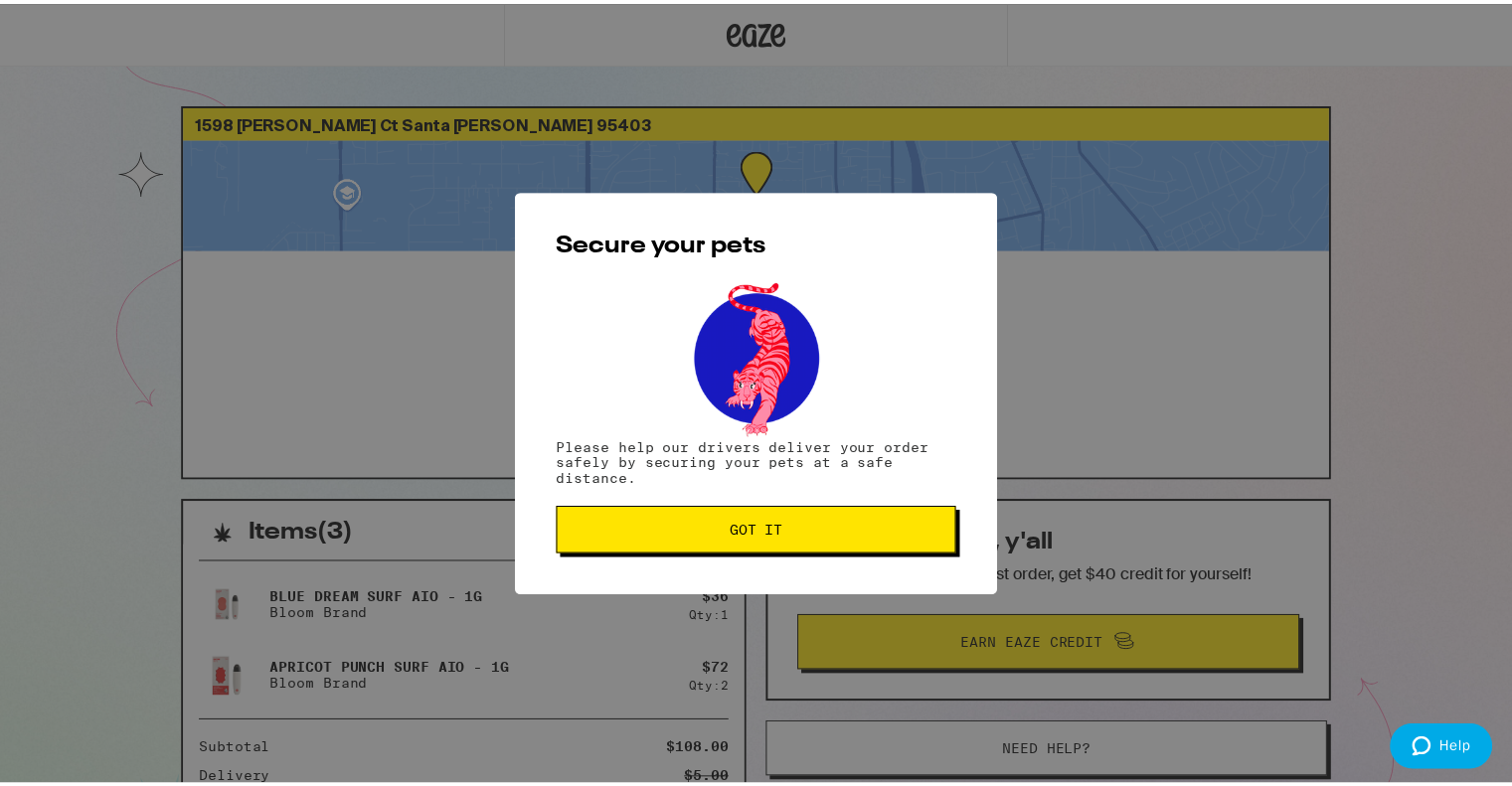 scroll, scrollTop: 0, scrollLeft: 0, axis: both 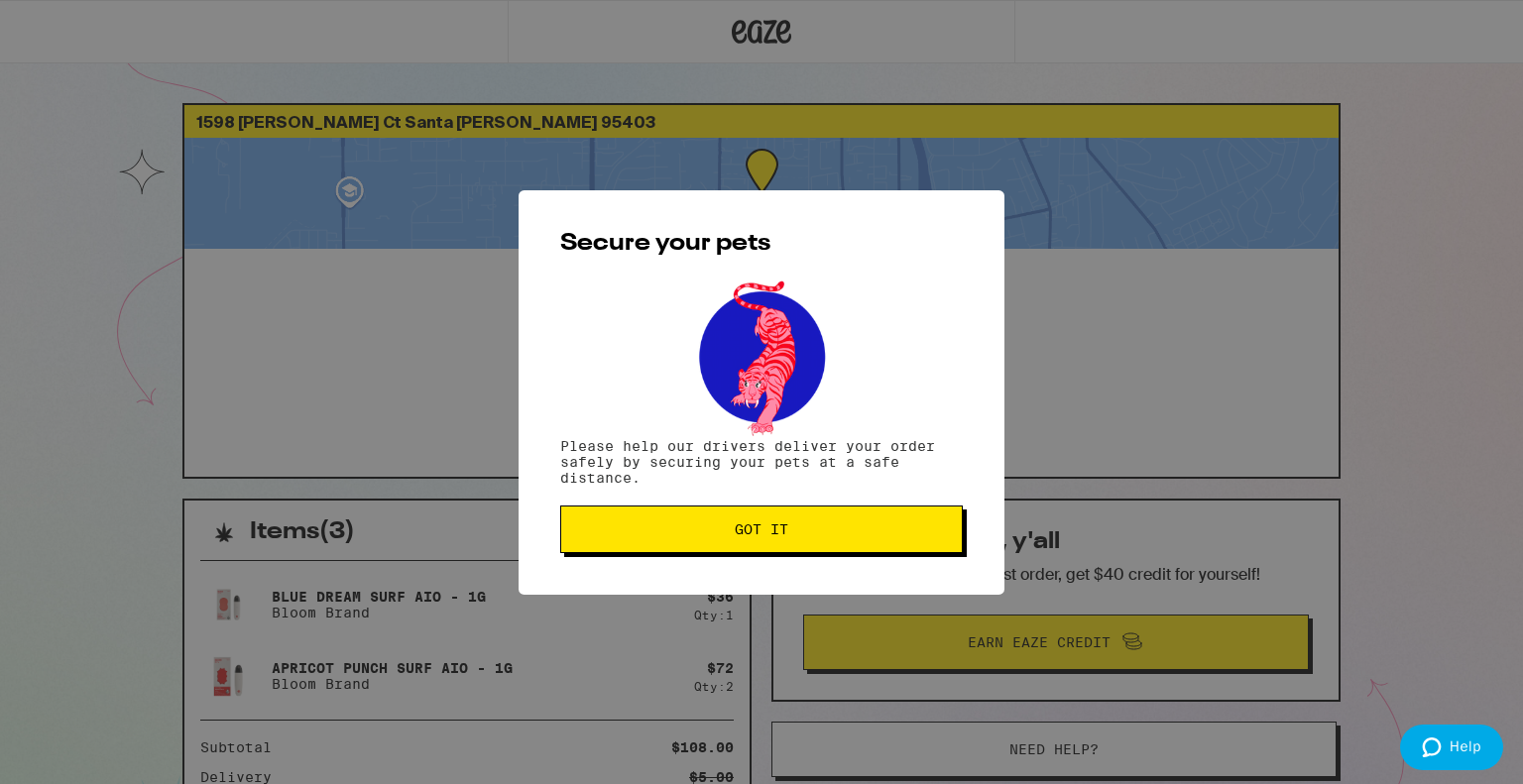 click on "Got it" at bounding box center (762, 529) 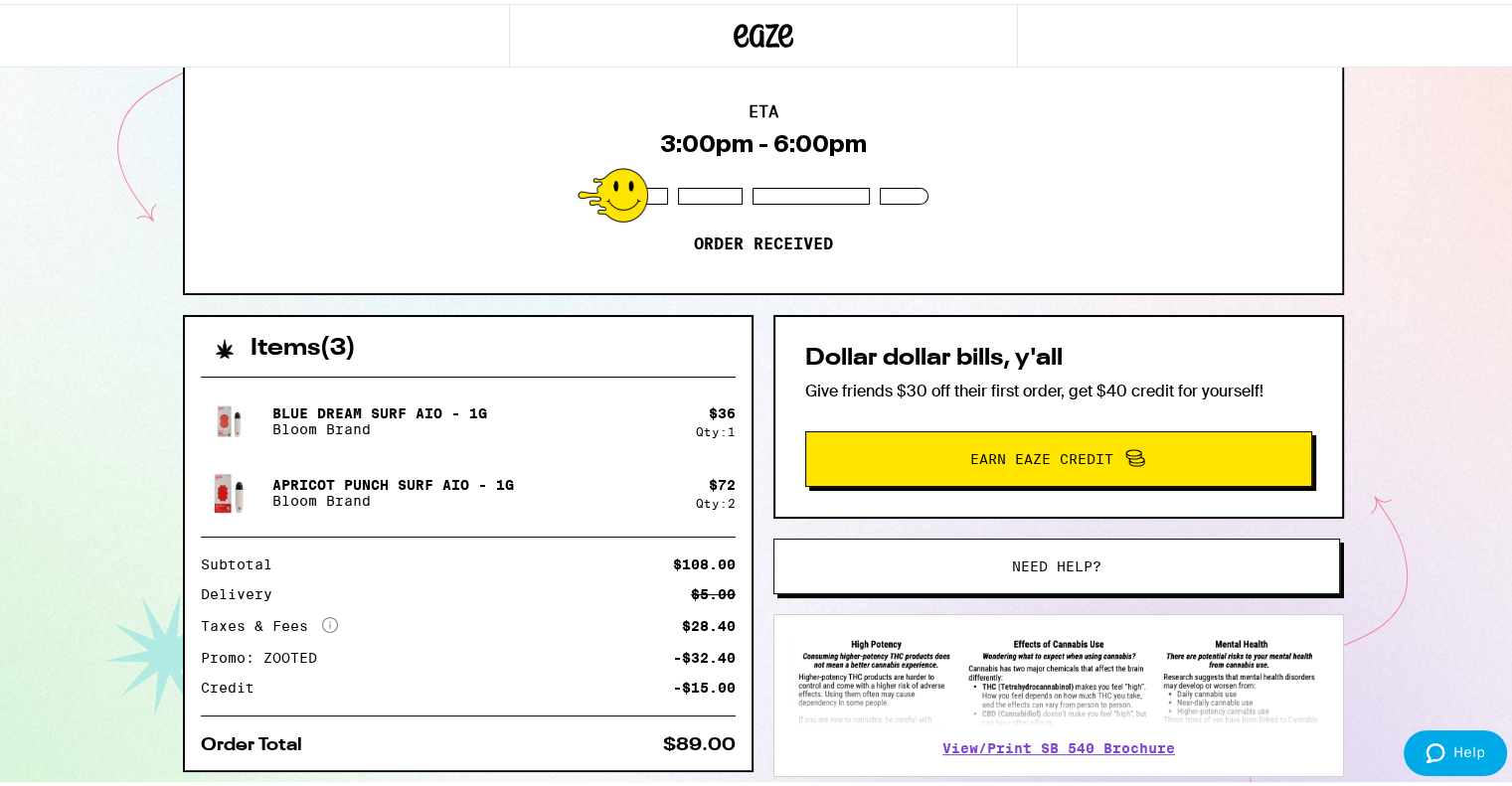 scroll, scrollTop: 174, scrollLeft: 0, axis: vertical 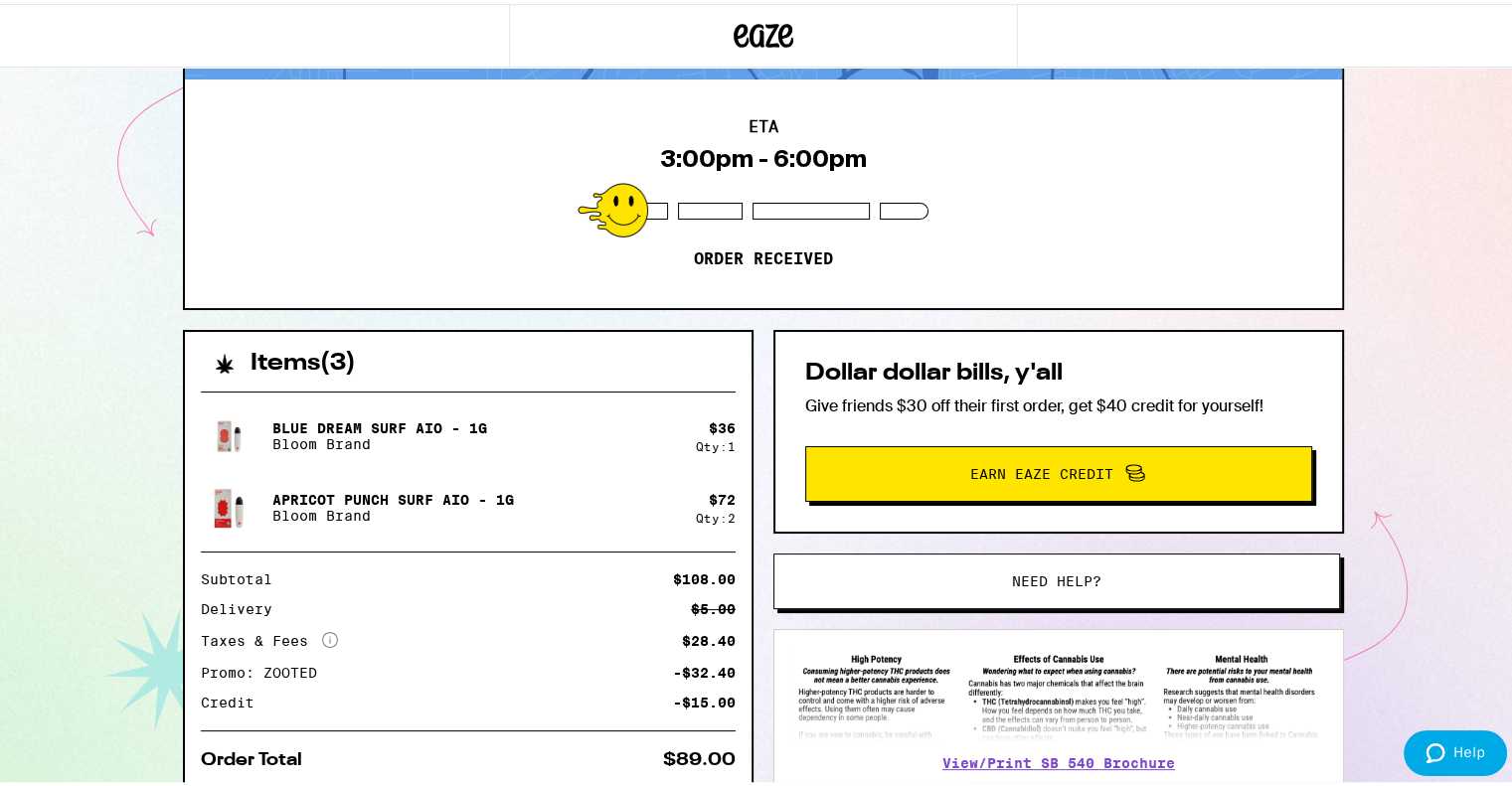 click on "Blue Dream Surf AIO - 1g Bloom Brand $ 36 Qty:  1 Apricot Punch Surf AIO - 1g Bloom Brand $ 72 Qty:  2 Subtotal $108.00 Delivery $5.00 Taxes & Fees More Info $28.40 Promo: ZOOTED -$32.40 Credit -$15.00 Order Total $89.00" at bounding box center (468, 576) 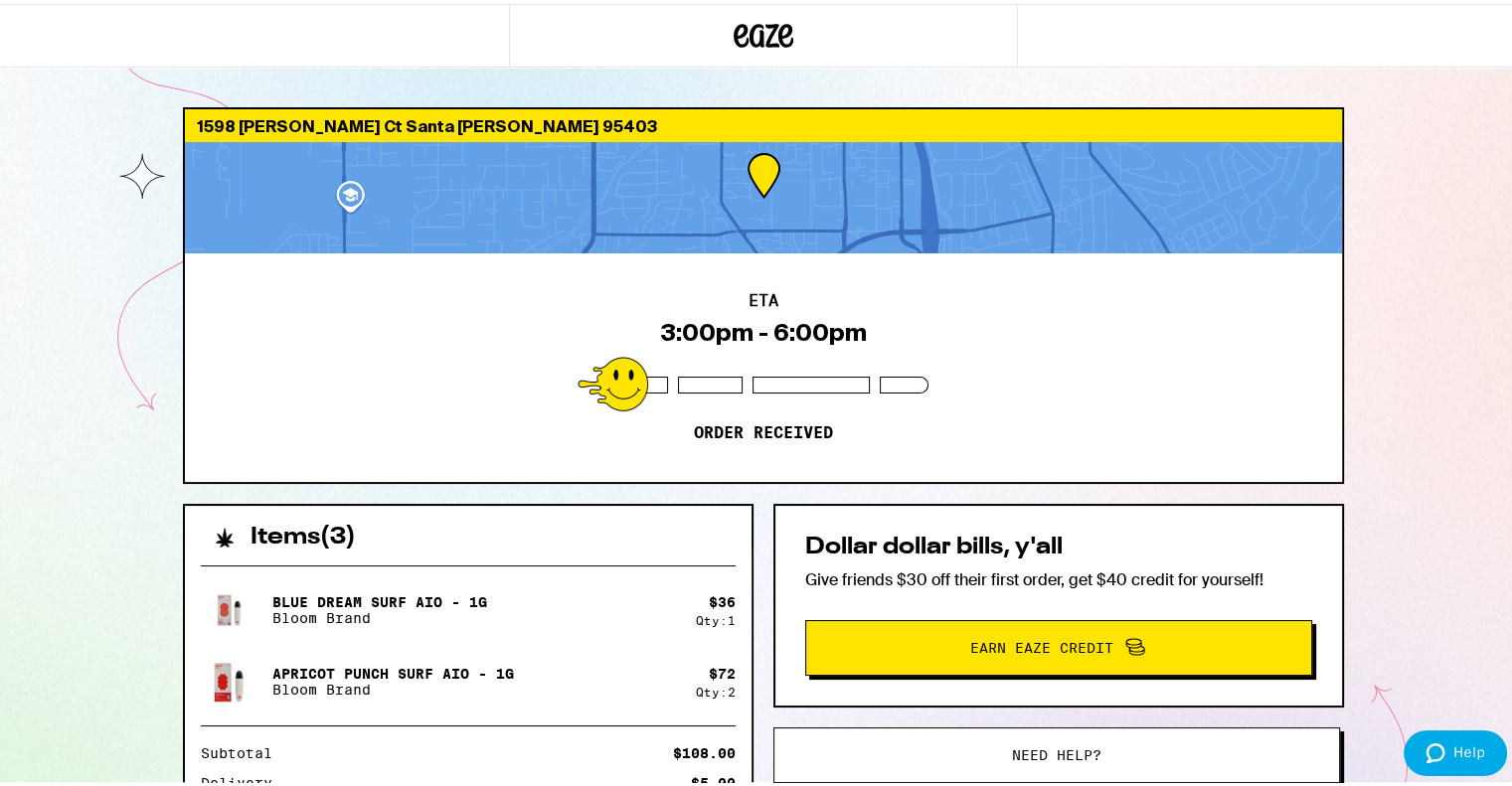 click at bounding box center (763, 194) 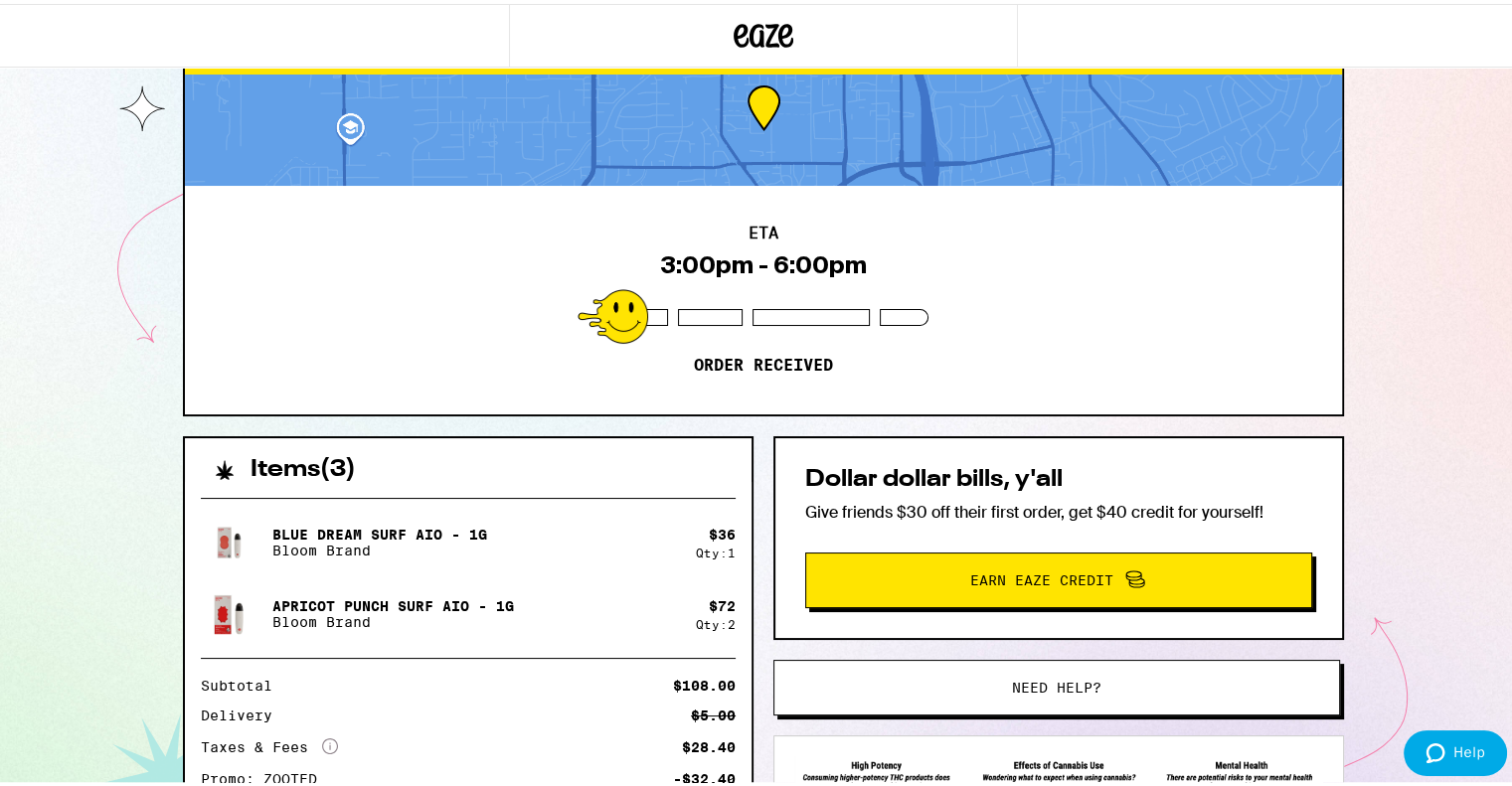 click on "Items  ( 3 )" at bounding box center [468, 456] 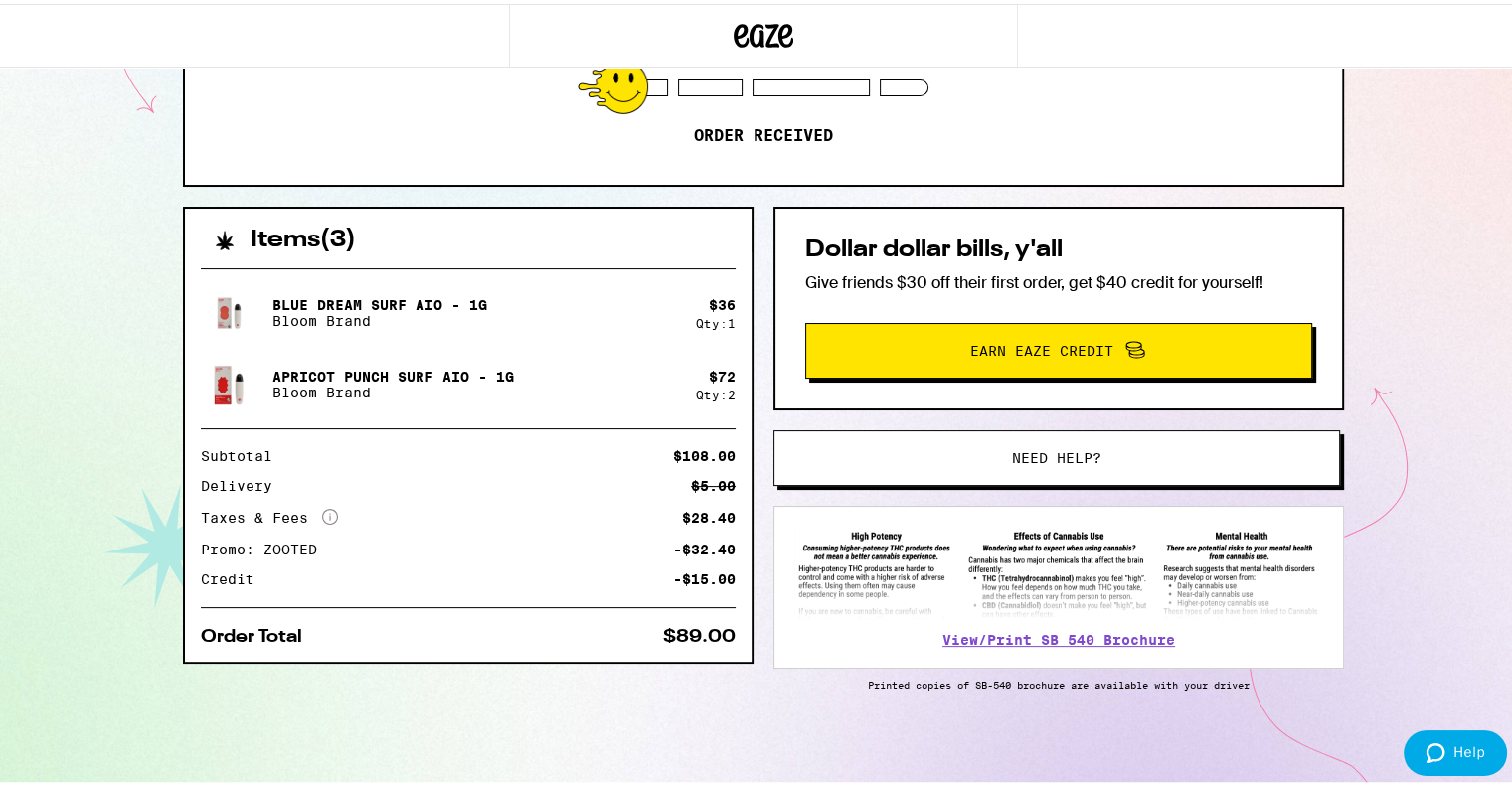 click on "Subtotal $108.00 Delivery $5.00 Taxes & Fees More Info $28.40 Promo: ZOOTED -$32.40 Credit -$15.00" at bounding box center [468, 514] 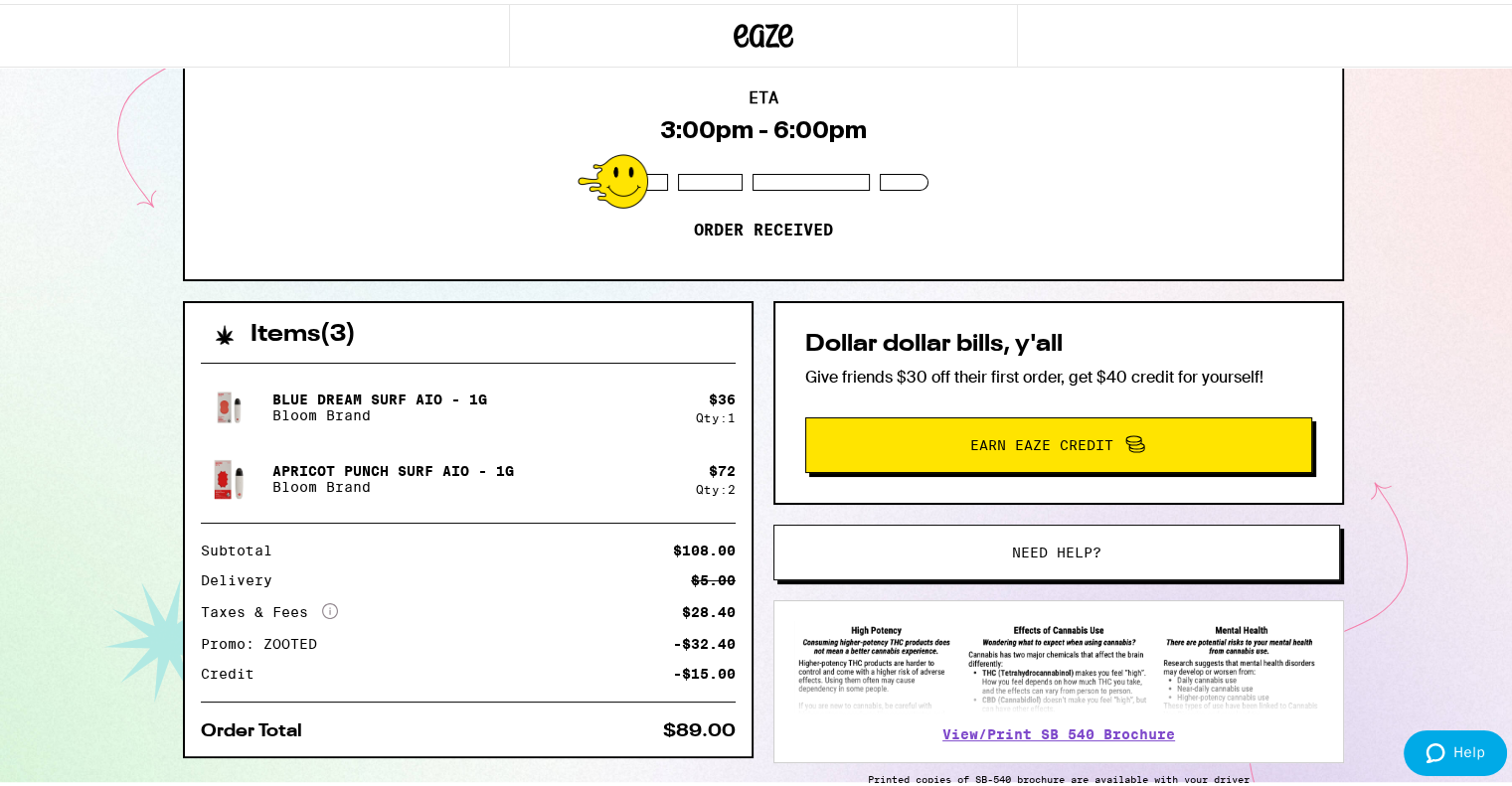 scroll, scrollTop: 0, scrollLeft: 0, axis: both 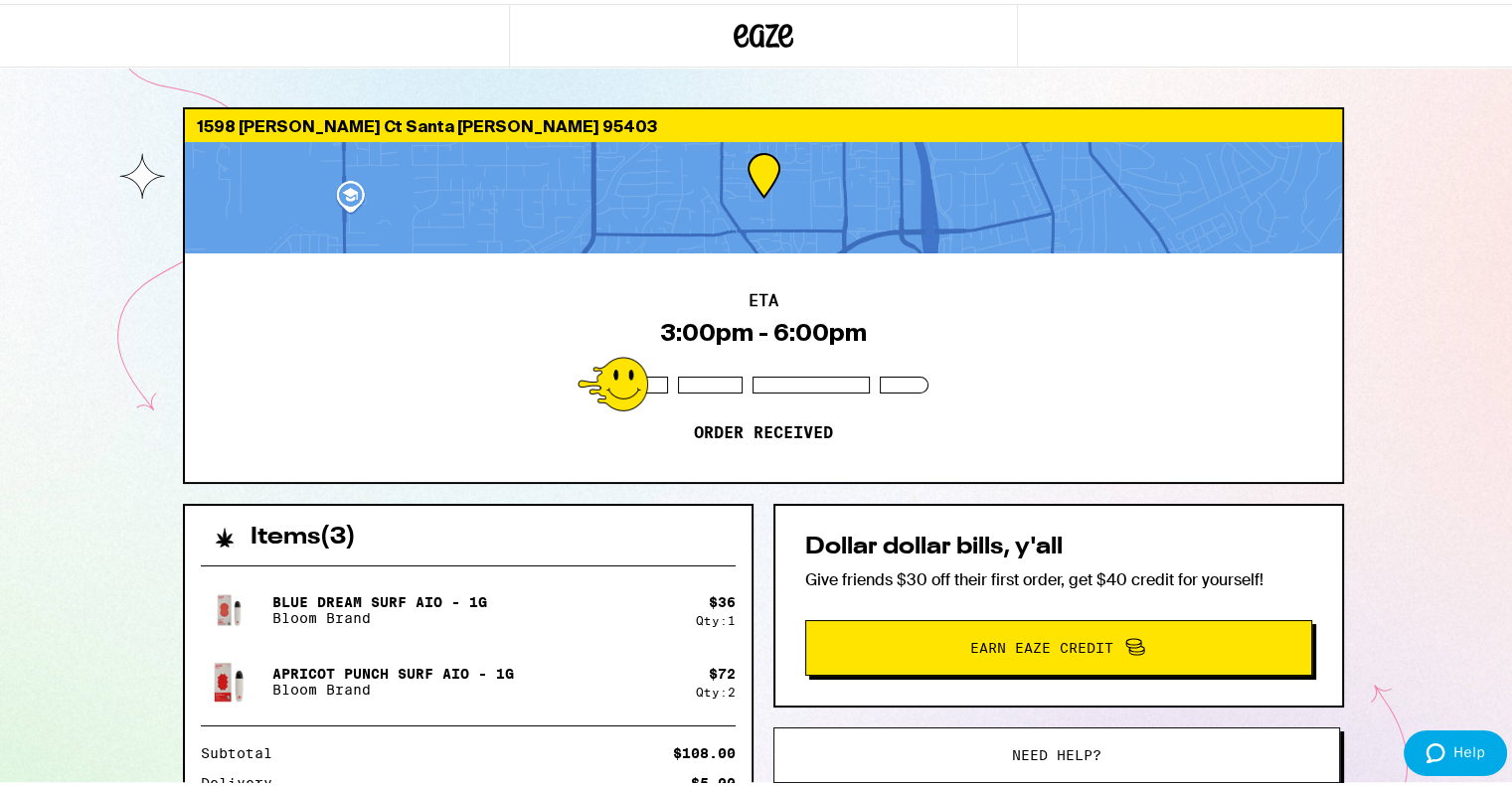 click on "ETA 3:00pm - 6:00pm Order received" at bounding box center [763, 364] 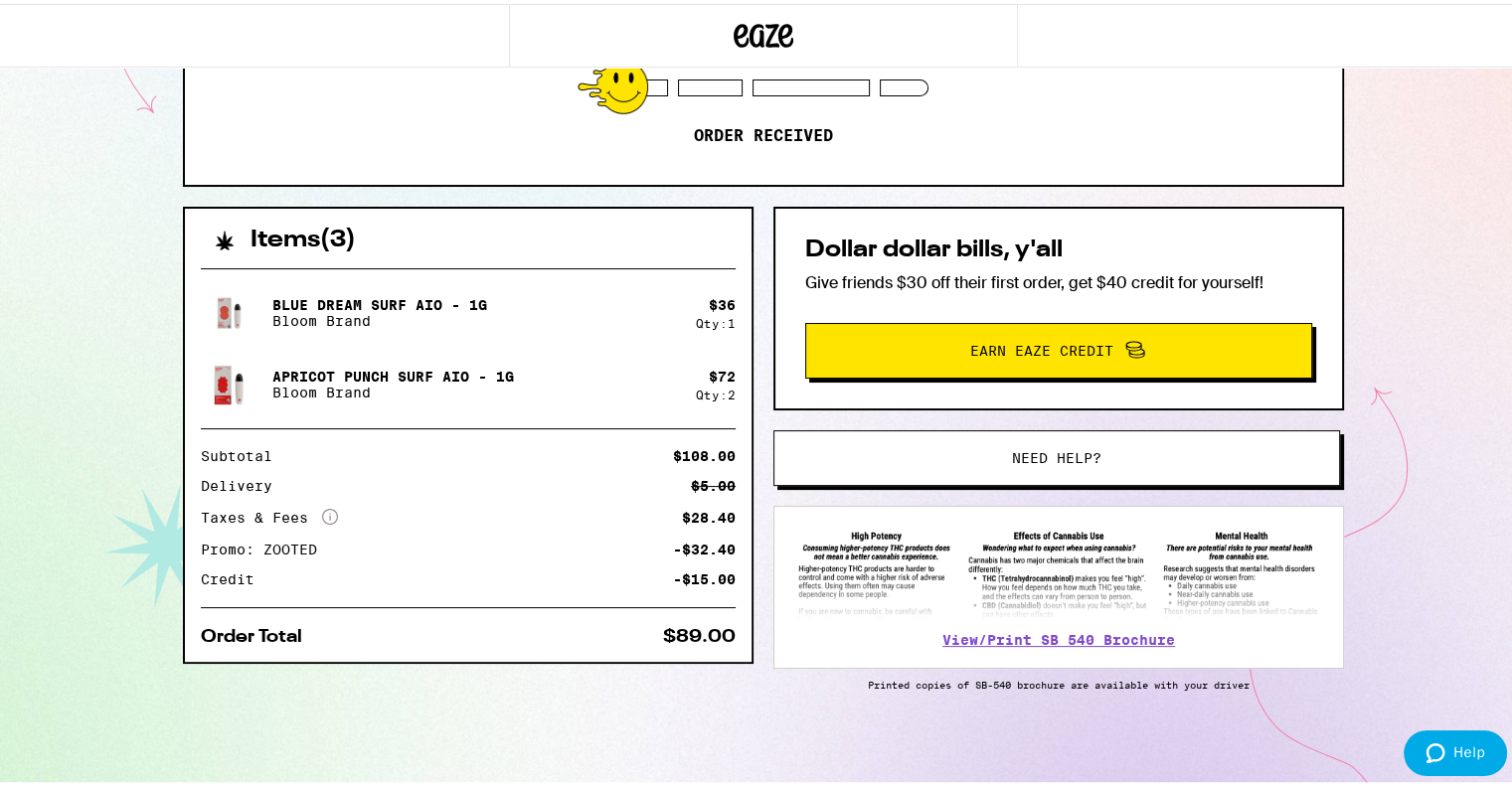 click on "Taxes & Fees More Info $28.40" at bounding box center [468, 514] 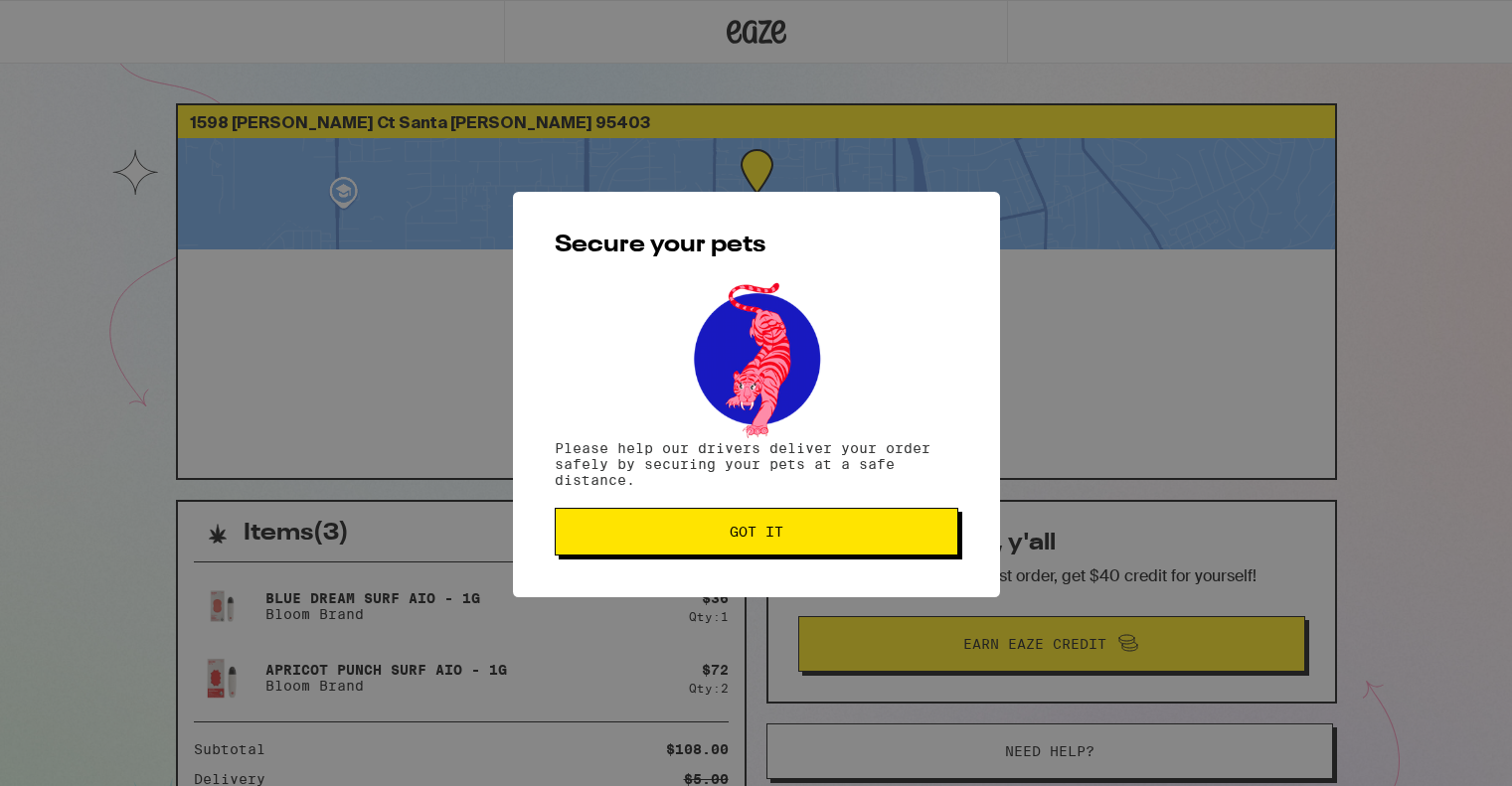 scroll, scrollTop: 298, scrollLeft: 0, axis: vertical 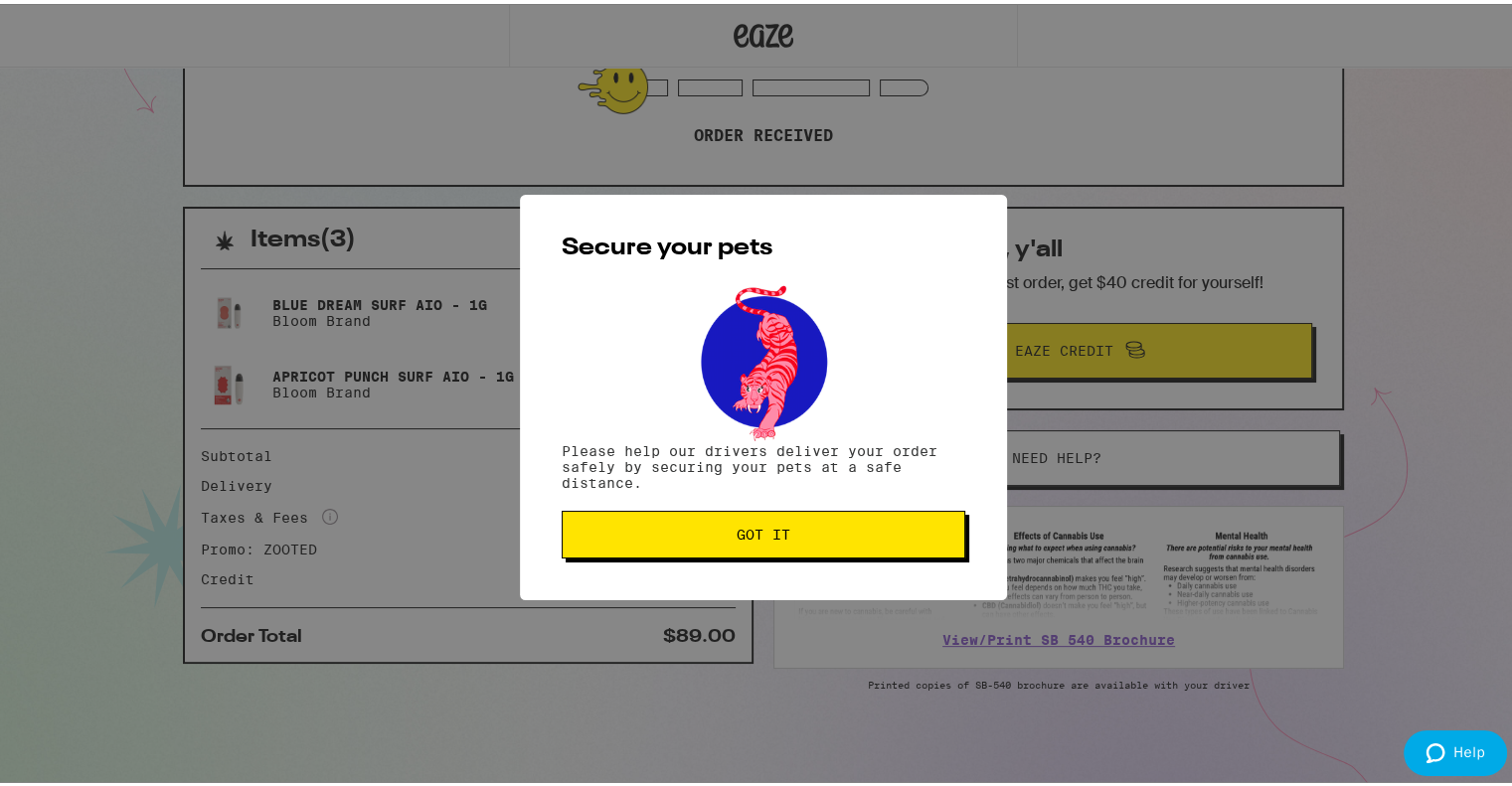 click on "Got it" at bounding box center [763, 531] 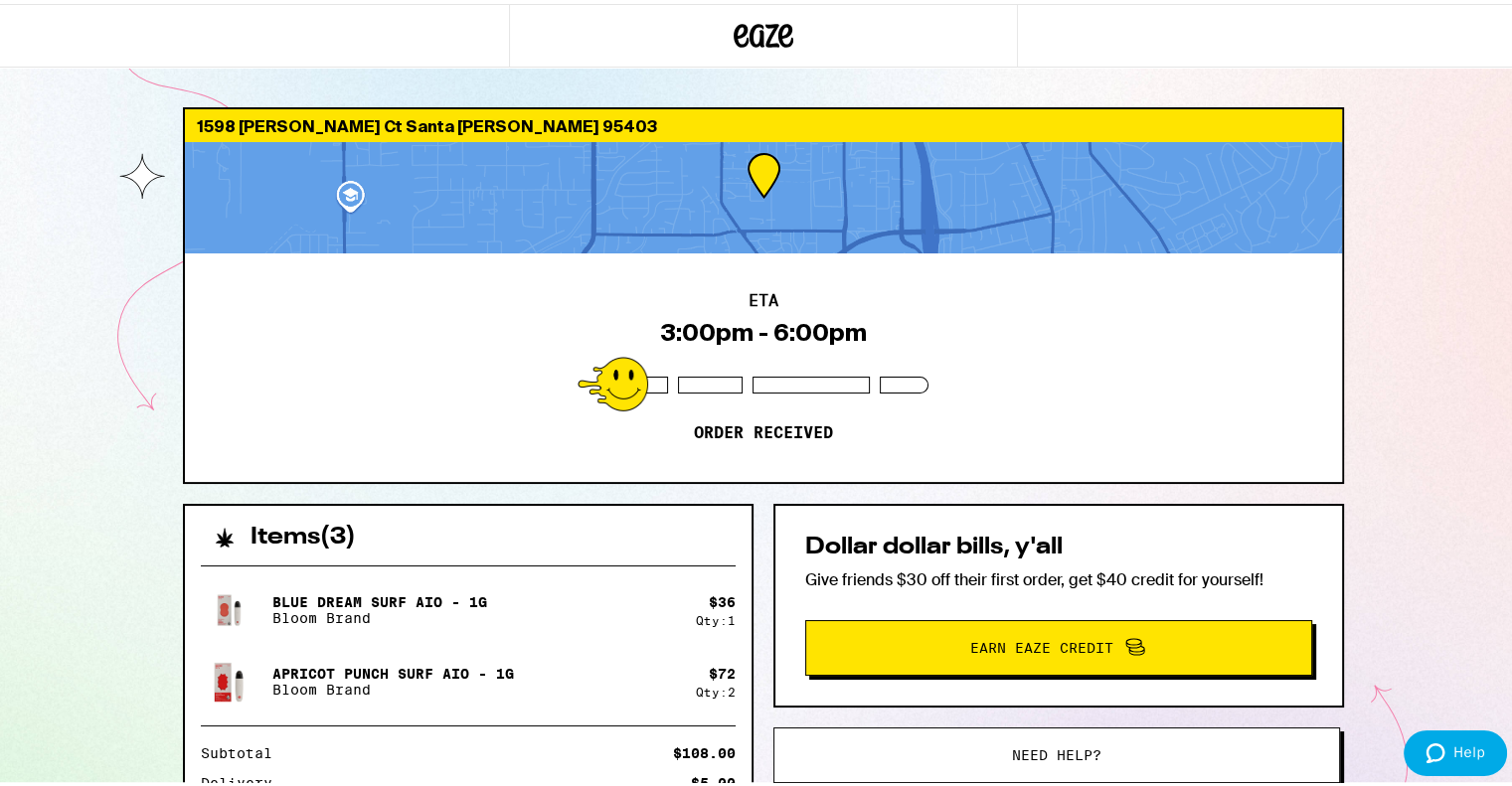 scroll, scrollTop: 0, scrollLeft: 0, axis: both 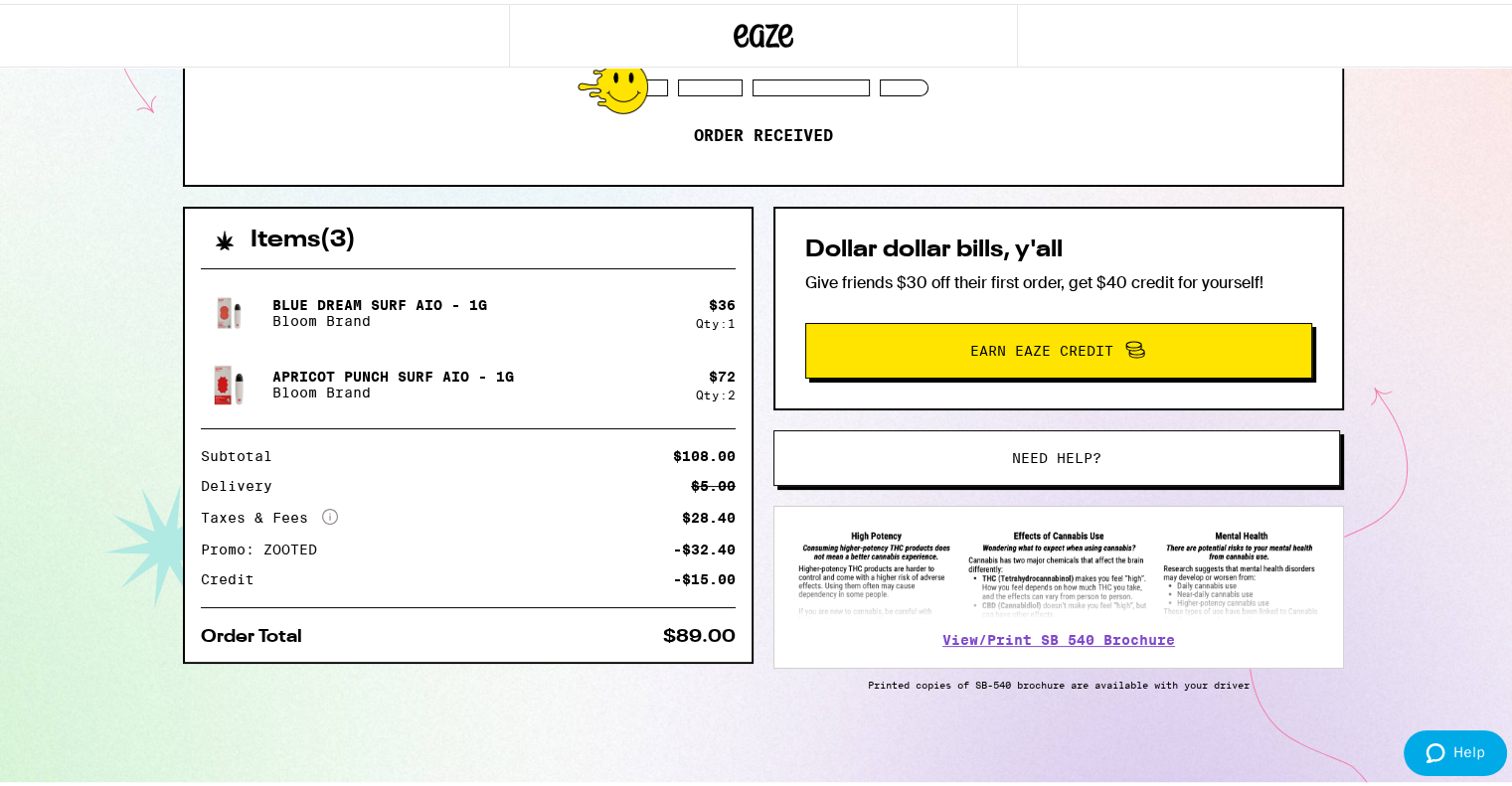 click on "Bloom Brand" at bounding box center (393, 389) 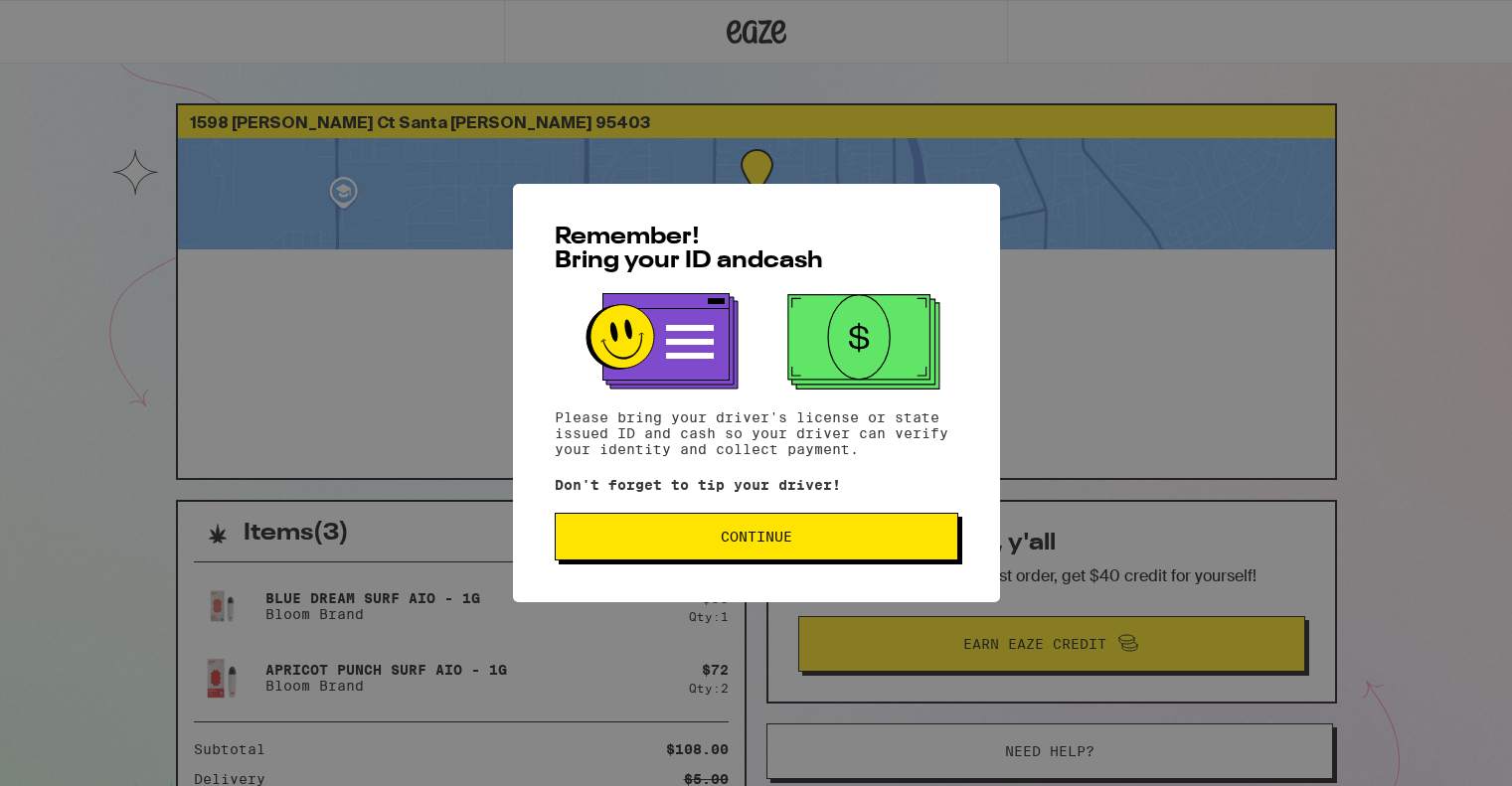 scroll, scrollTop: 0, scrollLeft: 0, axis: both 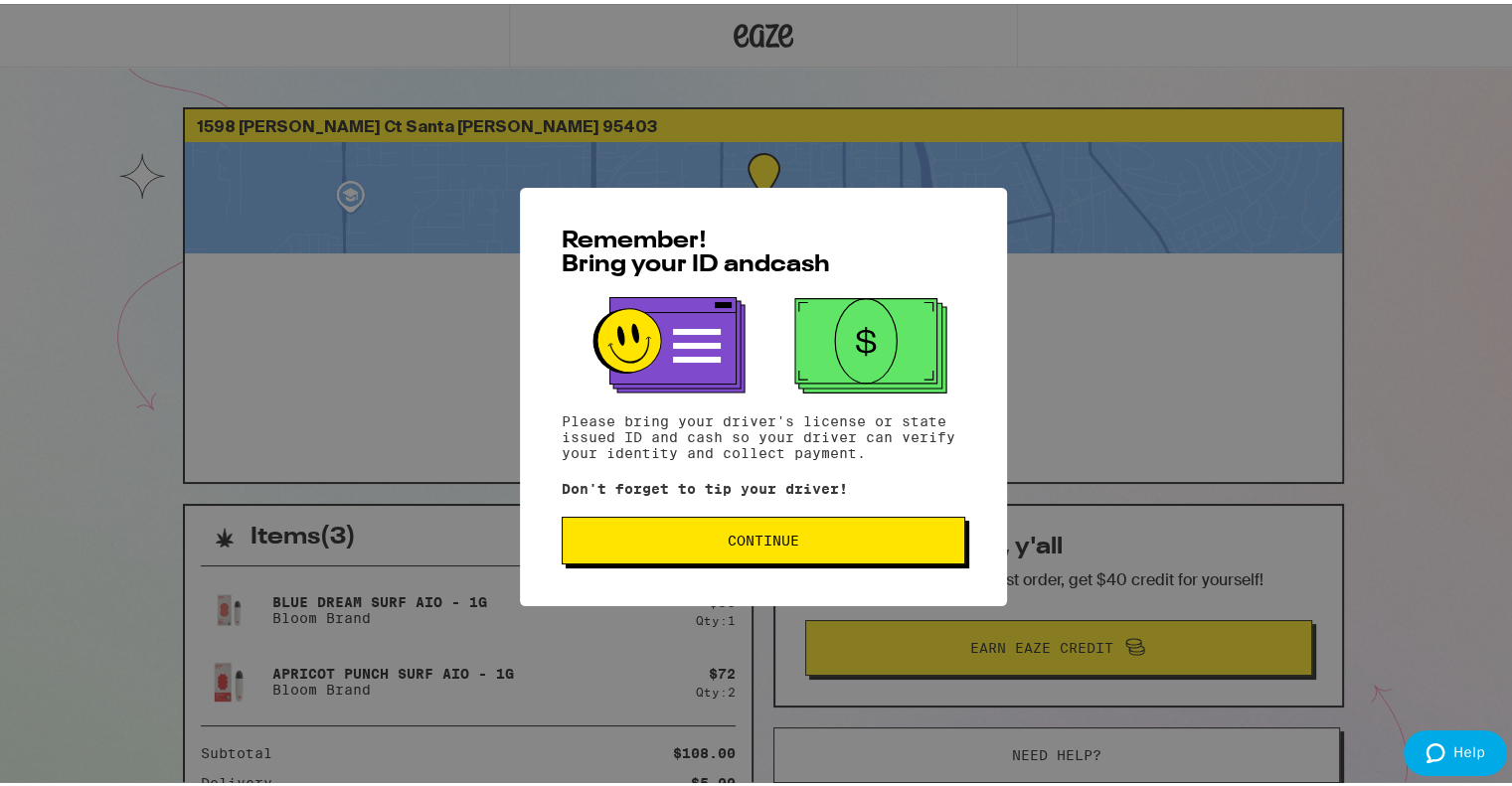 click on "Continue" at bounding box center [763, 537] 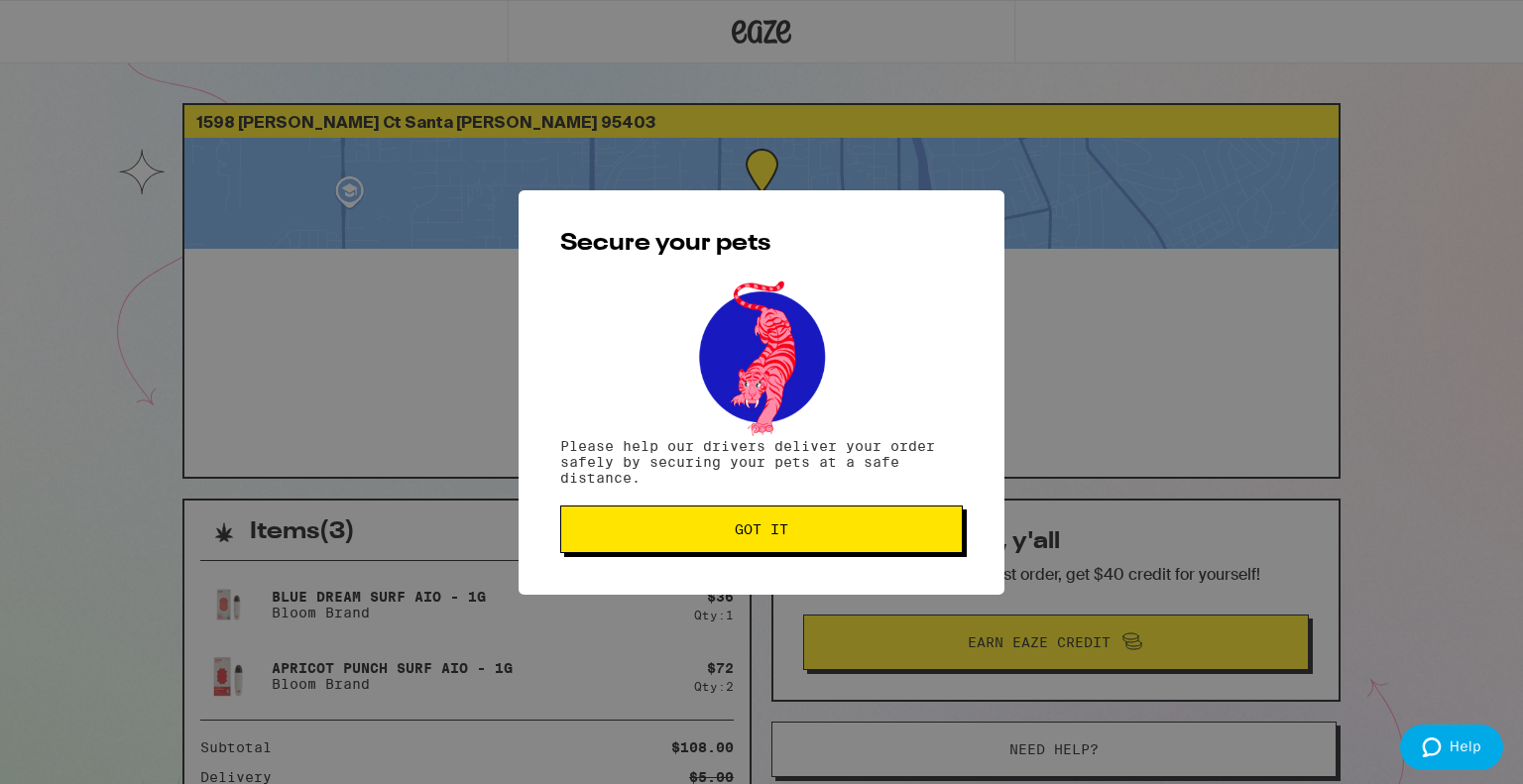 click on "Got it" at bounding box center [762, 529] 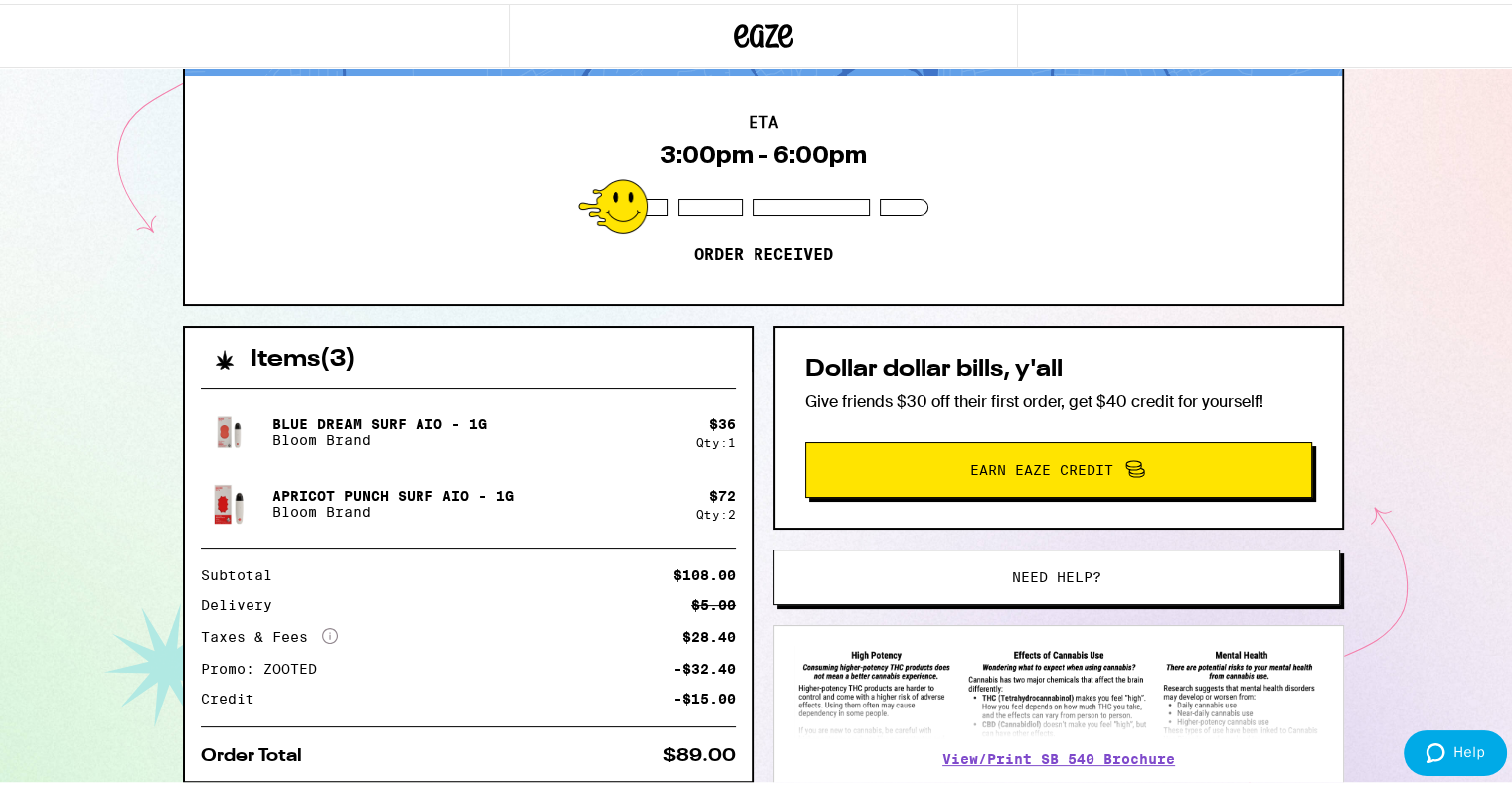 scroll, scrollTop: 179, scrollLeft: 0, axis: vertical 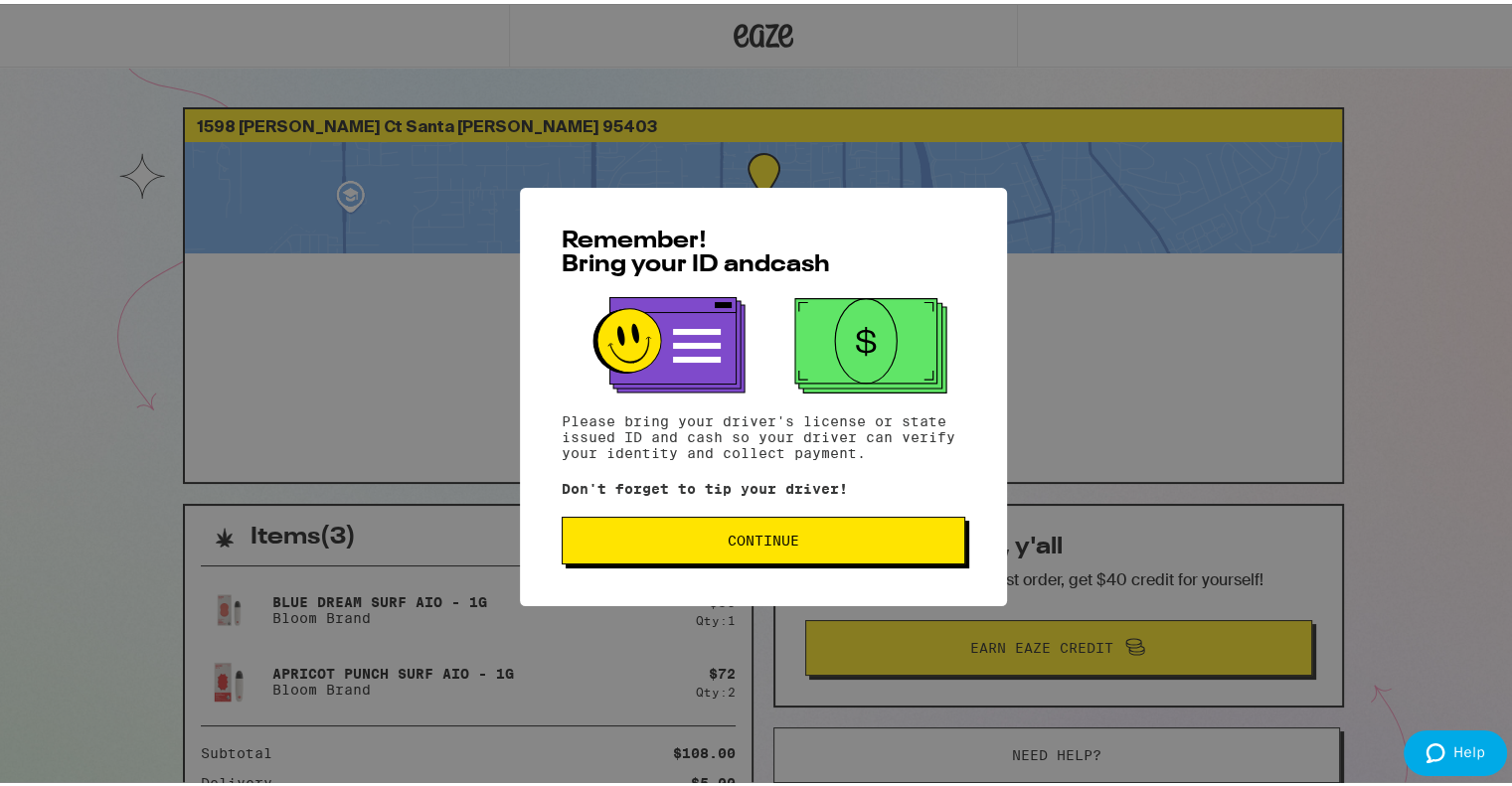 click on "Continue" at bounding box center [763, 537] 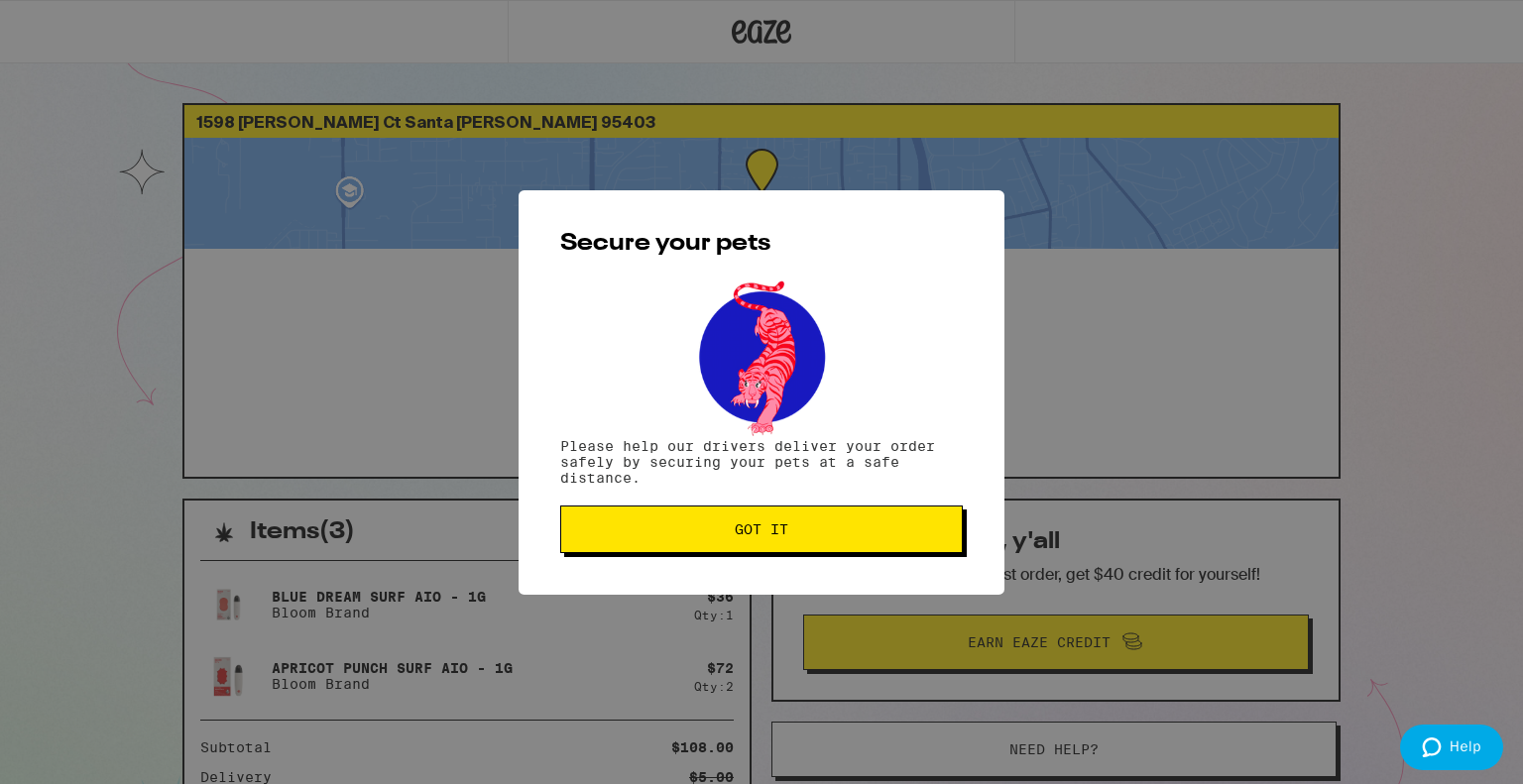 click on "Got it" at bounding box center (762, 529) 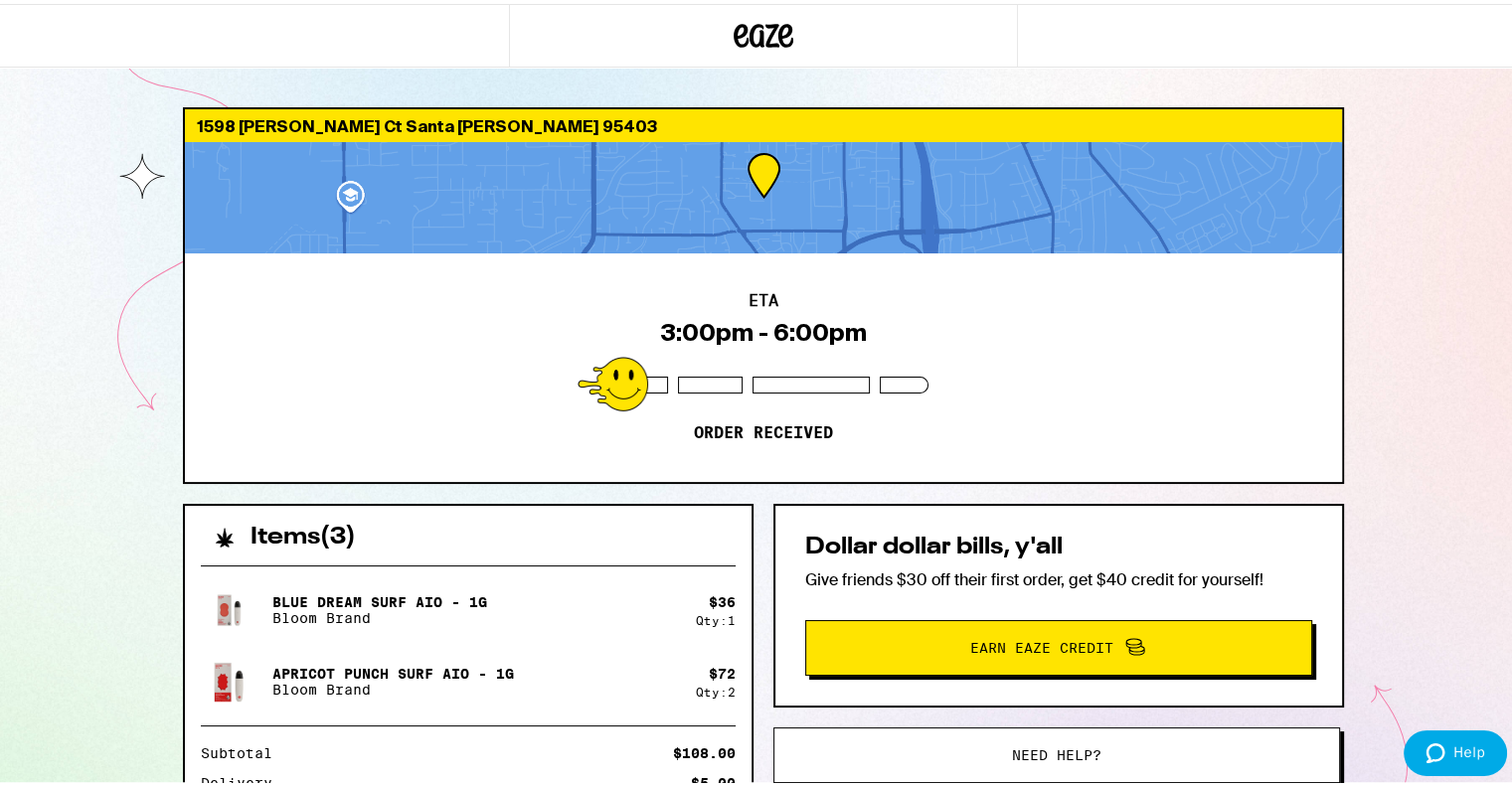 scroll, scrollTop: 0, scrollLeft: 0, axis: both 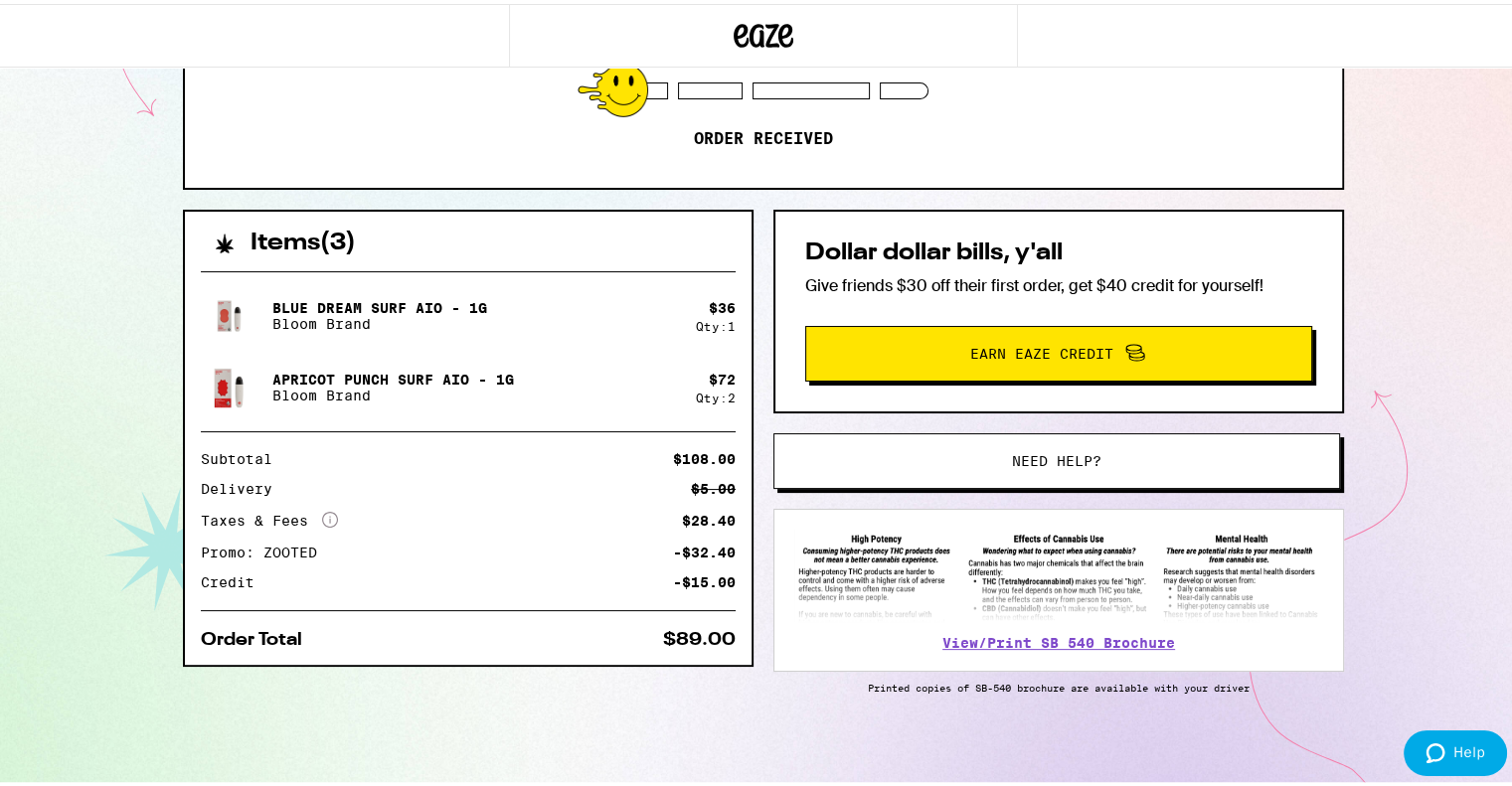 click 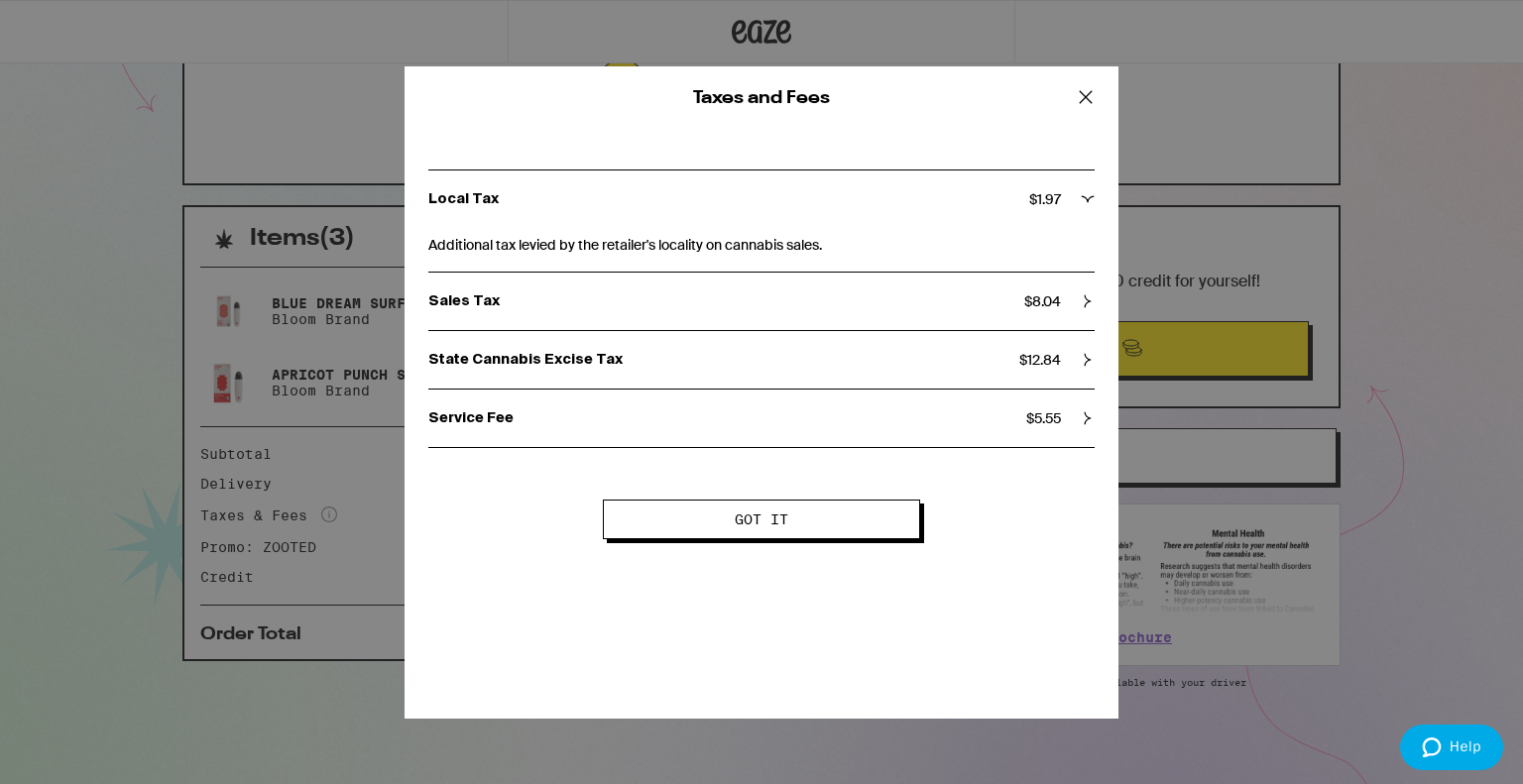 click on "Service Fee $ 5.55" at bounding box center (762, 418) 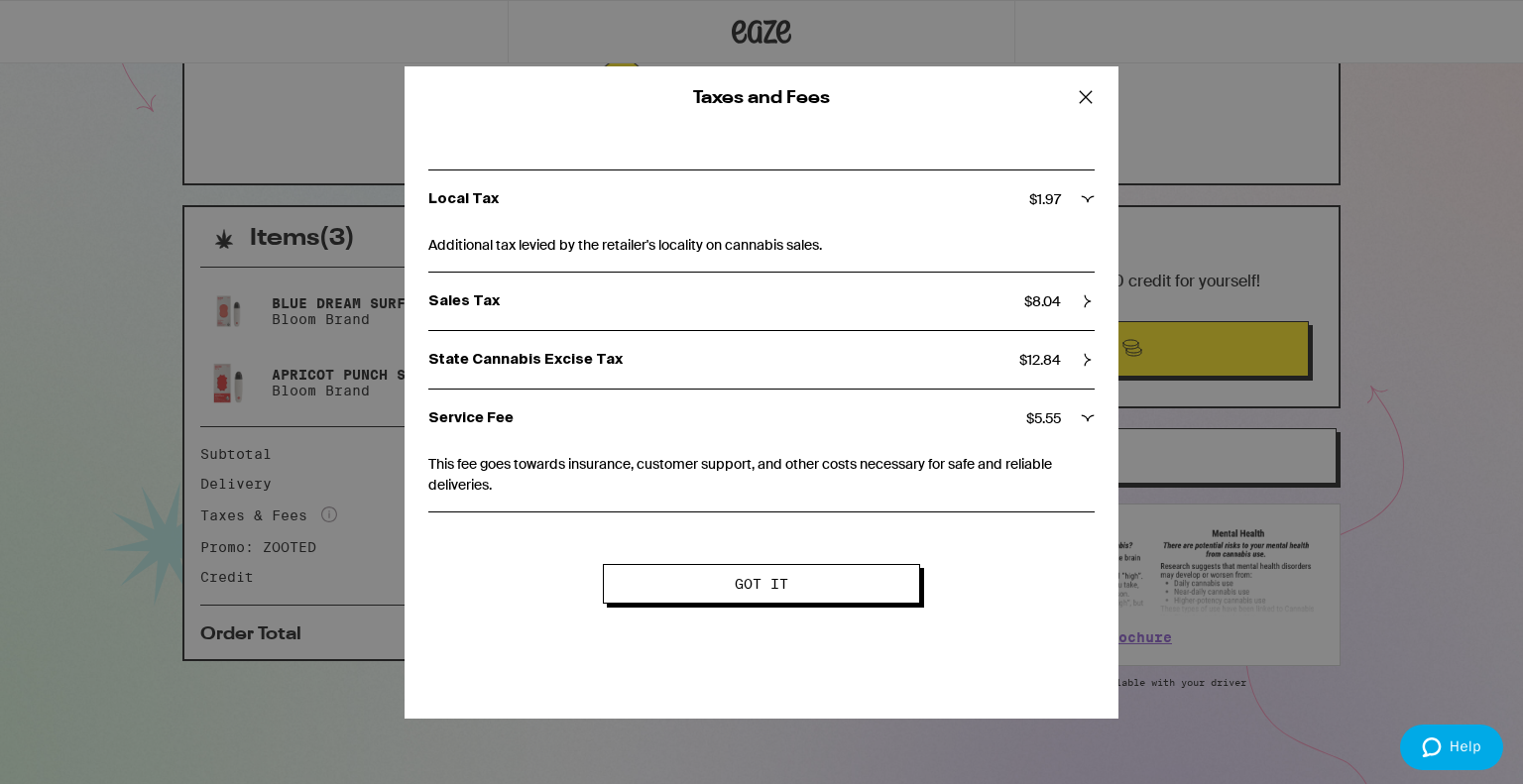 click on "Service Fee" at bounding box center [727, 418] 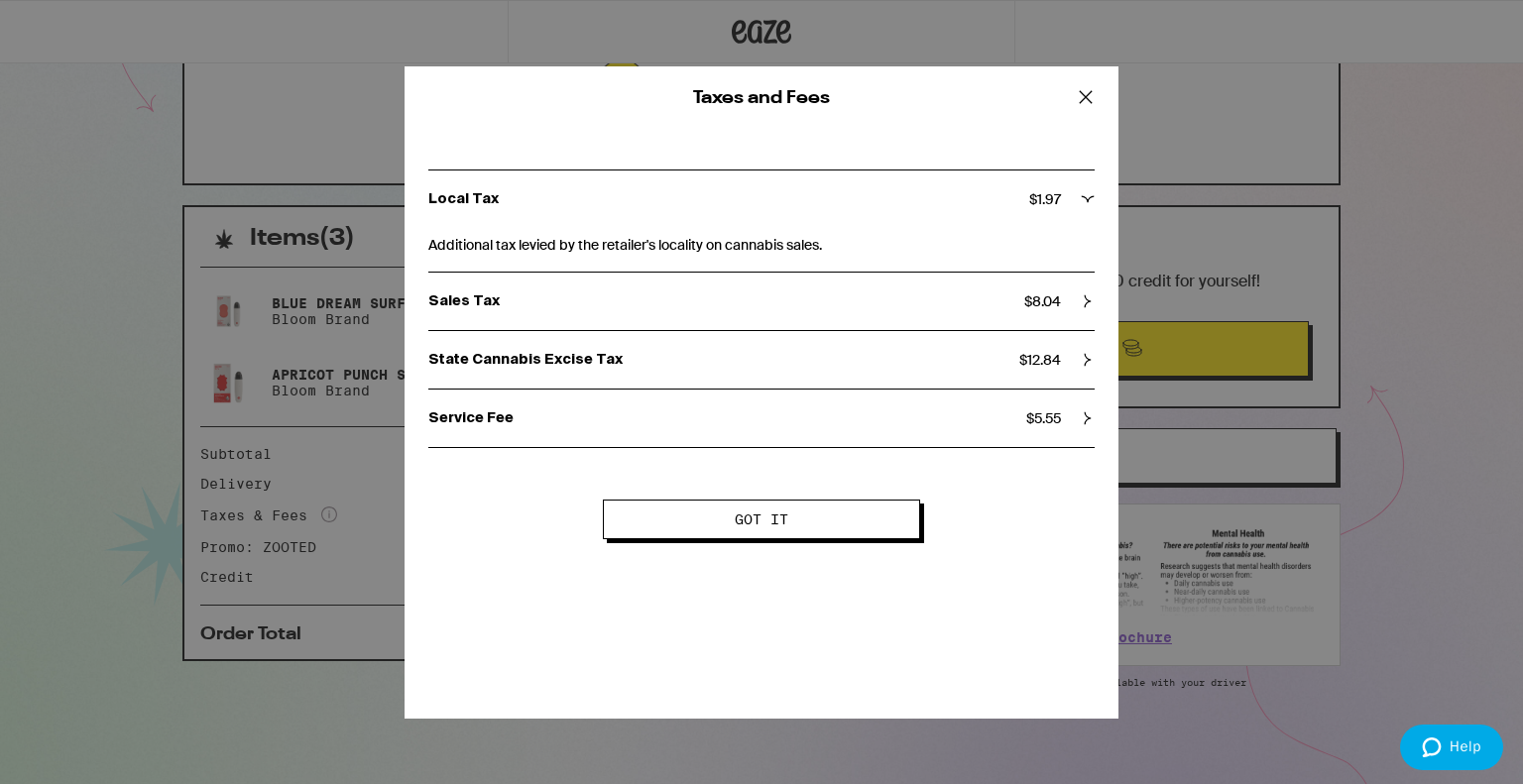 click on "State Cannabis Excise Tax $ 12.84" at bounding box center [762, 360] 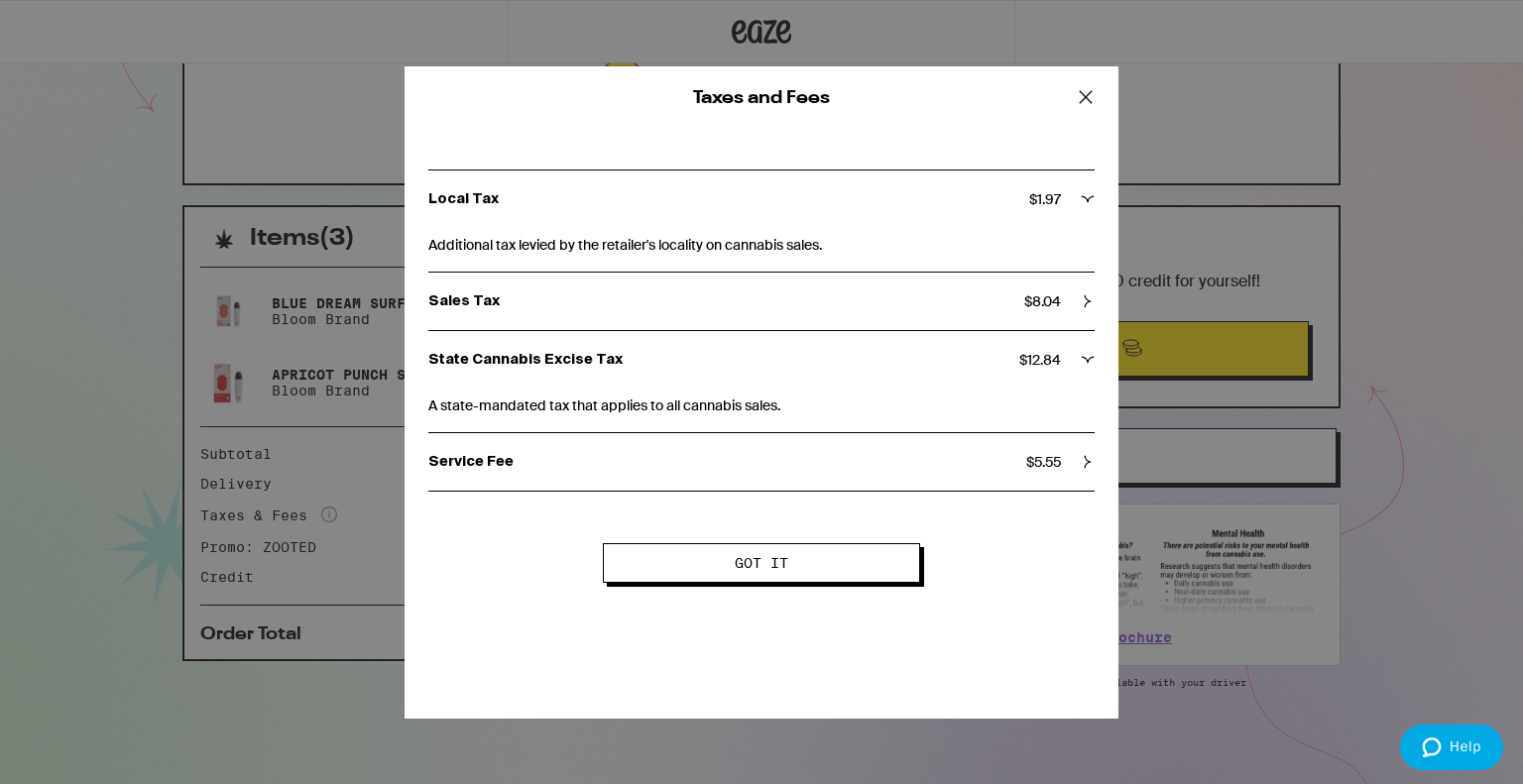 click on "State Cannabis Excise Tax $ 12.84" at bounding box center (762, 360) 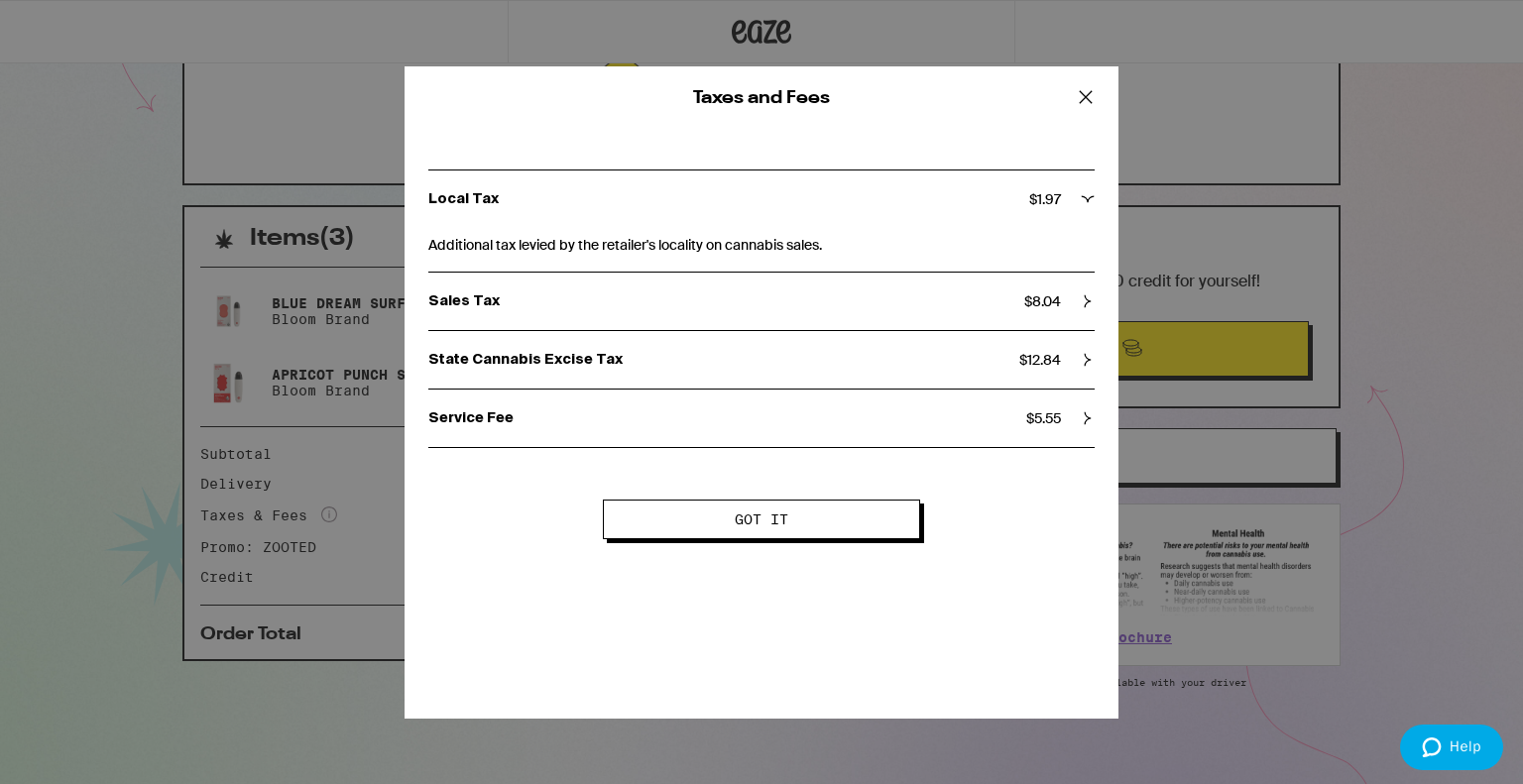 click on "Local Tax $ 1.97" at bounding box center [762, 199] 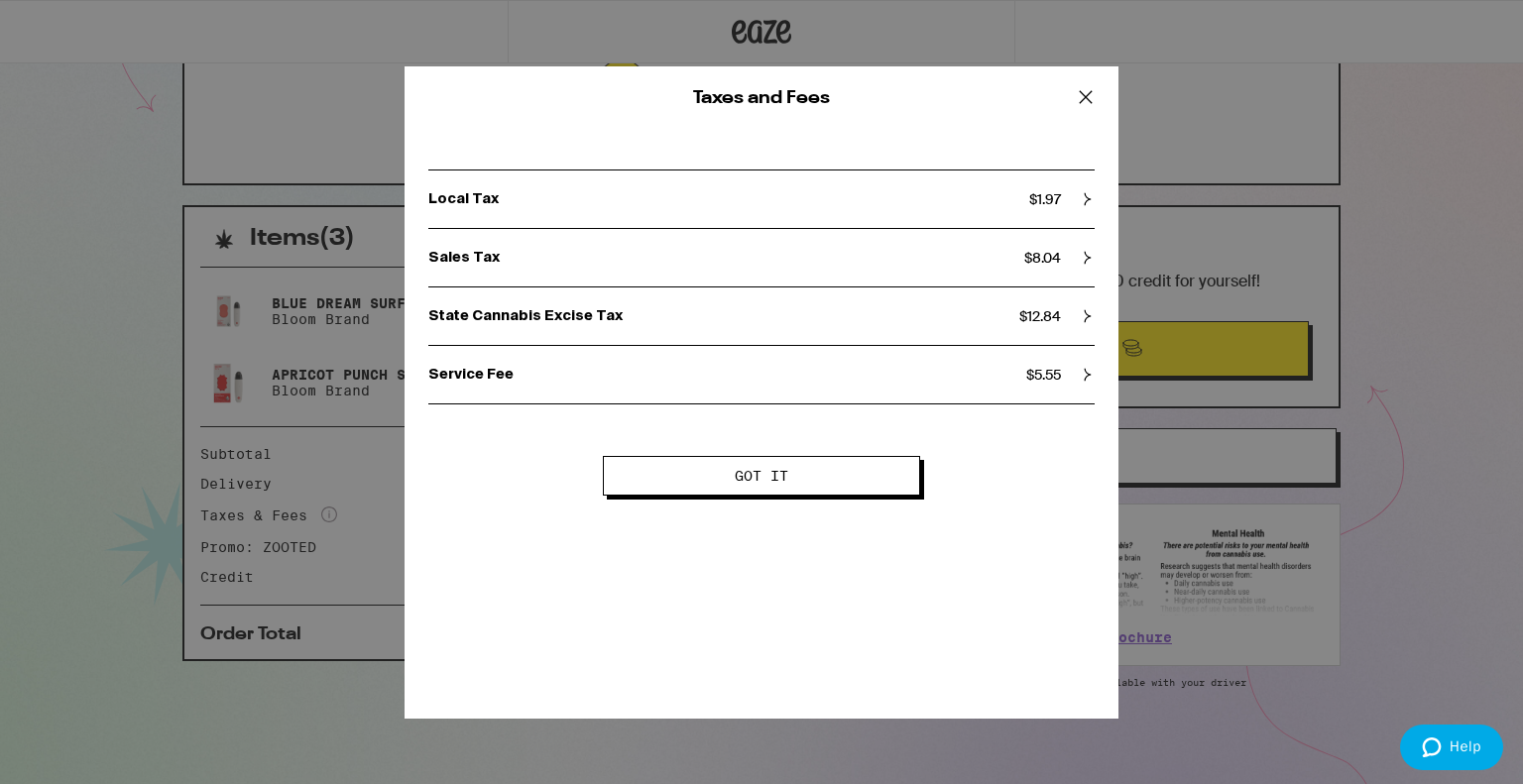 click 